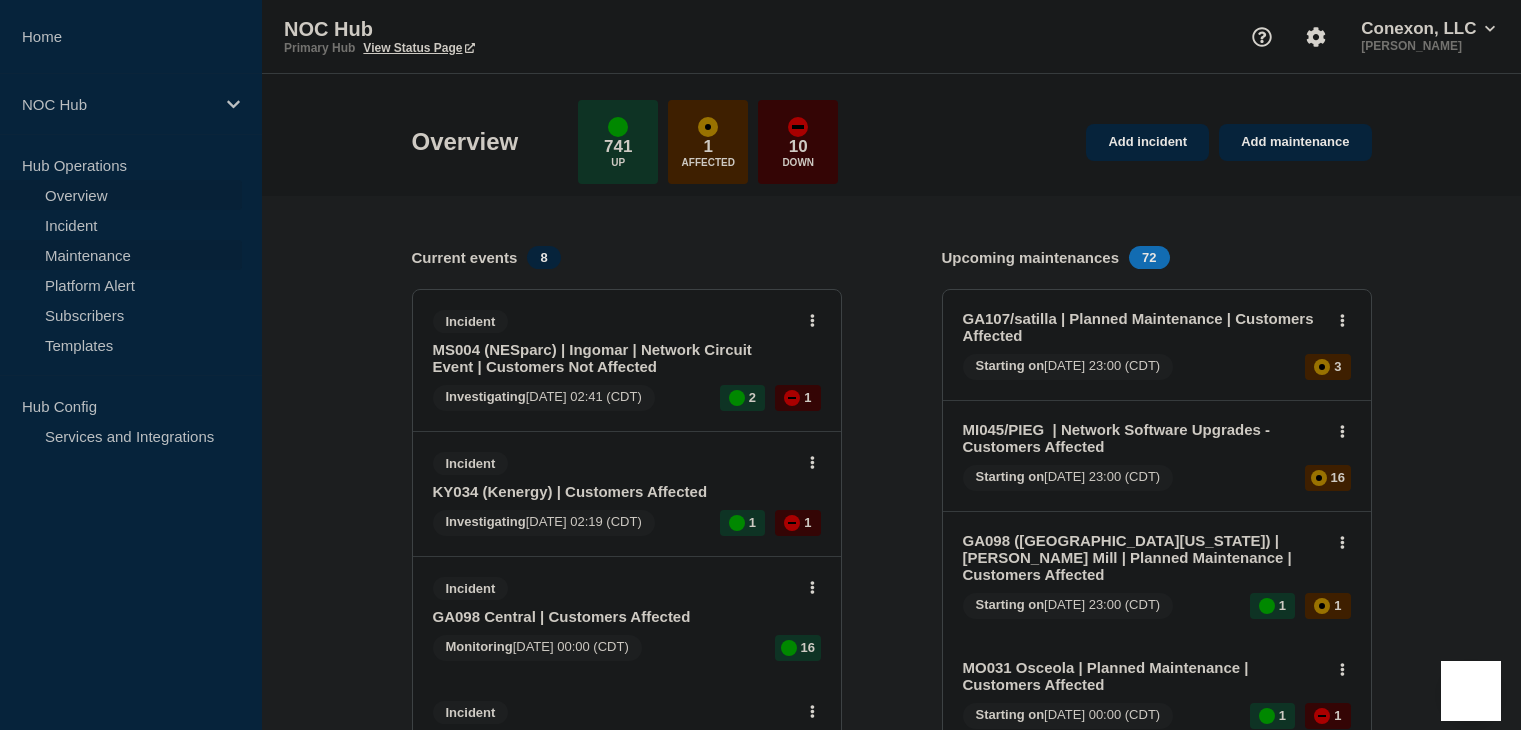 scroll, scrollTop: 0, scrollLeft: 0, axis: both 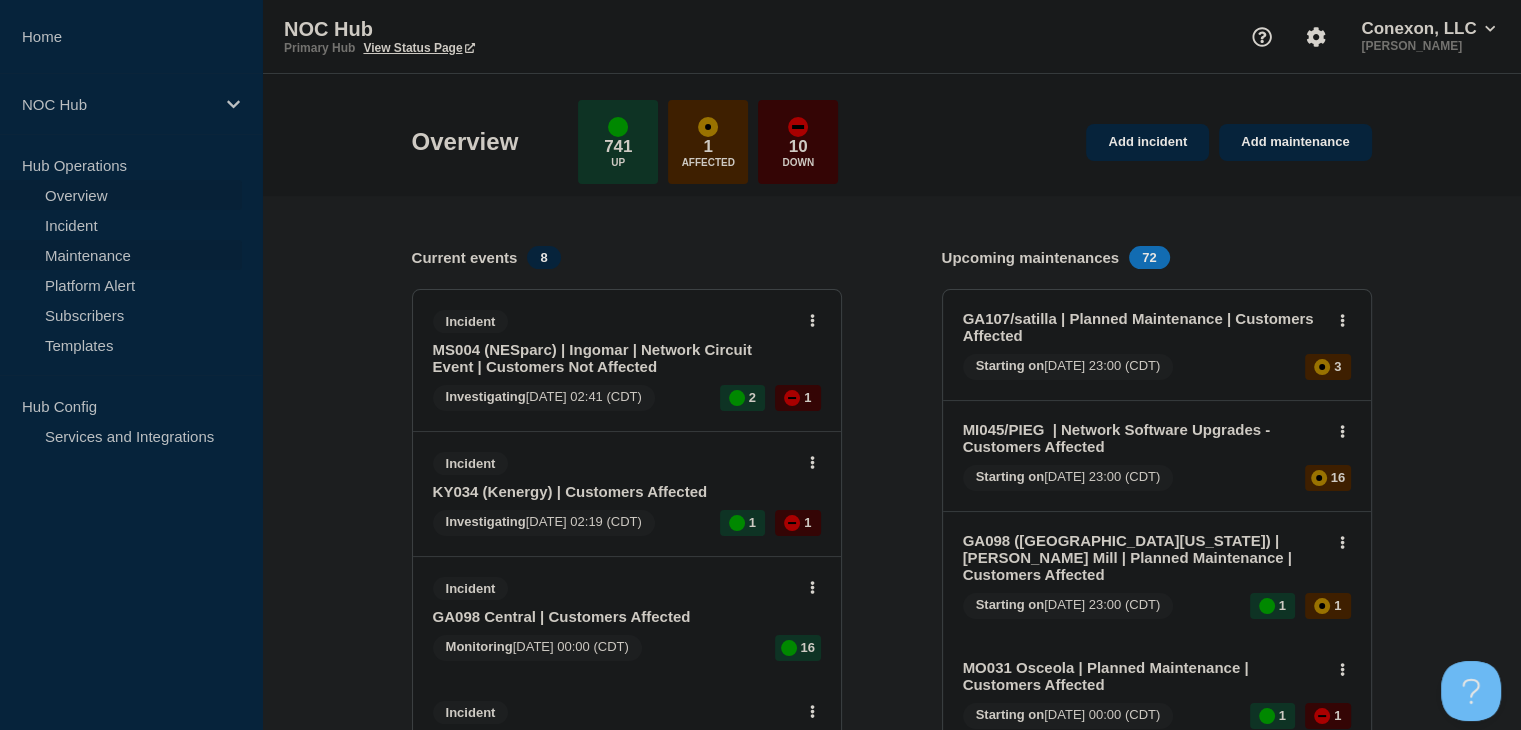 click on "Maintenance" at bounding box center [121, 255] 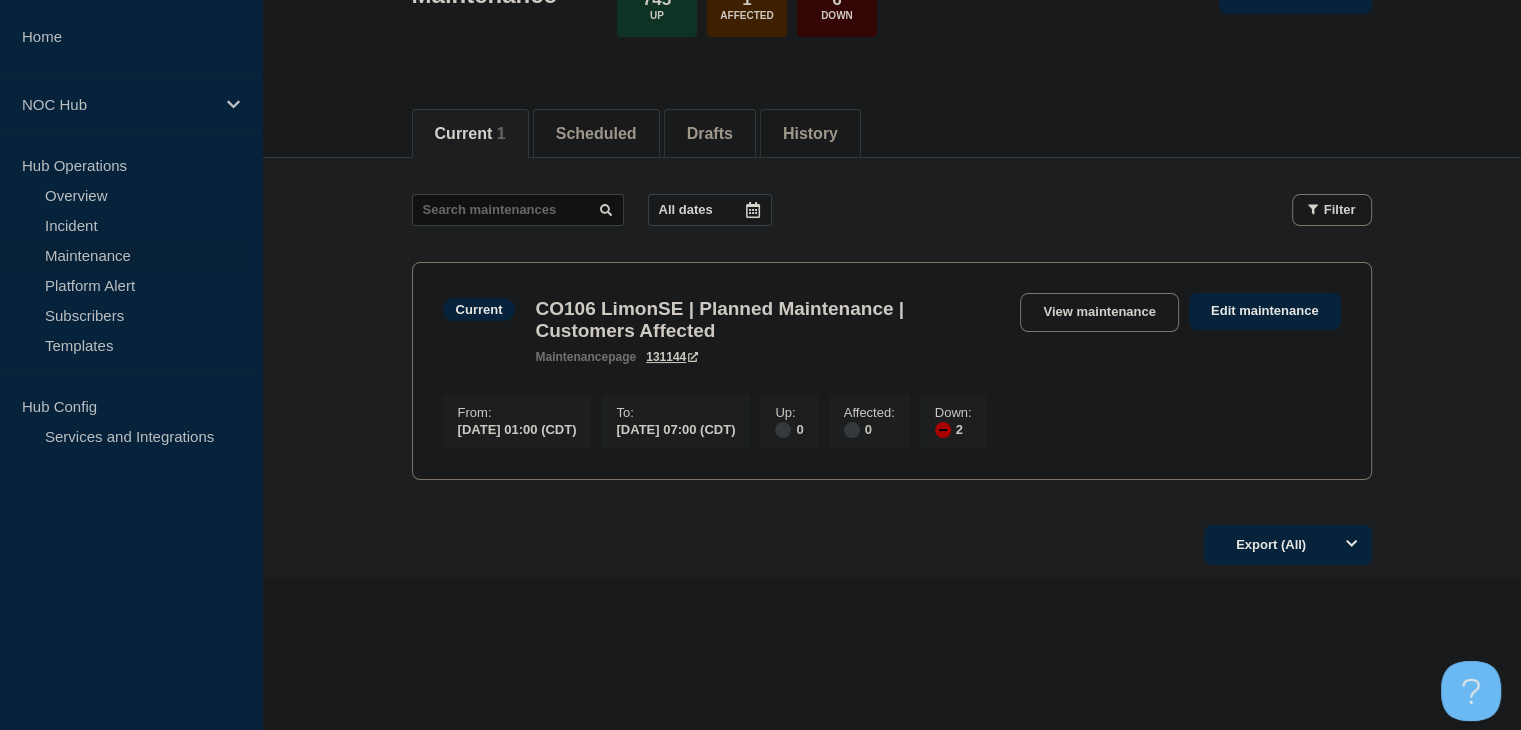 scroll, scrollTop: 179, scrollLeft: 0, axis: vertical 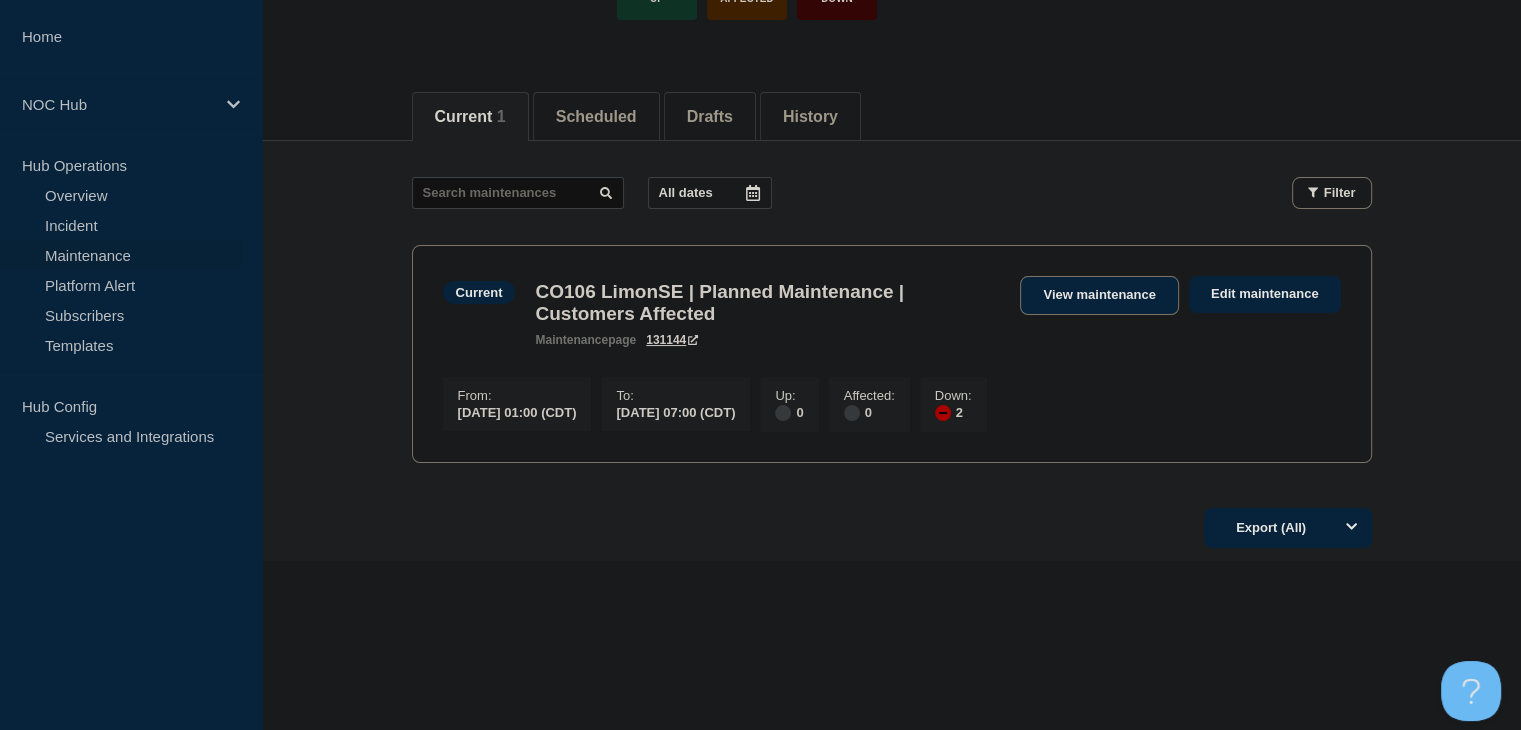 click on "View maintenance" at bounding box center (1099, 295) 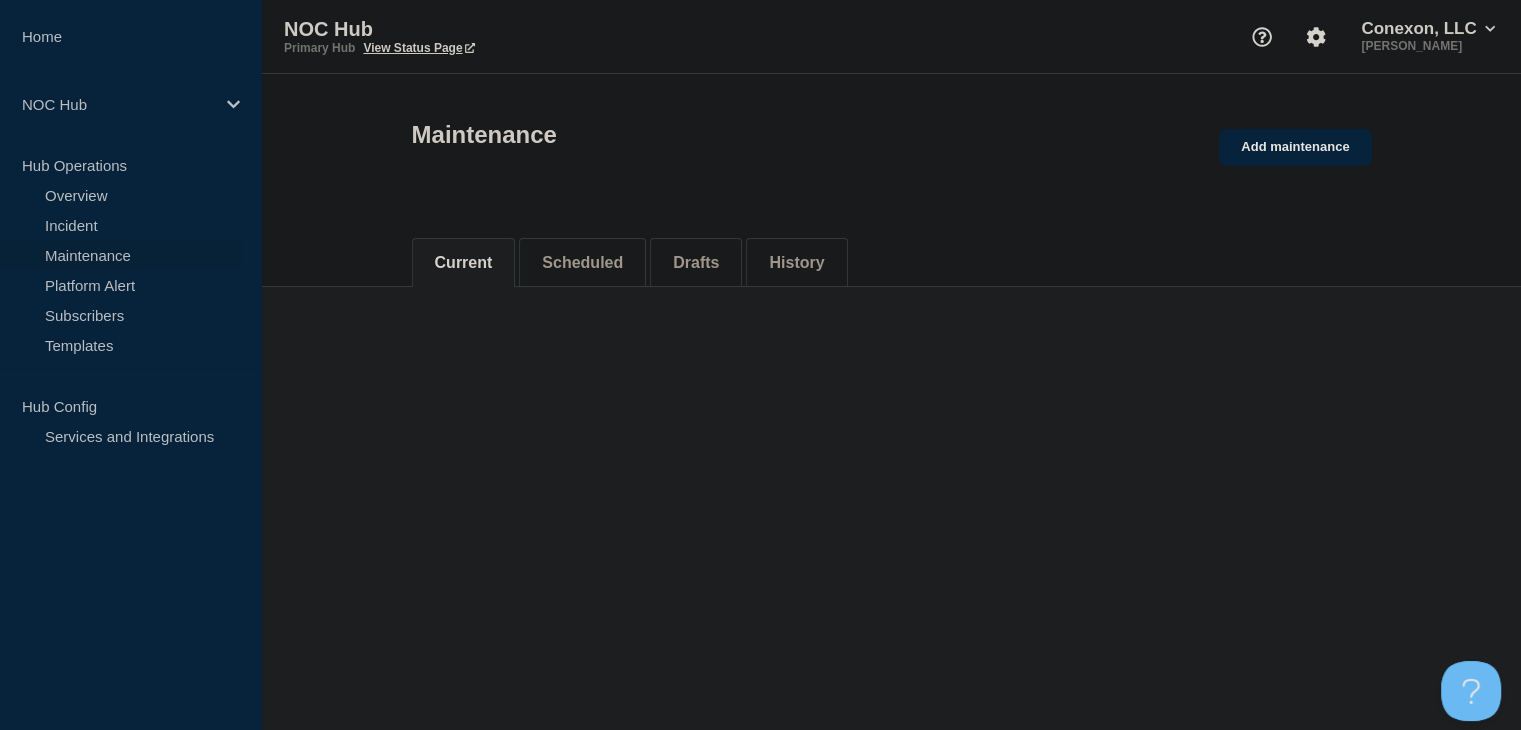 scroll, scrollTop: 0, scrollLeft: 0, axis: both 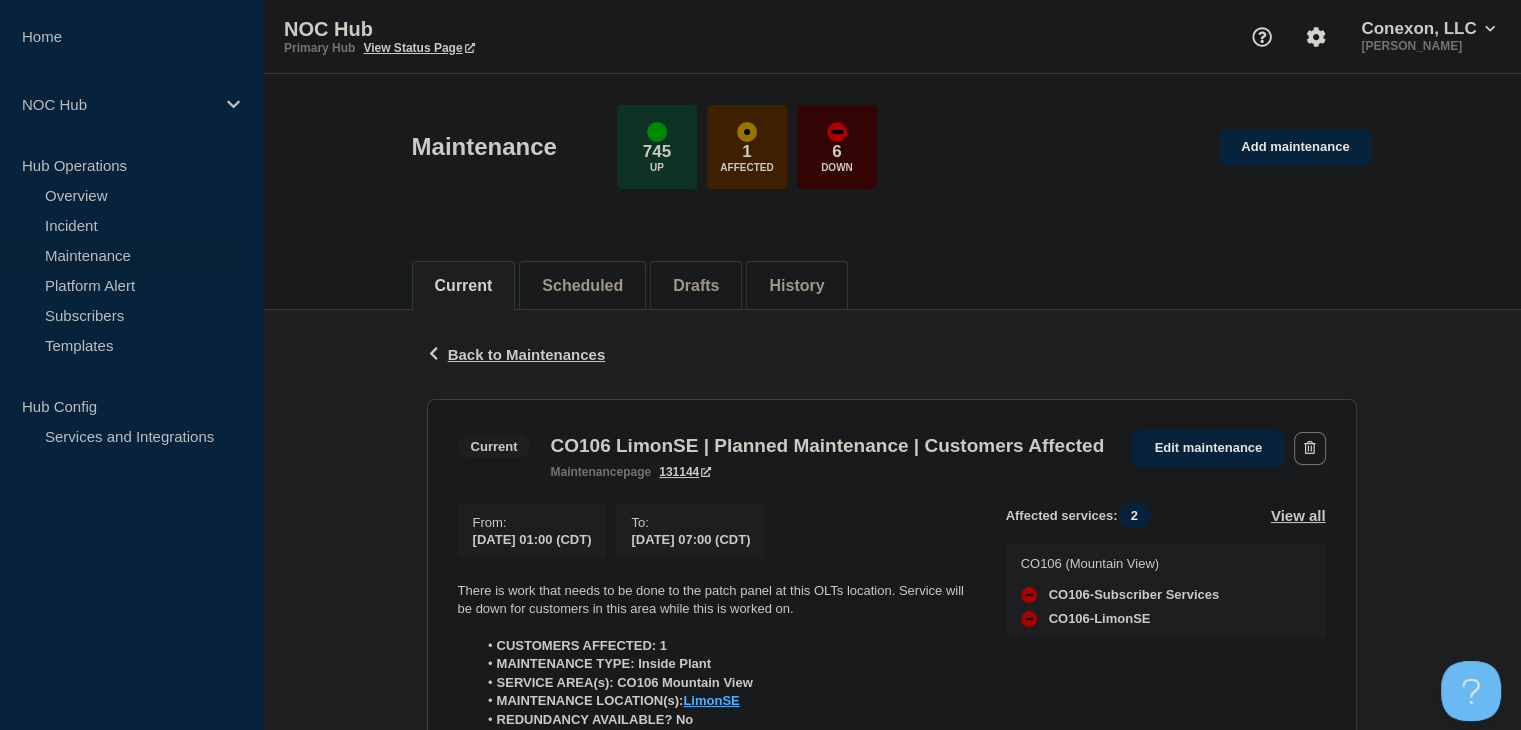 click on "Maintenance" at bounding box center (121, 255) 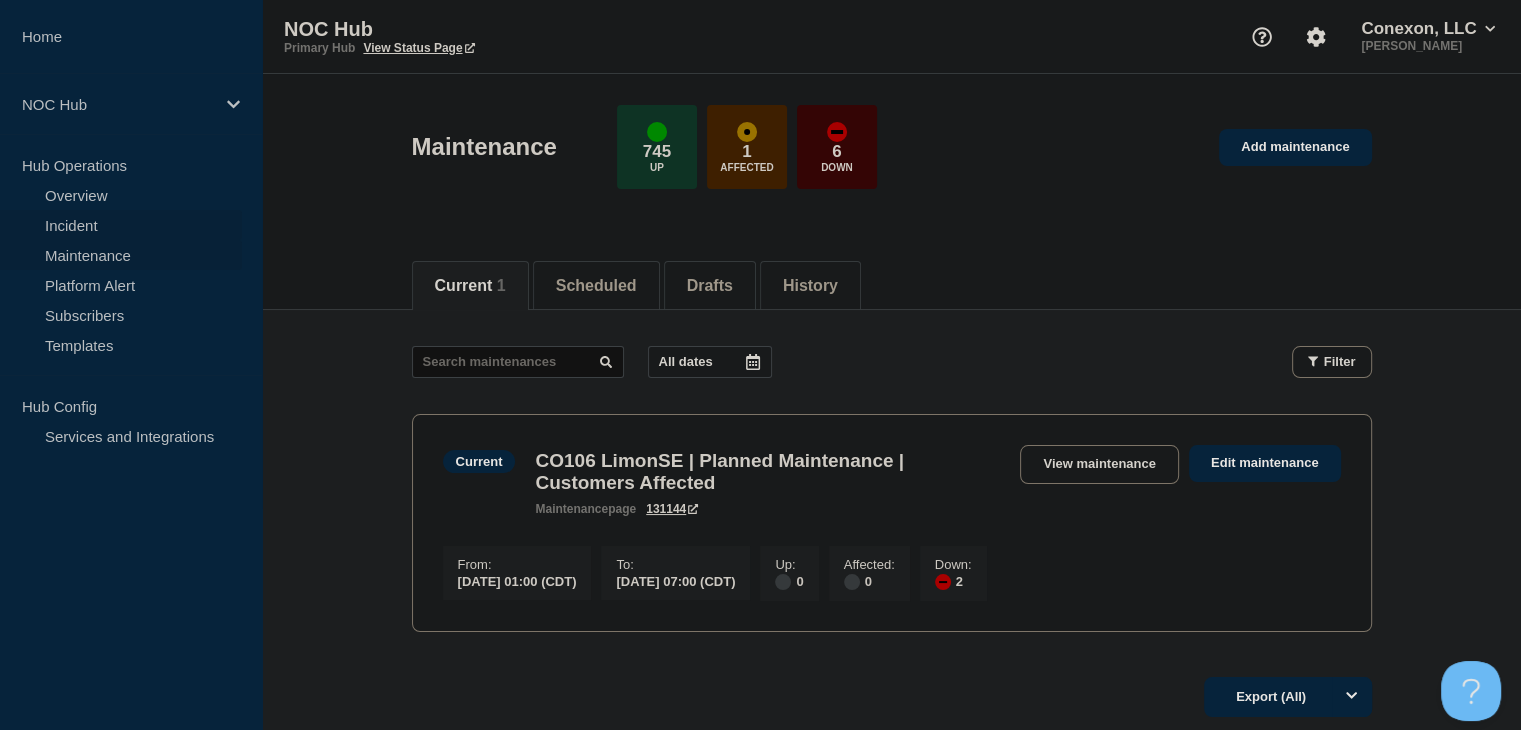 click on "Incident" at bounding box center [121, 225] 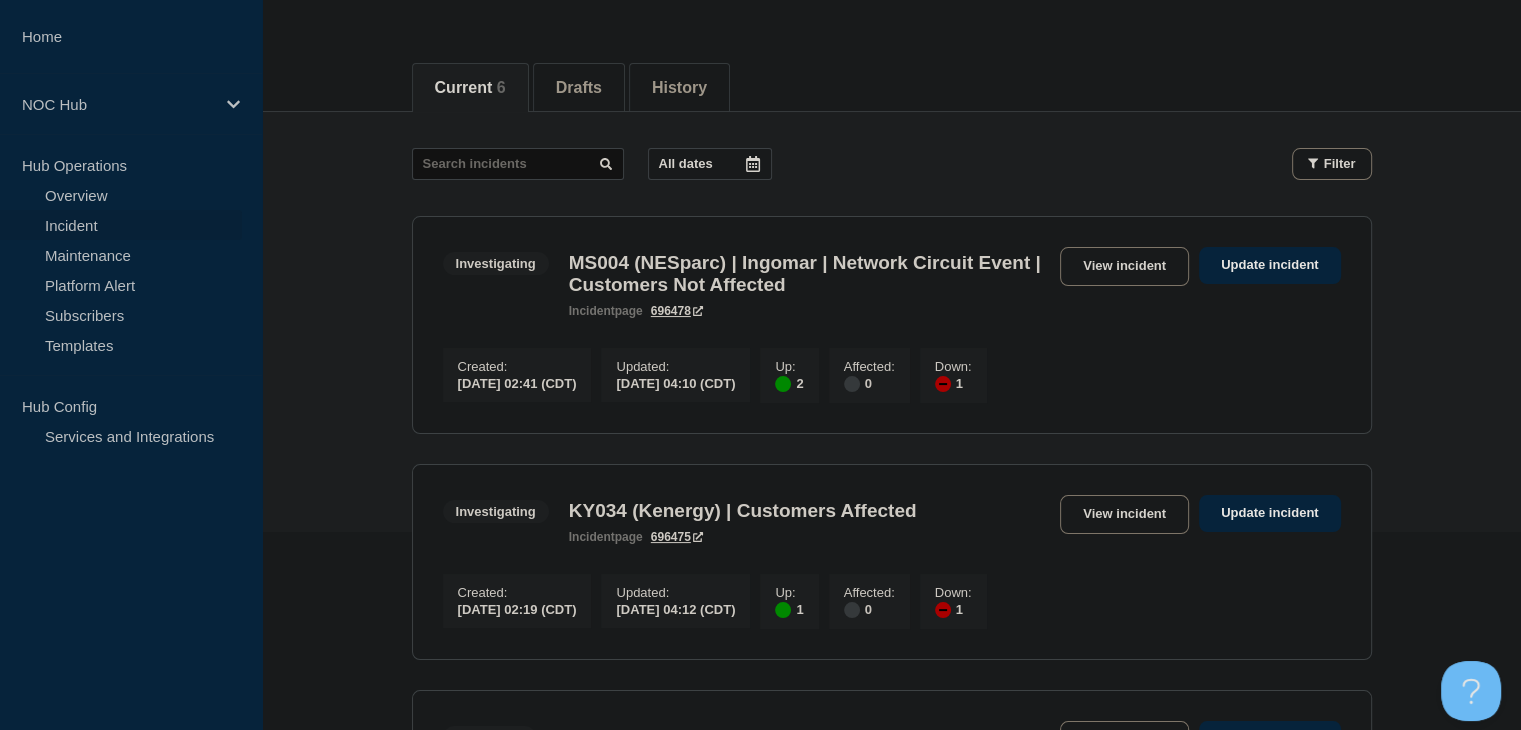 scroll, scrollTop: 200, scrollLeft: 0, axis: vertical 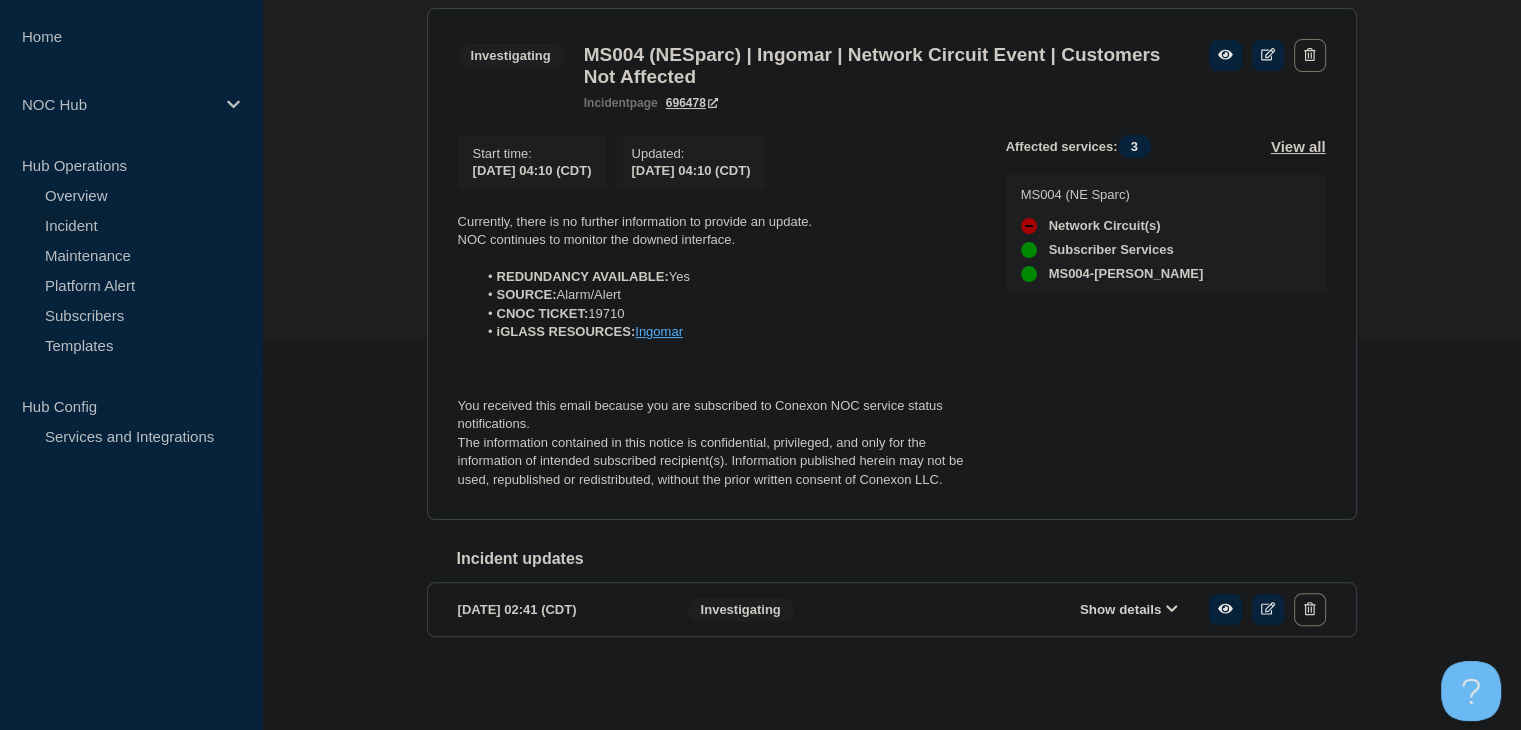 click on "The information contained in this notice is confidential, privileged, and only for the information of intended subscribed recipient(s). Information published herein may not be used, republished or redistributed, without the prior written consent of Conexon LLC." at bounding box center (716, 461) 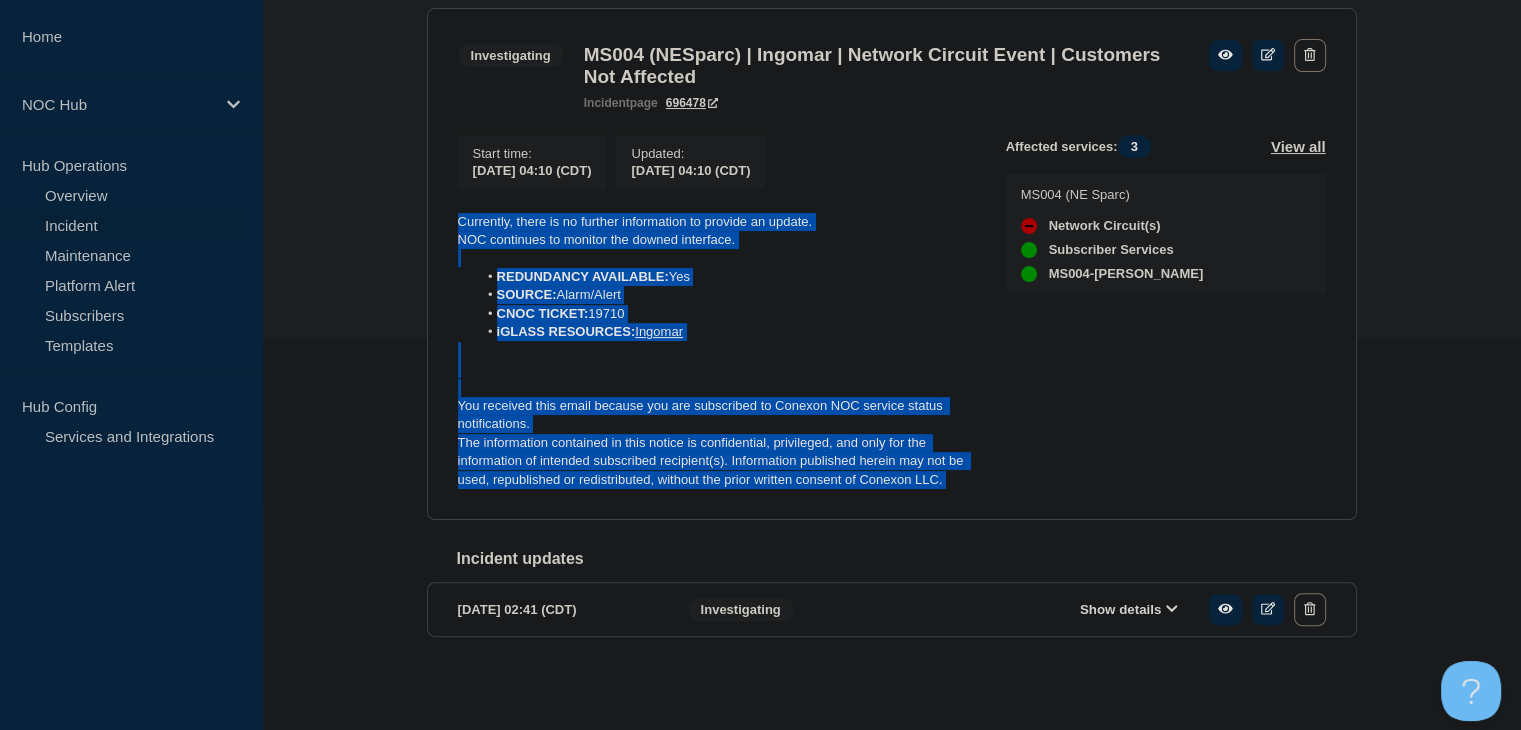 drag, startPoint x: 860, startPoint y: 457, endPoint x: 439, endPoint y: 226, distance: 480.21036 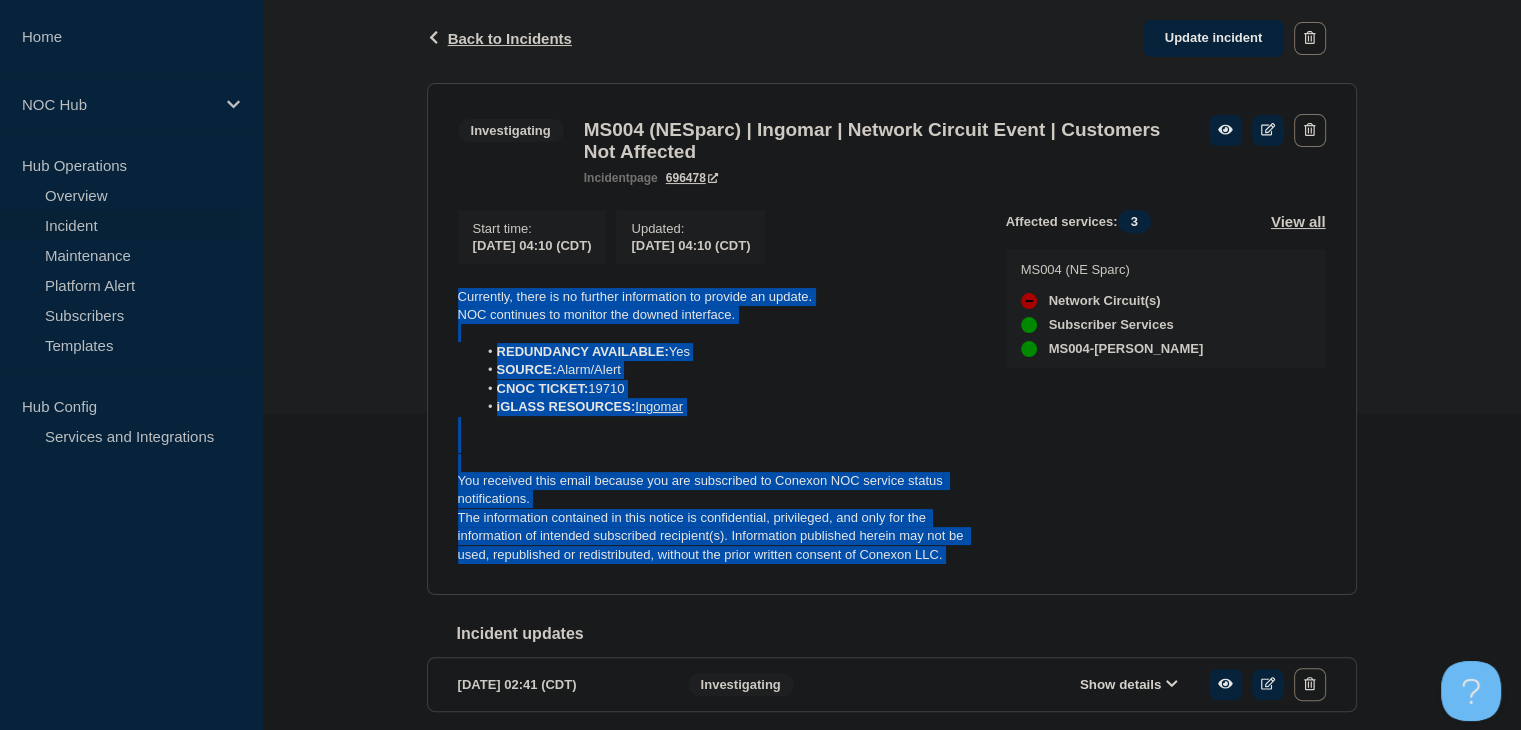 scroll, scrollTop: 200, scrollLeft: 0, axis: vertical 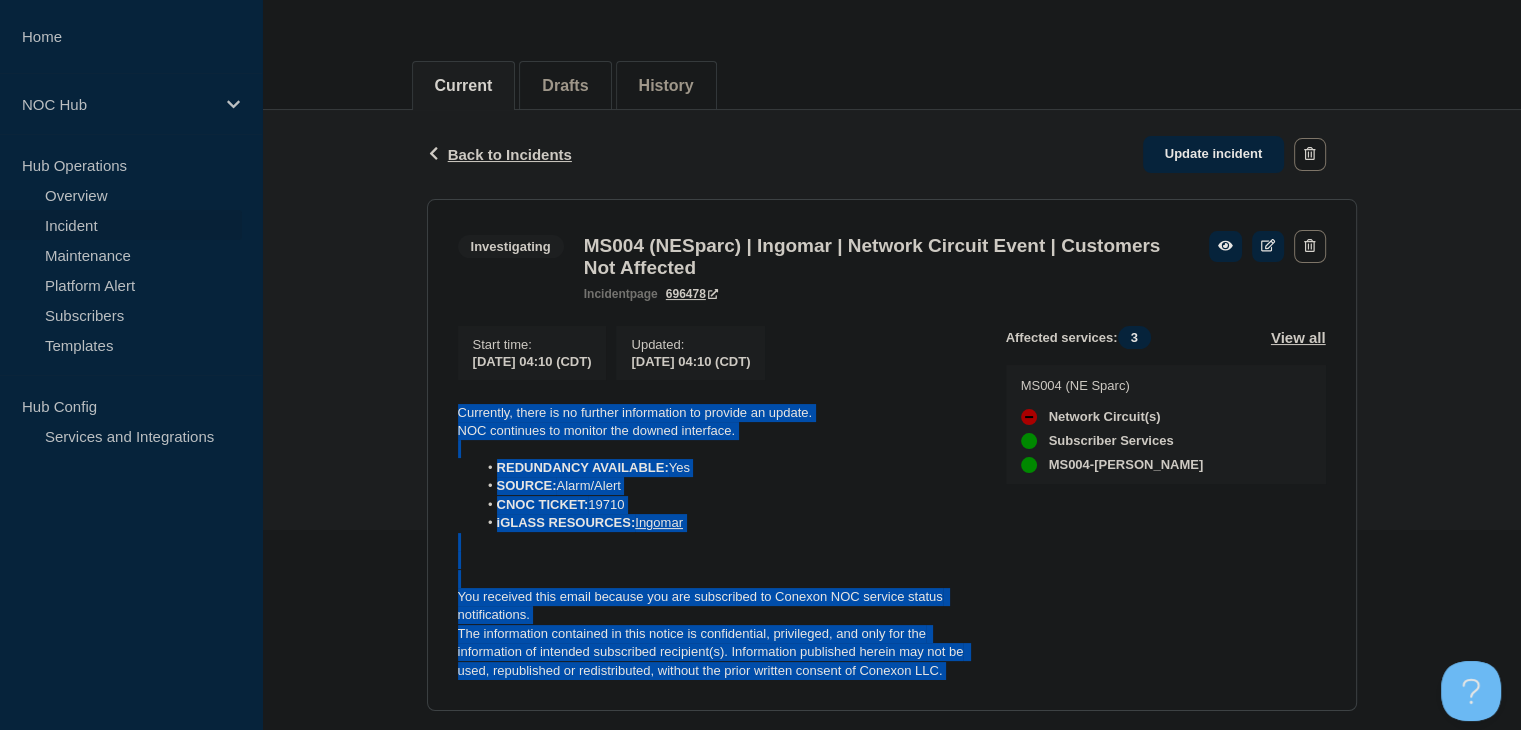drag, startPoint x: 1231, startPoint y: 166, endPoint x: 782, endPoint y: 470, distance: 542.23334 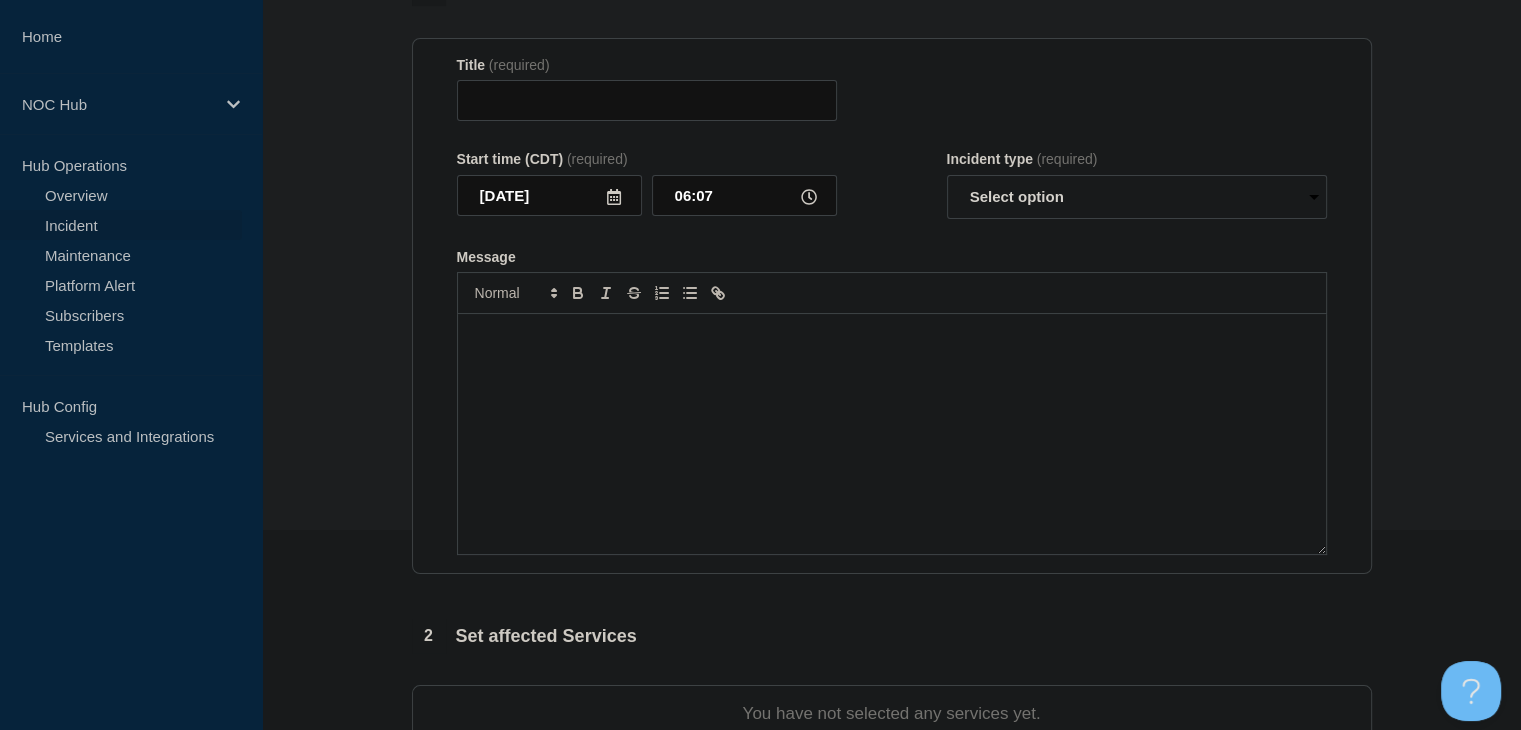 type on "MS004 (NESparc) | Ingomar | Network Circuit Event | Customers Not Affected" 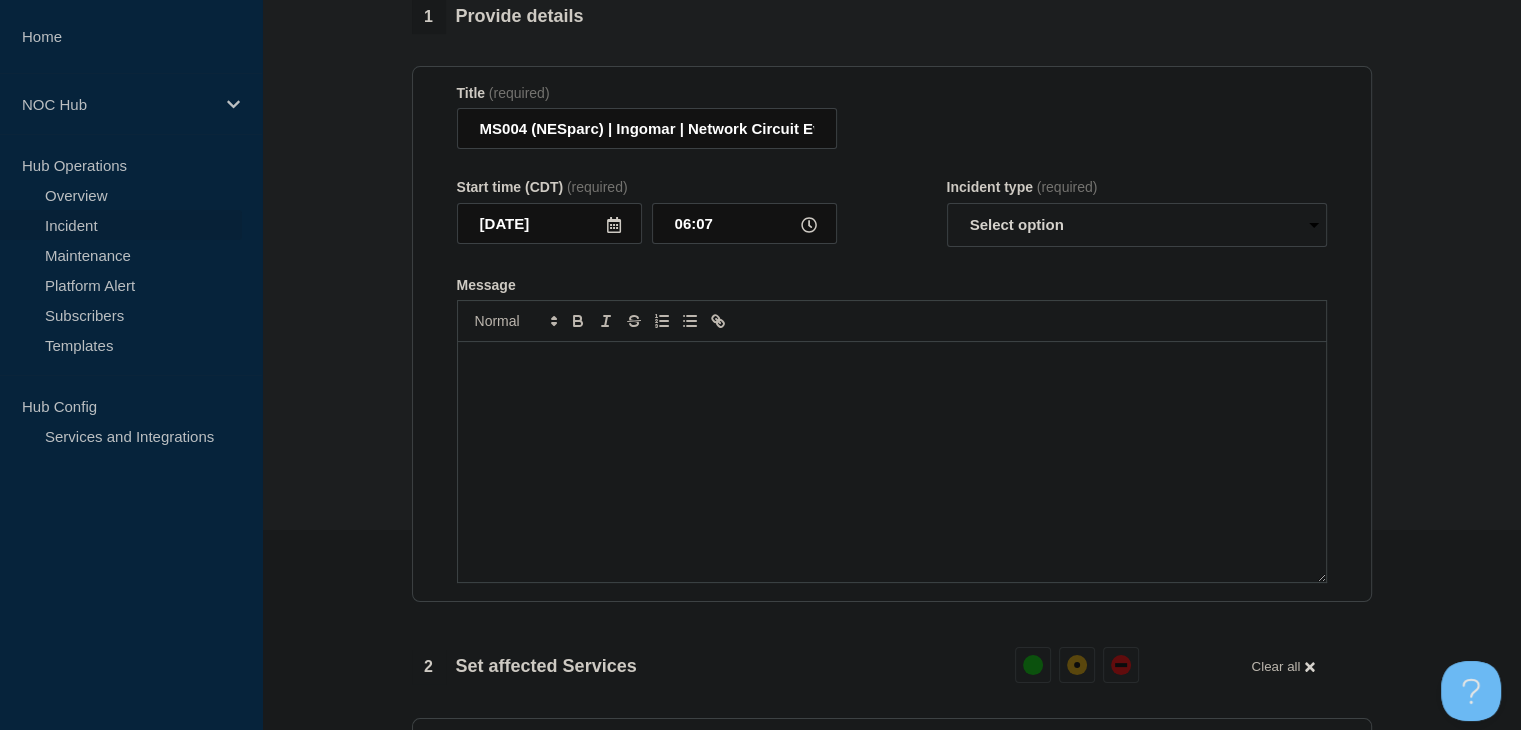 click at bounding box center (892, 462) 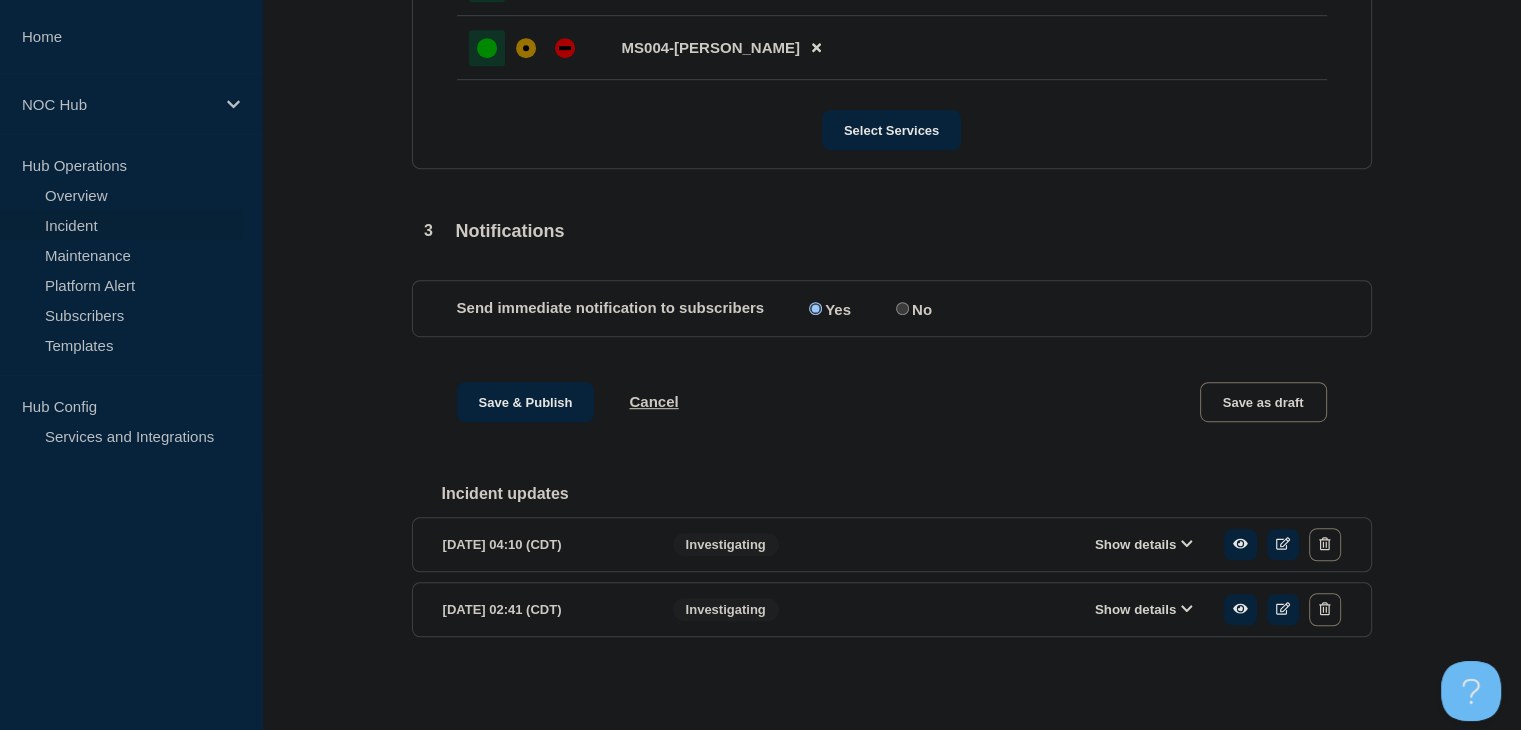 click on "Show details" at bounding box center (1144, 544) 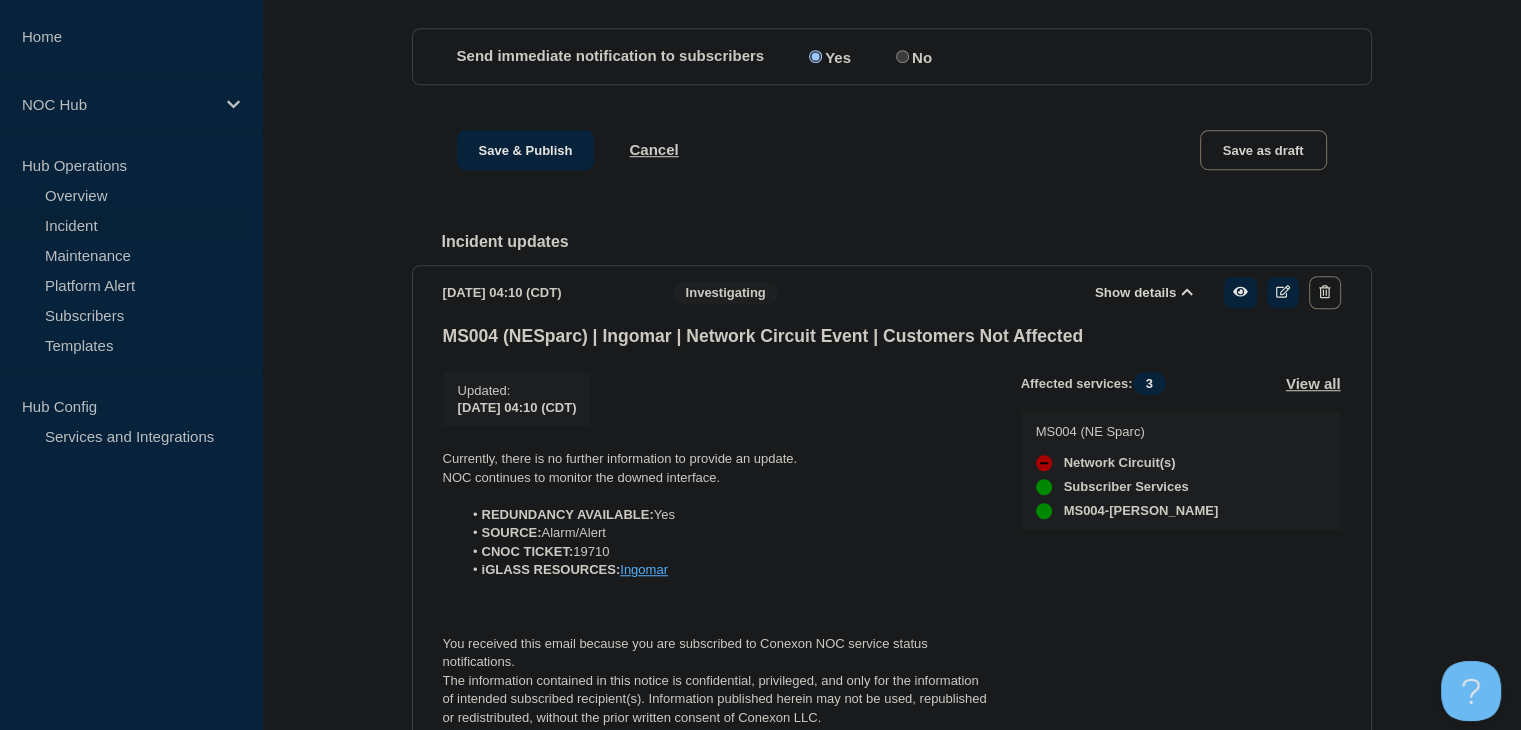 scroll, scrollTop: 1525, scrollLeft: 0, axis: vertical 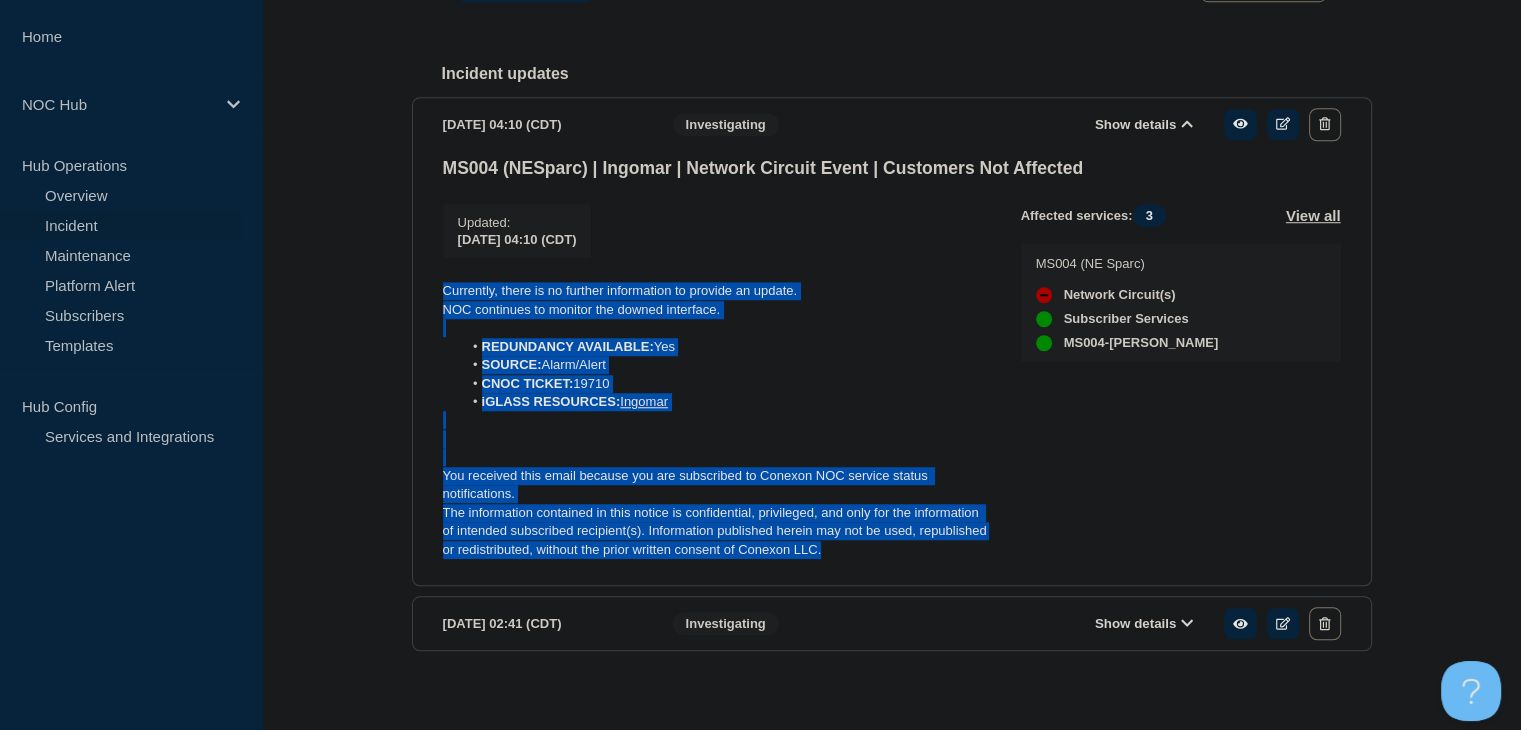 drag, startPoint x: 872, startPoint y: 579, endPoint x: 439, endPoint y: 313, distance: 508.17813 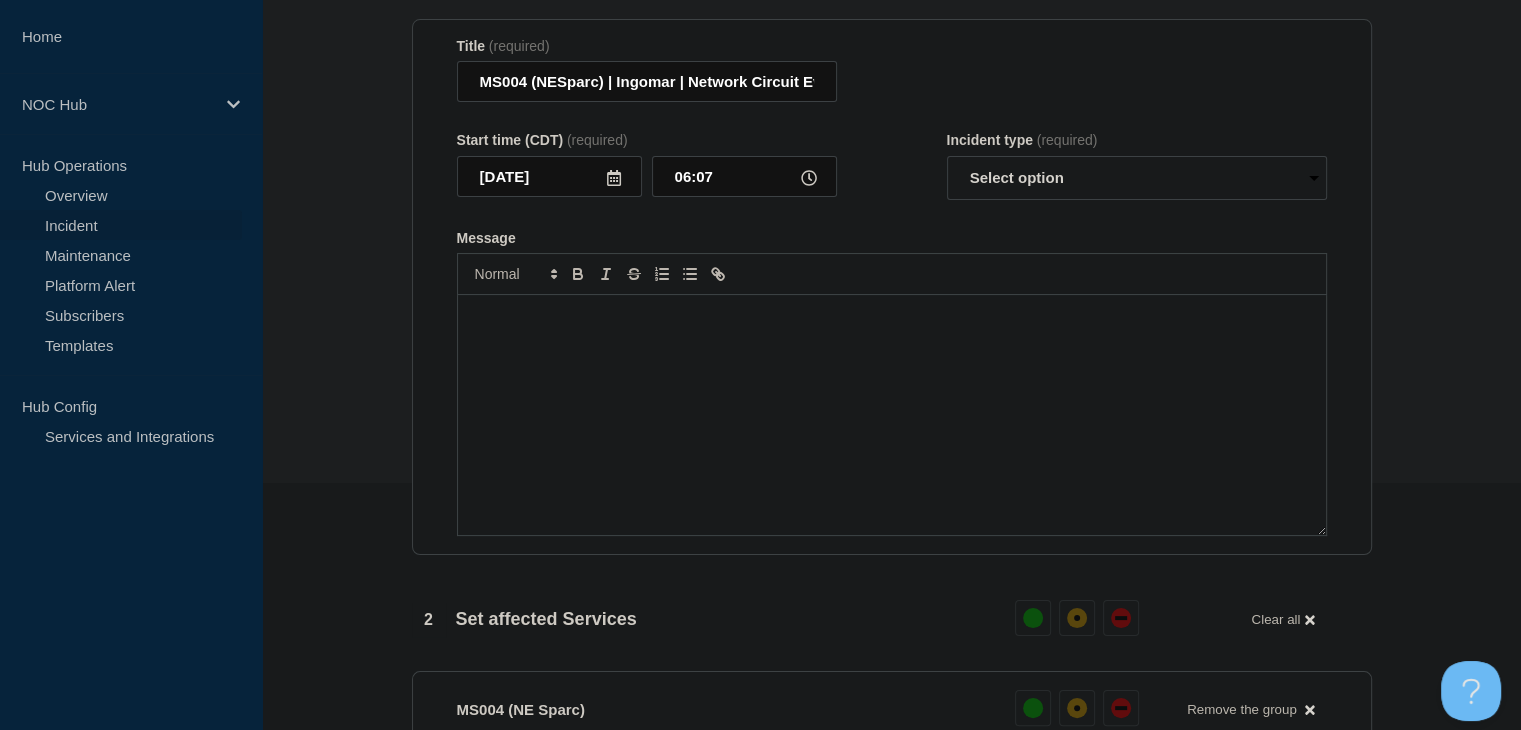 scroll, scrollTop: 225, scrollLeft: 0, axis: vertical 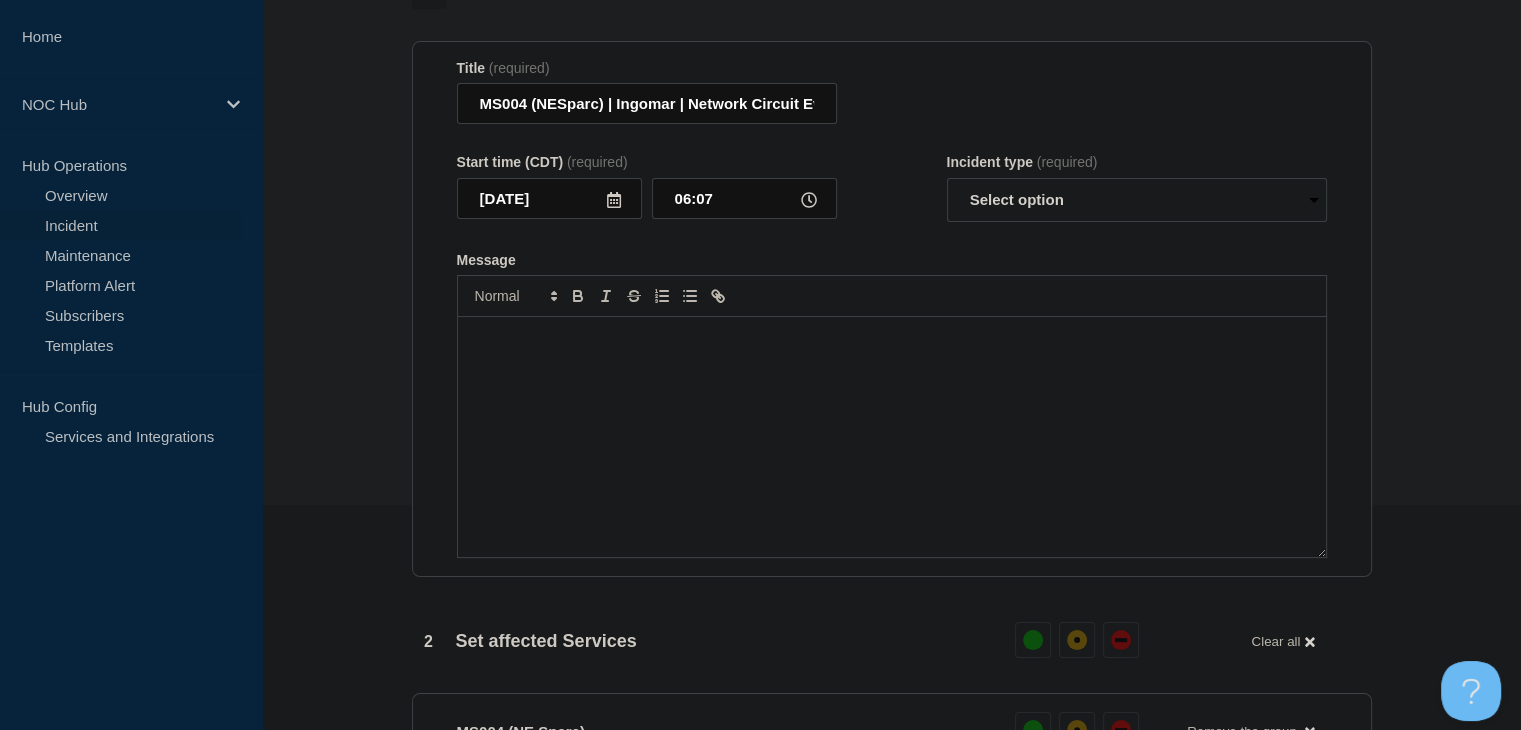 click at bounding box center (892, 437) 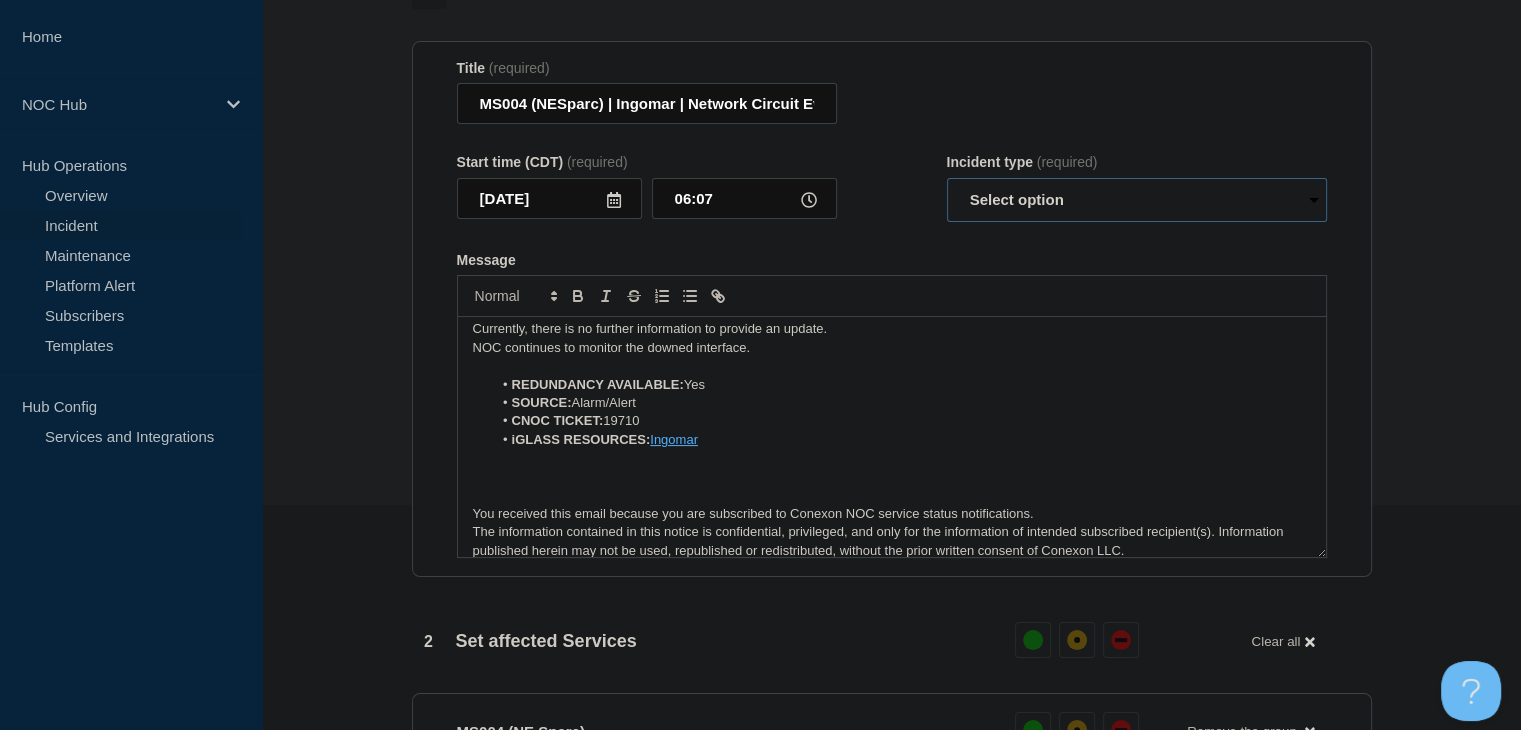 drag, startPoint x: 1088, startPoint y: 203, endPoint x: 1086, endPoint y: 220, distance: 17.117243 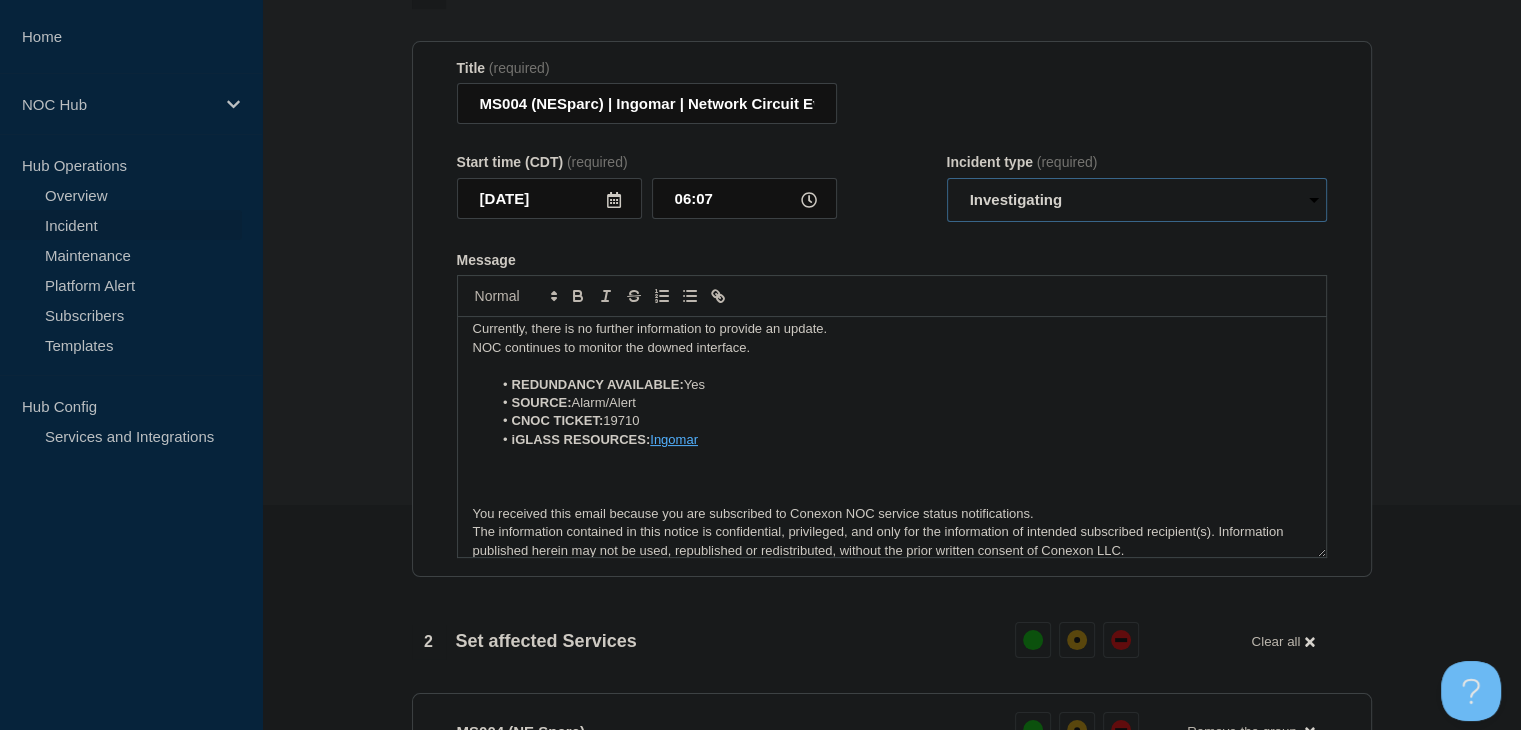 click on "Select option Investigating Identified Monitoring Resolved" at bounding box center (1137, 200) 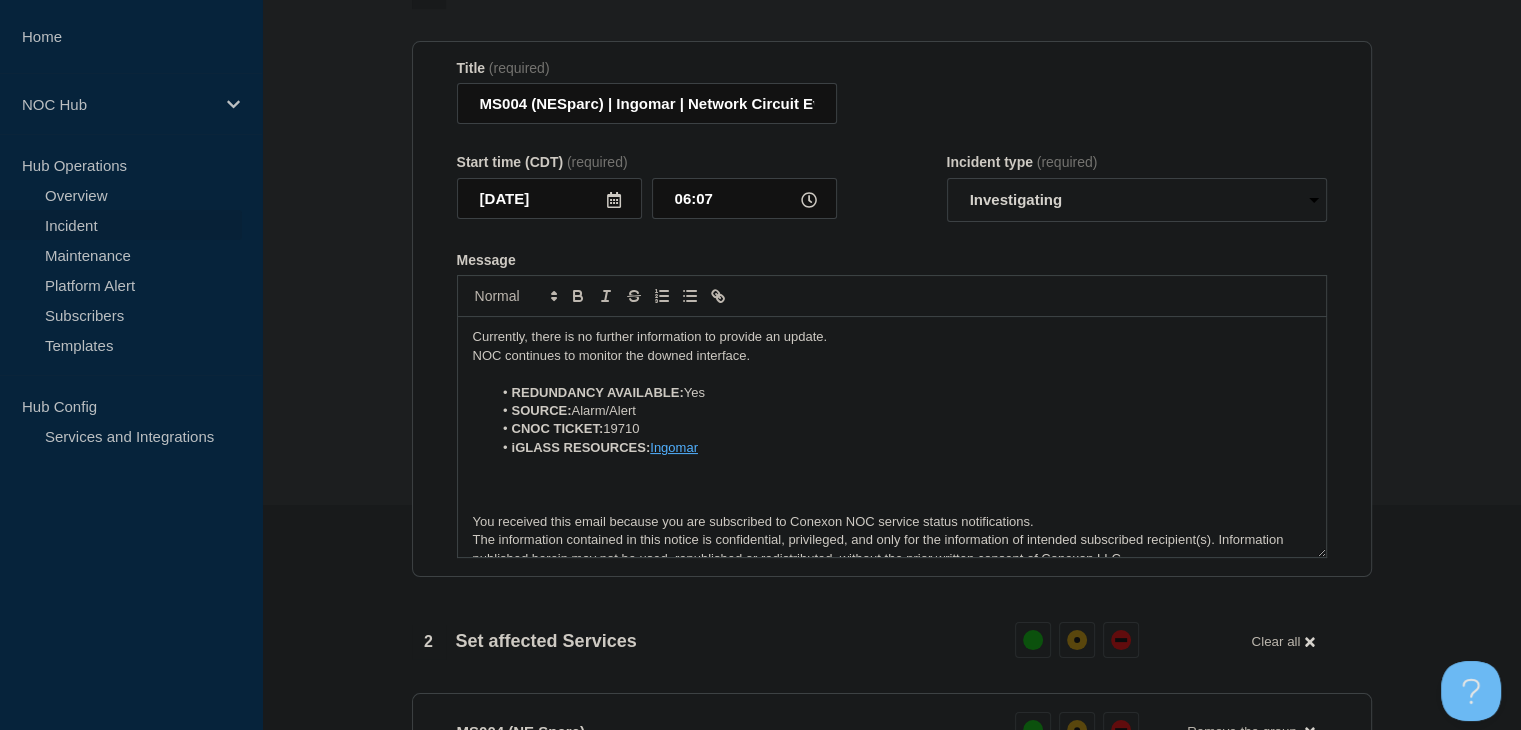 scroll, scrollTop: 0, scrollLeft: 0, axis: both 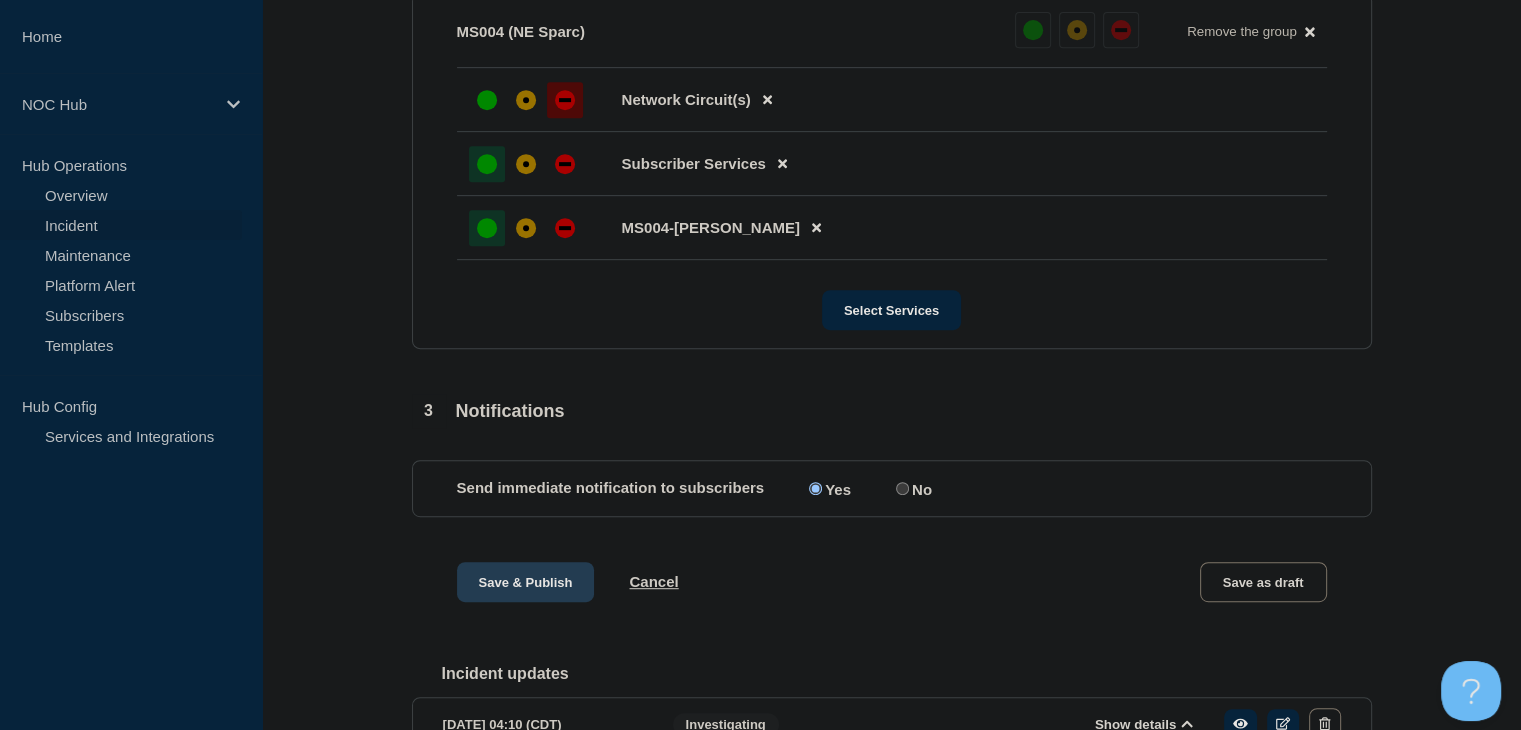 click on "Save & Publish" at bounding box center (526, 582) 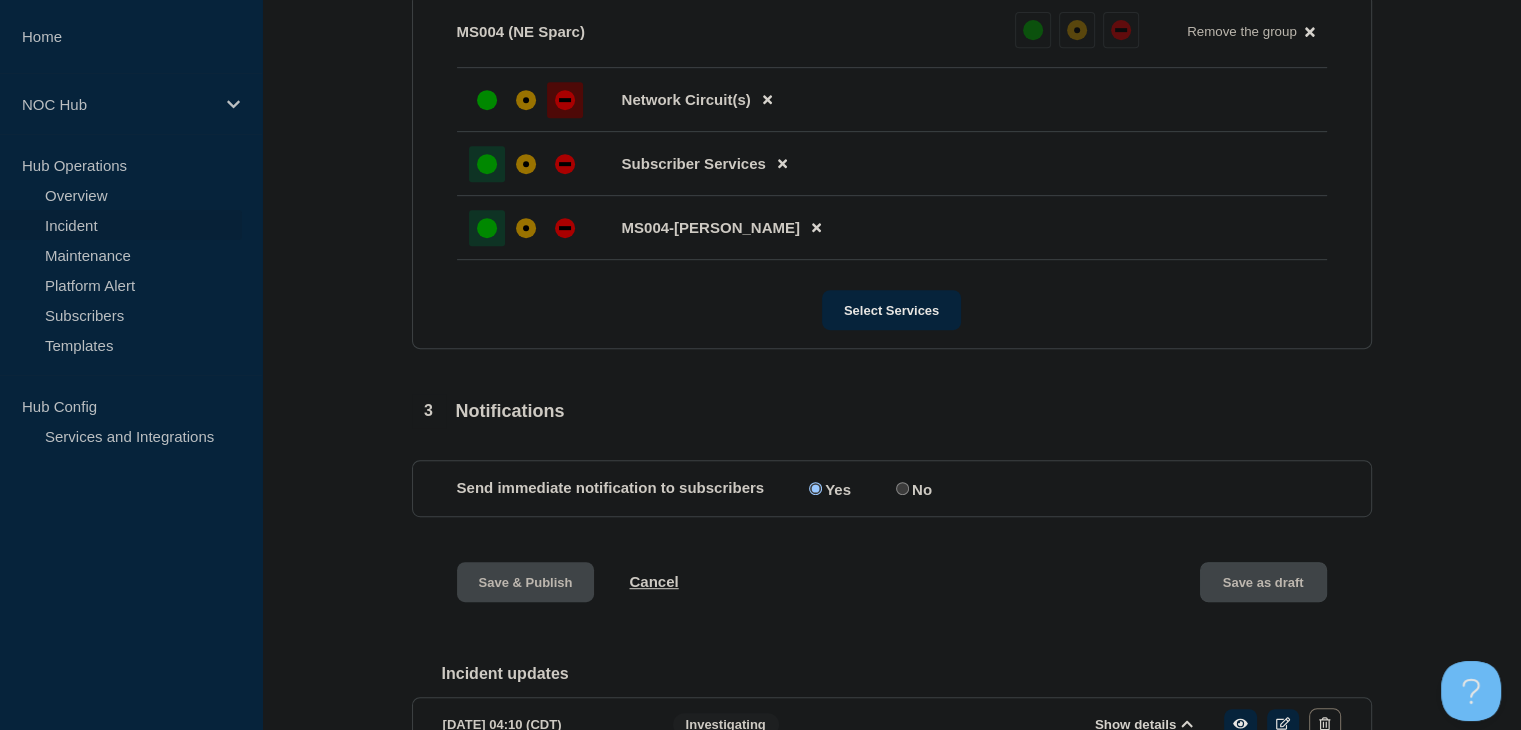 scroll, scrollTop: 0, scrollLeft: 0, axis: both 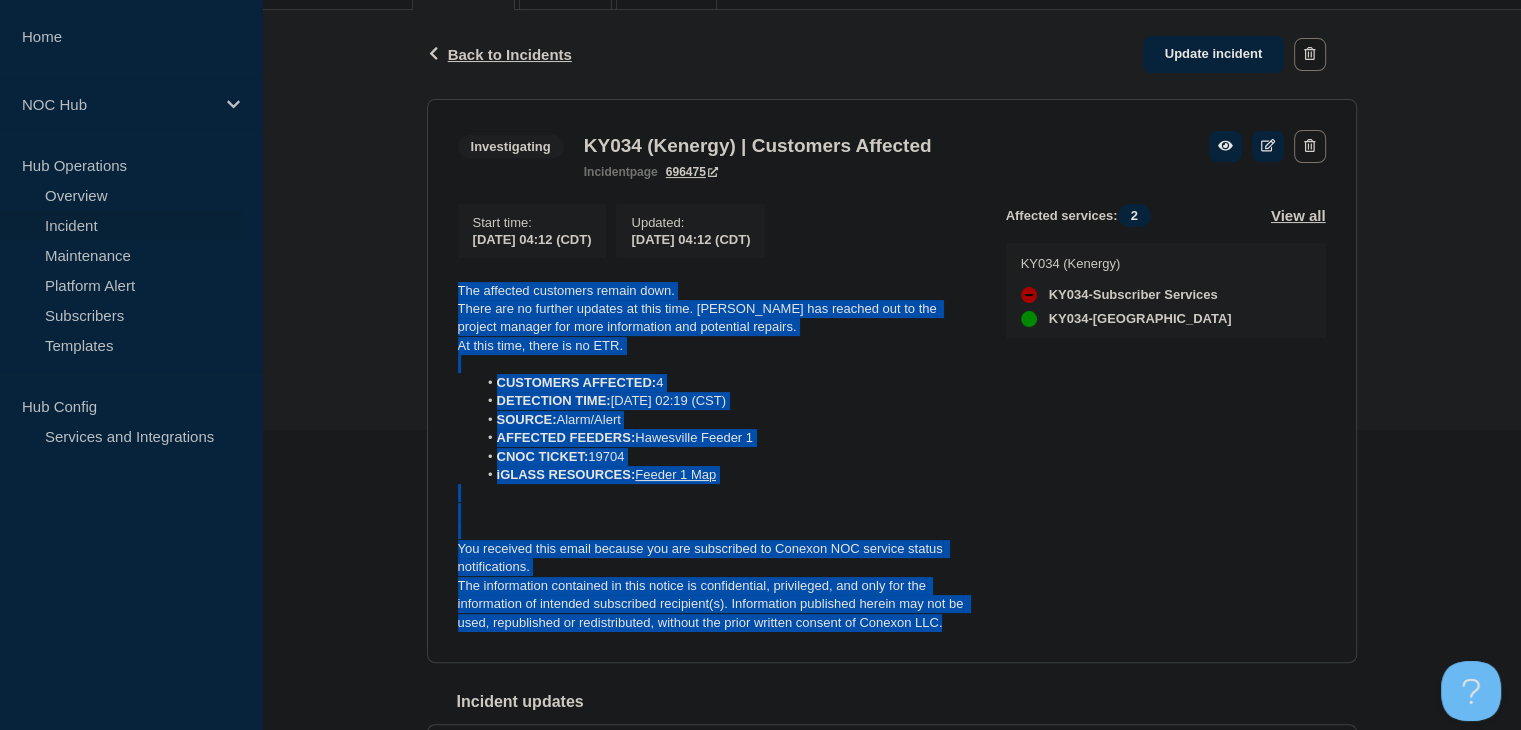 drag, startPoint x: 959, startPoint y: 629, endPoint x: 451, endPoint y: 293, distance: 609.0649 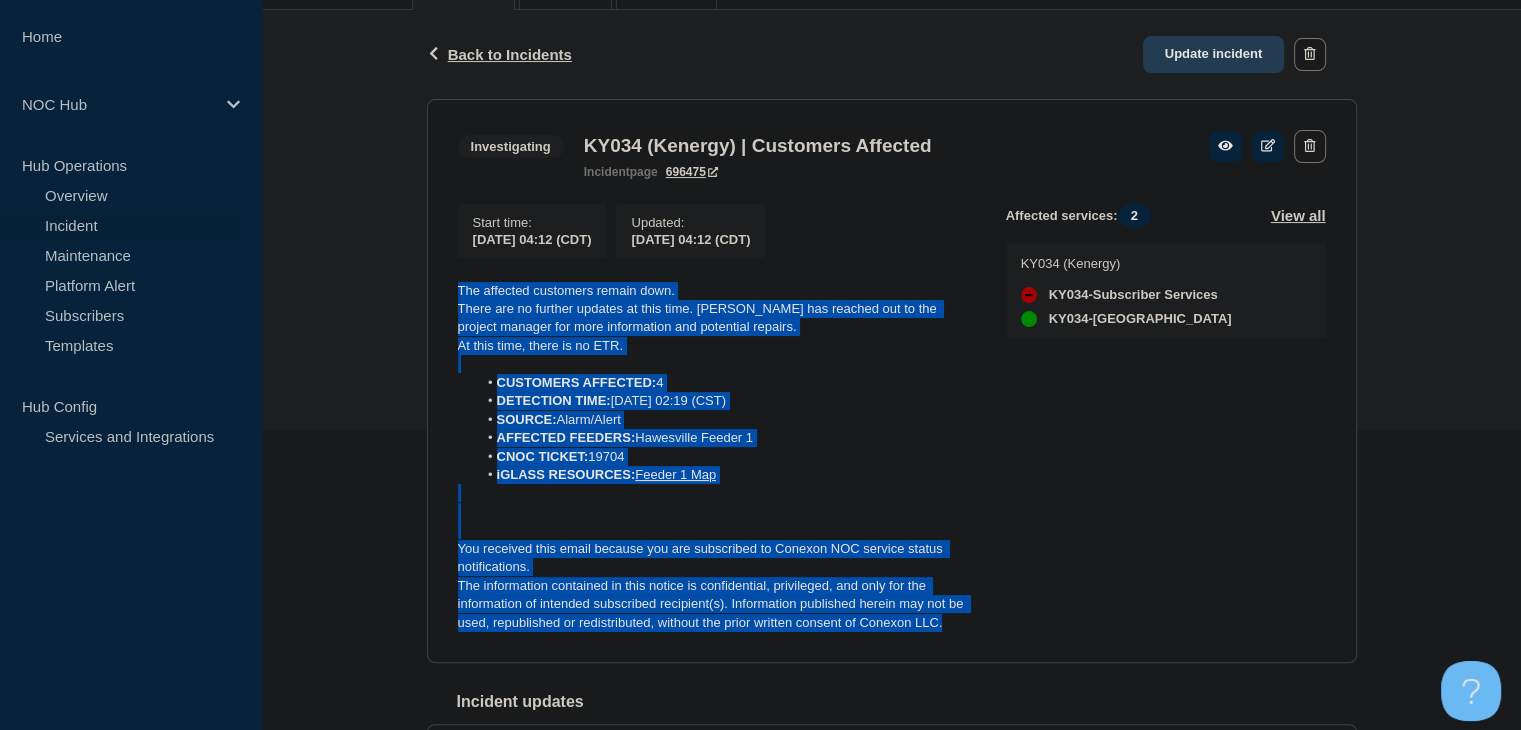 click on "Update incident" 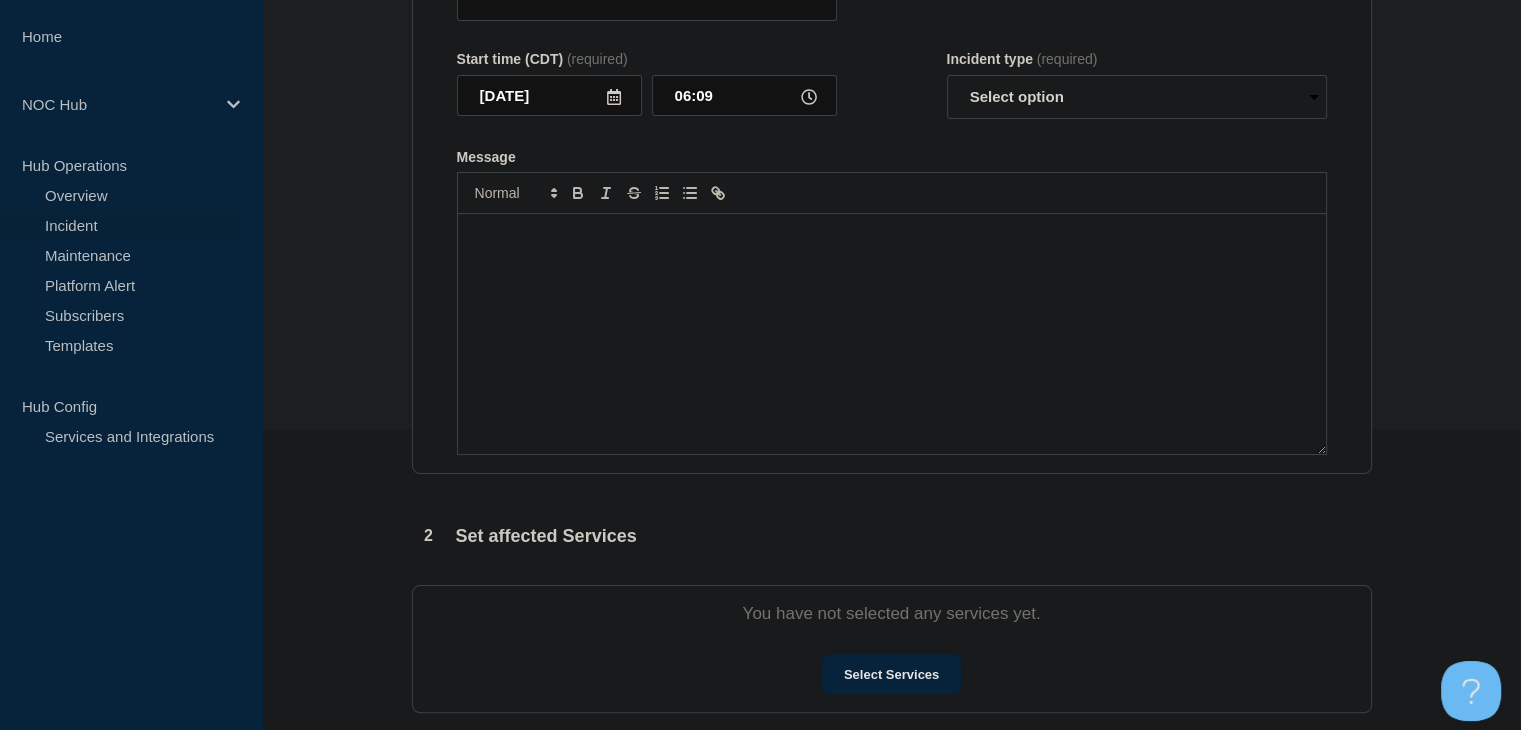 click at bounding box center (892, 334) 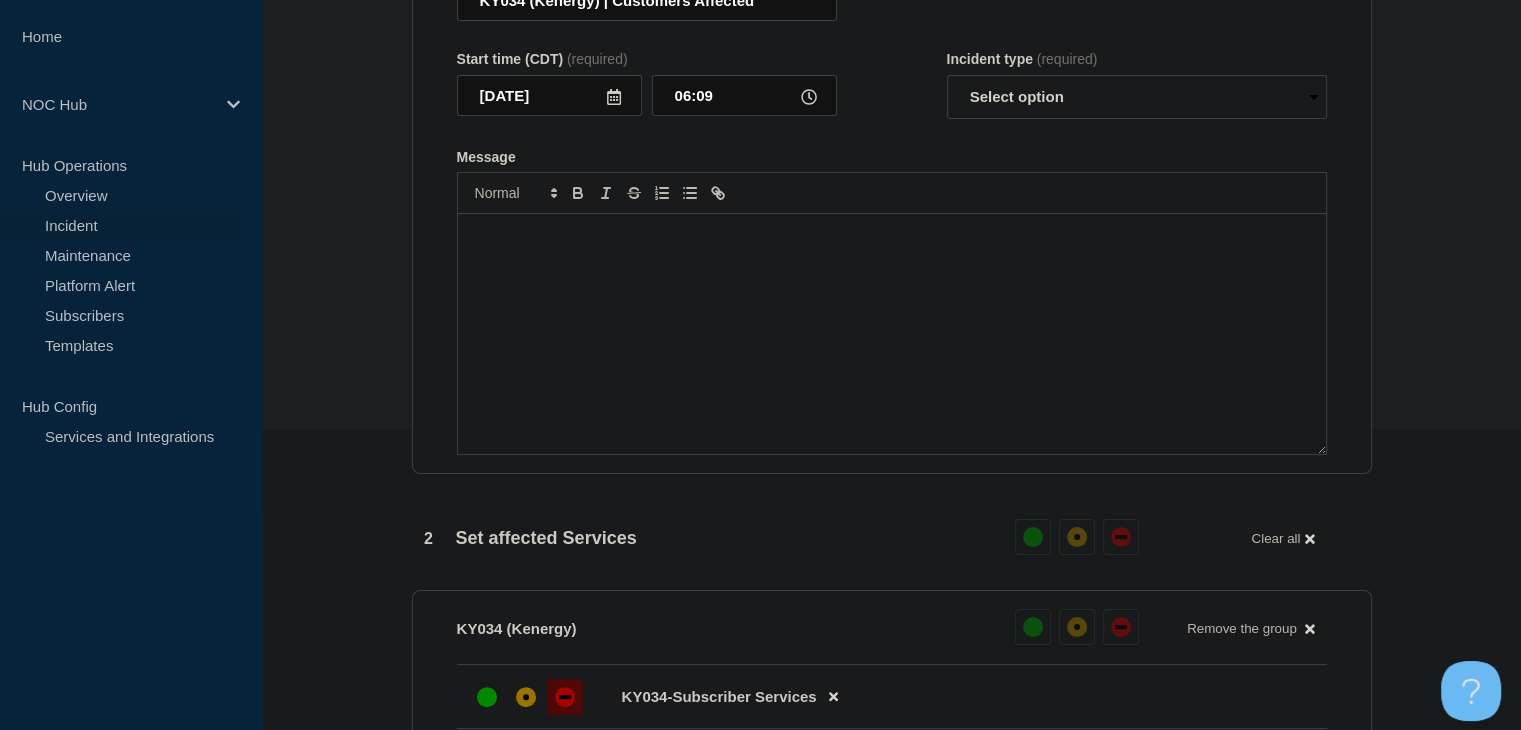 scroll, scrollTop: 333, scrollLeft: 0, axis: vertical 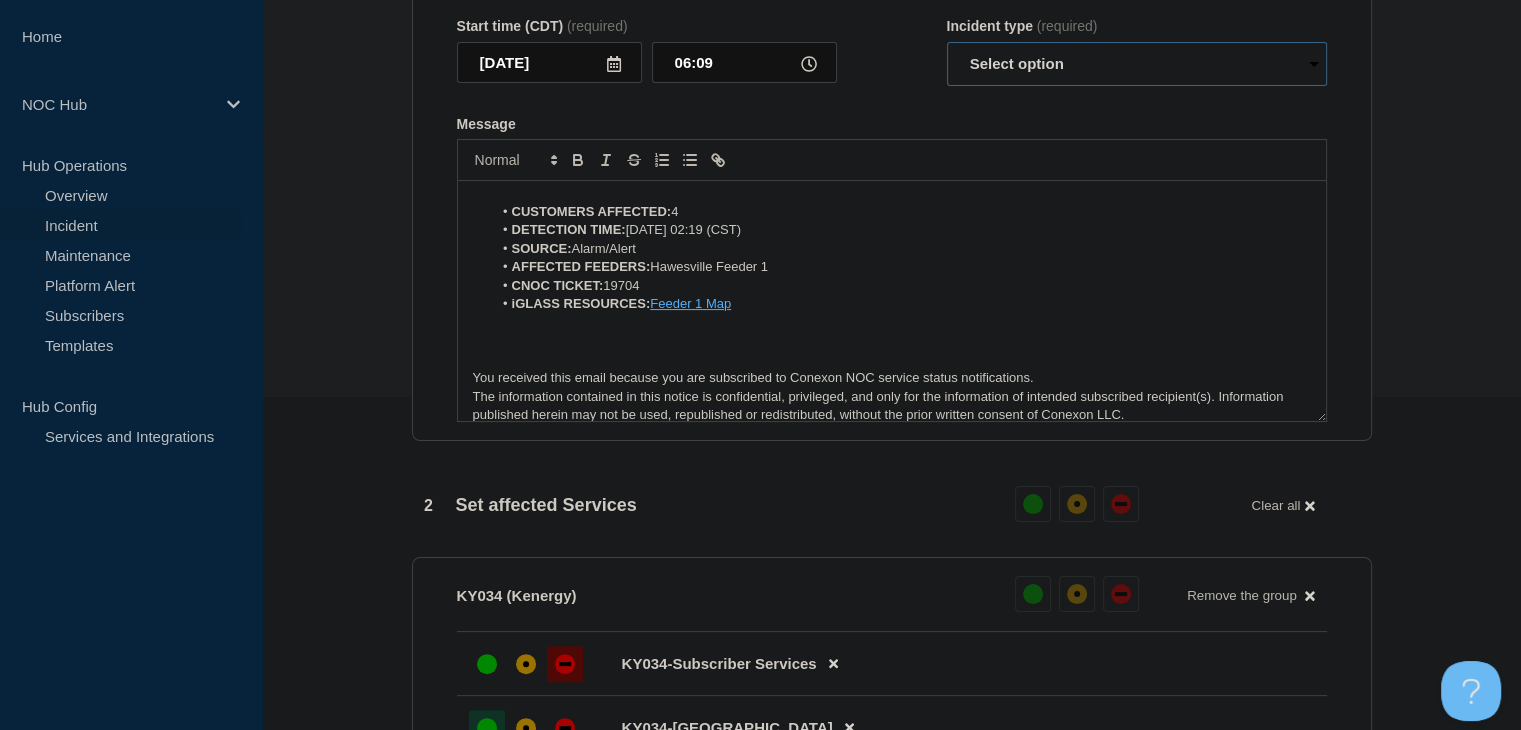 drag, startPoint x: 1025, startPoint y: 105, endPoint x: 1025, endPoint y: 116, distance: 11 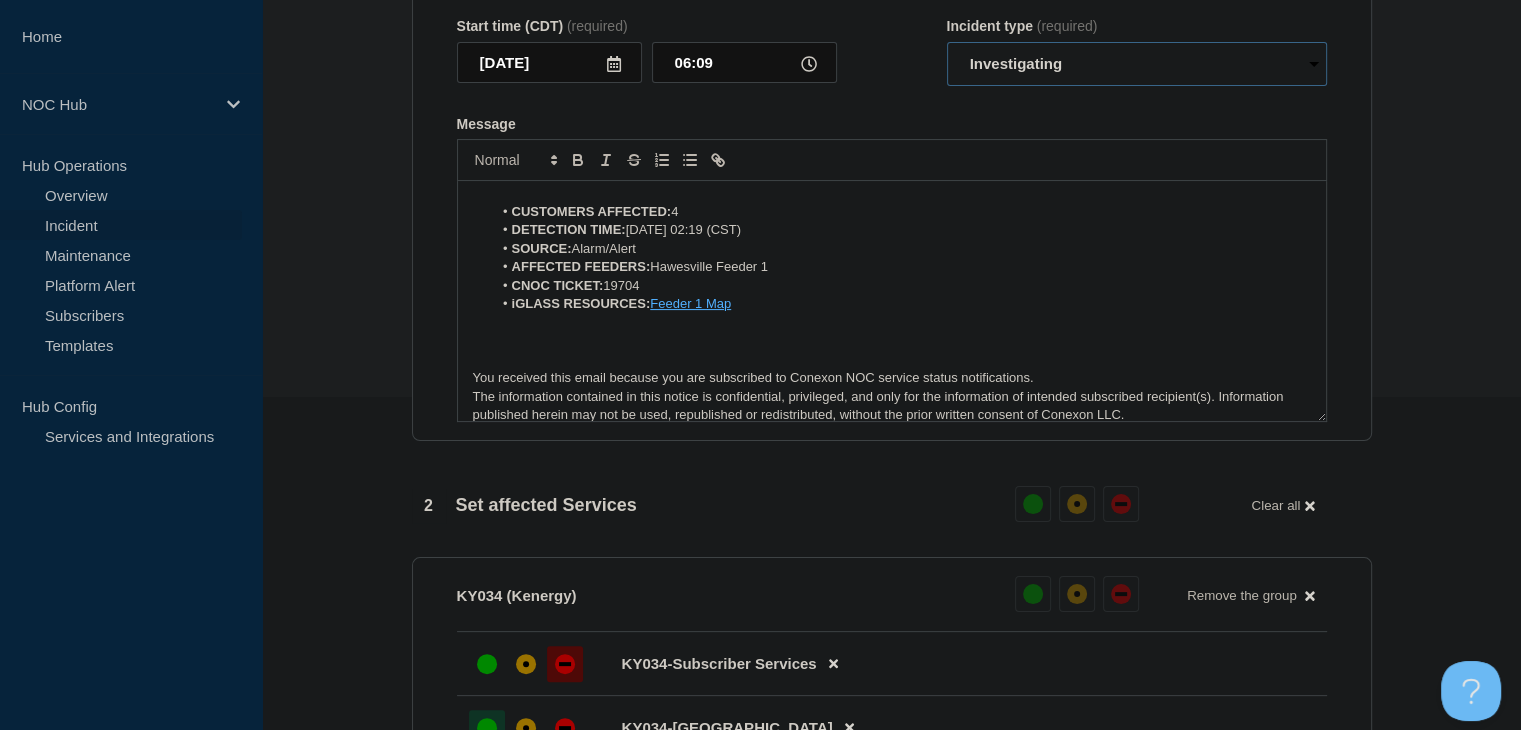 click on "Select option Investigating Identified Monitoring Resolved" at bounding box center [1137, 64] 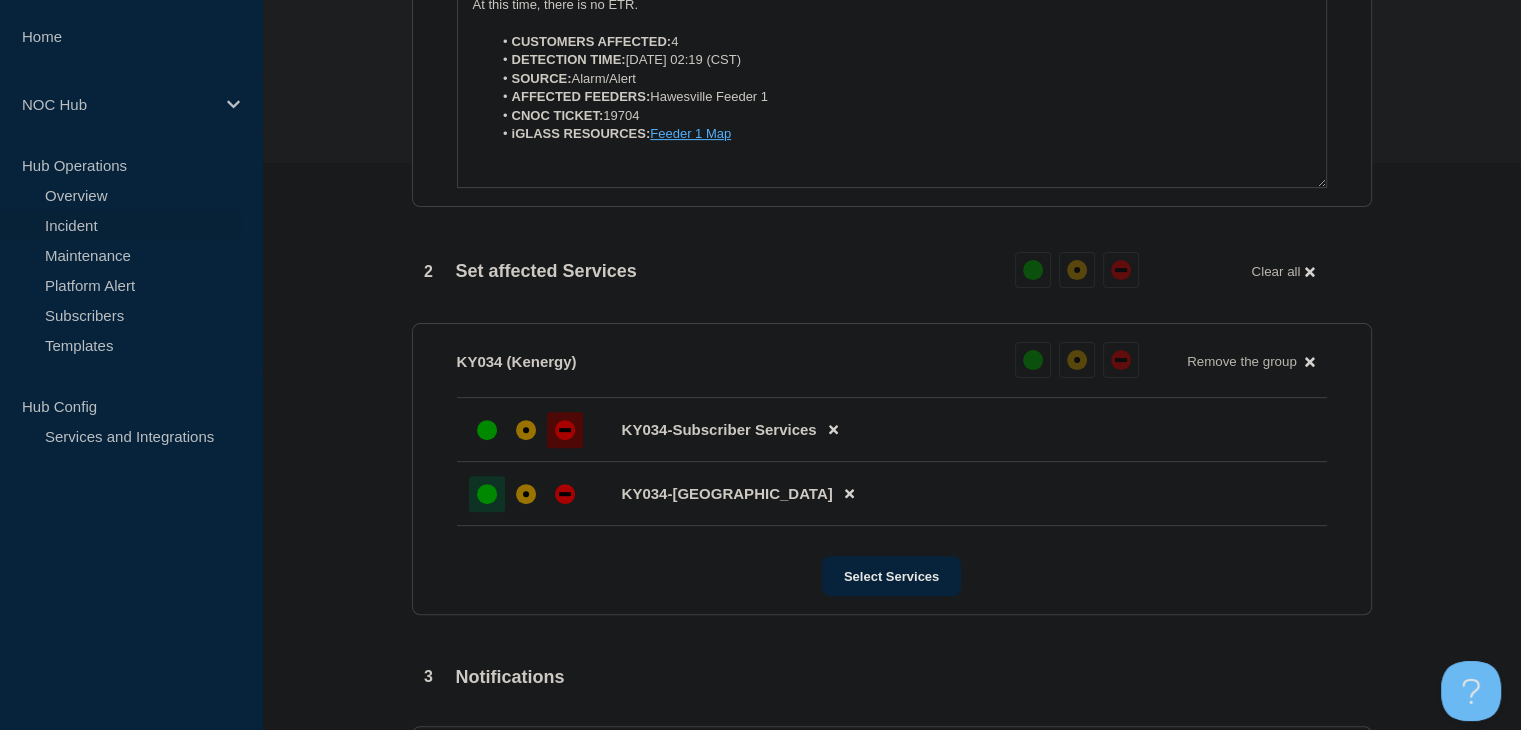 scroll, scrollTop: 933, scrollLeft: 0, axis: vertical 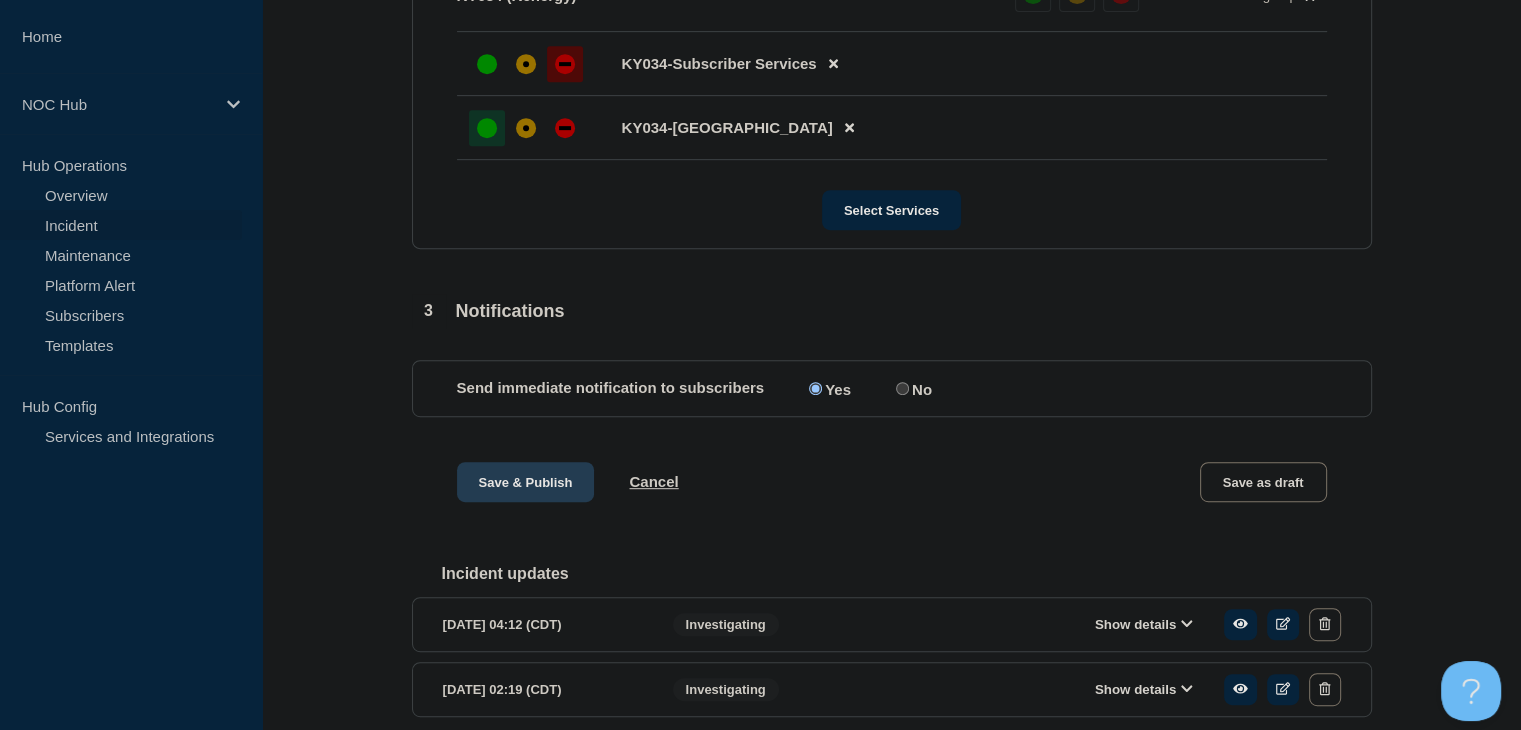 click on "Save & Publish" at bounding box center [526, 482] 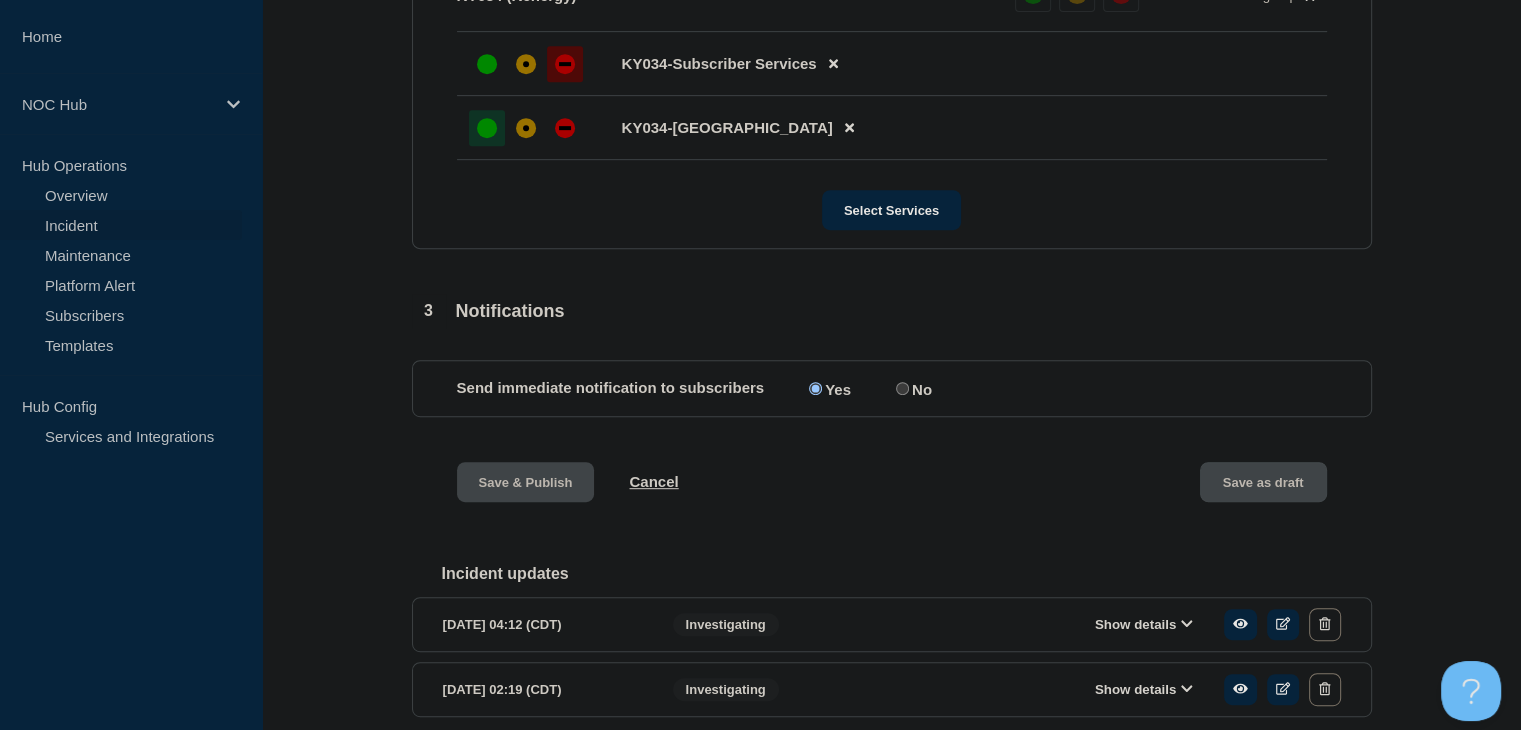 scroll, scrollTop: 0, scrollLeft: 0, axis: both 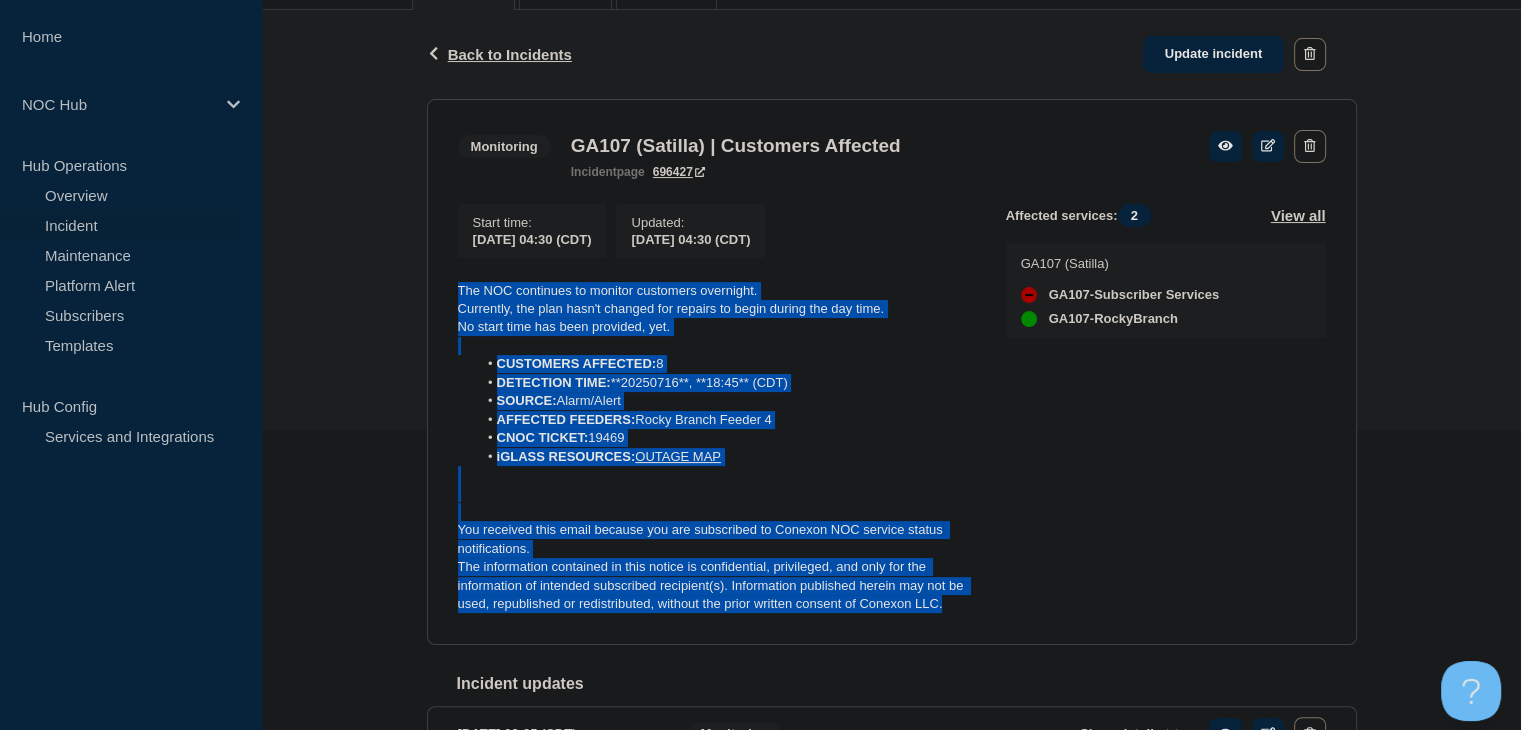 drag, startPoint x: 955, startPoint y: 614, endPoint x: 437, endPoint y: 299, distance: 606.2582 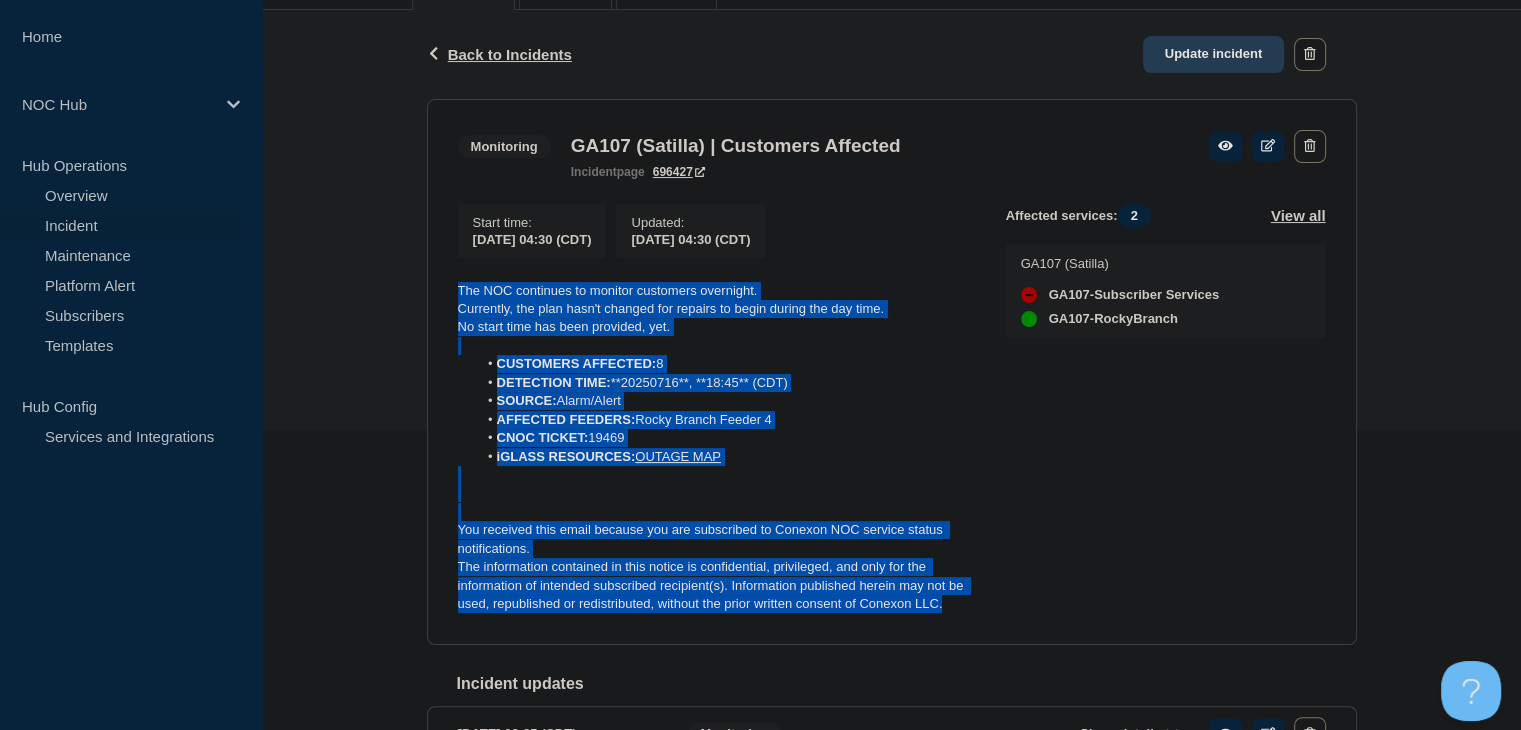 click on "Update incident" 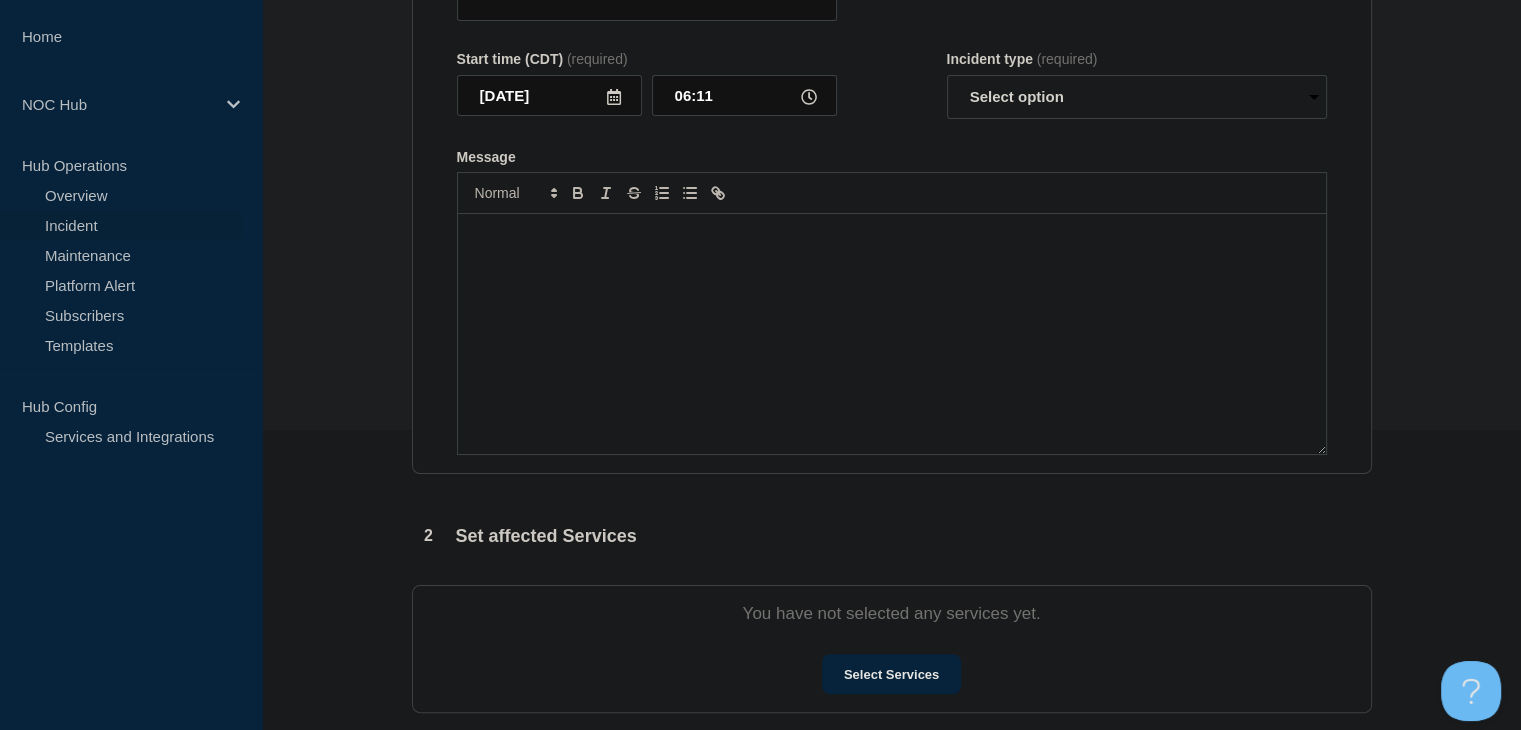 drag, startPoint x: 624, startPoint y: 445, endPoint x: 644, endPoint y: 433, distance: 23.323807 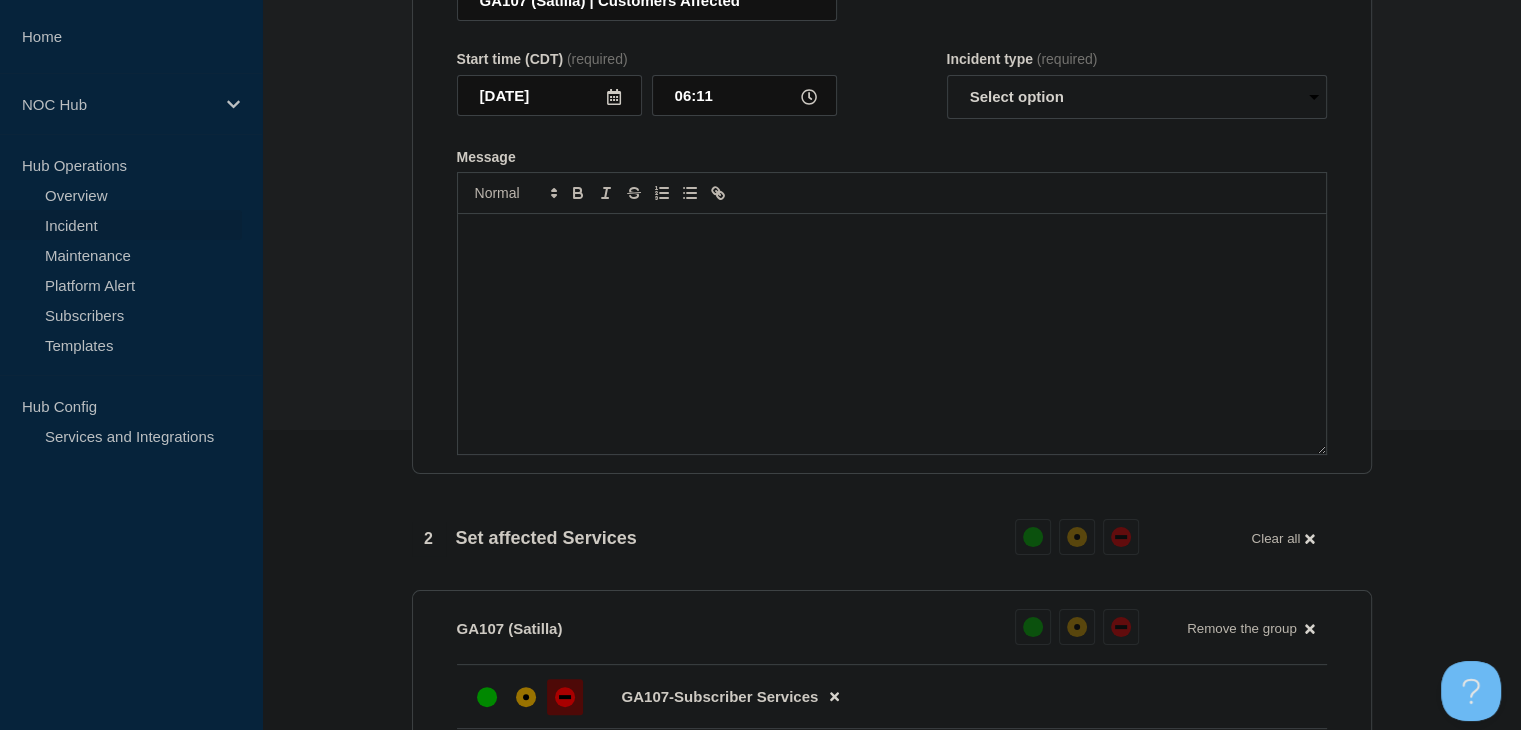 scroll, scrollTop: 333, scrollLeft: 0, axis: vertical 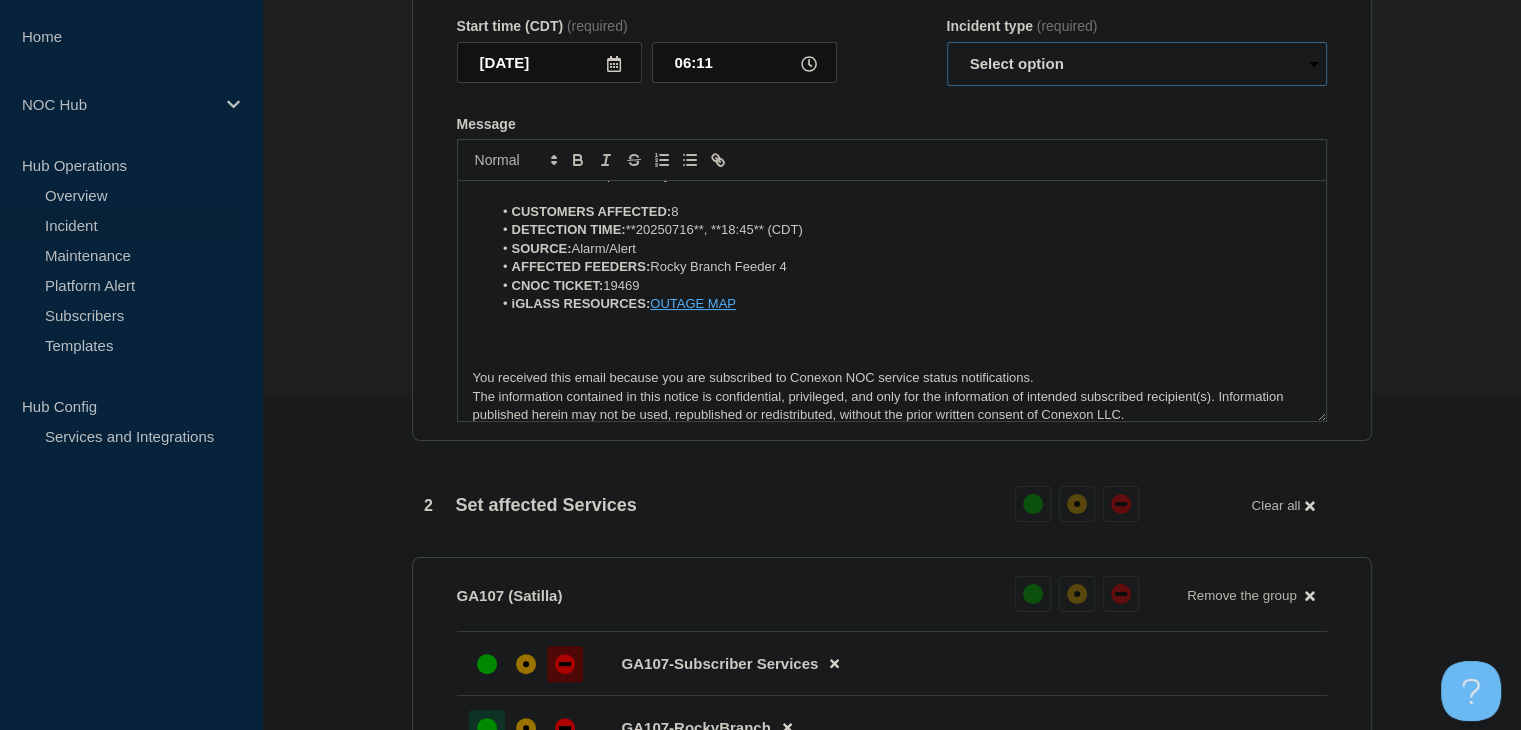 click on "Select option Investigating Identified Monitoring Resolved" at bounding box center (1137, 64) 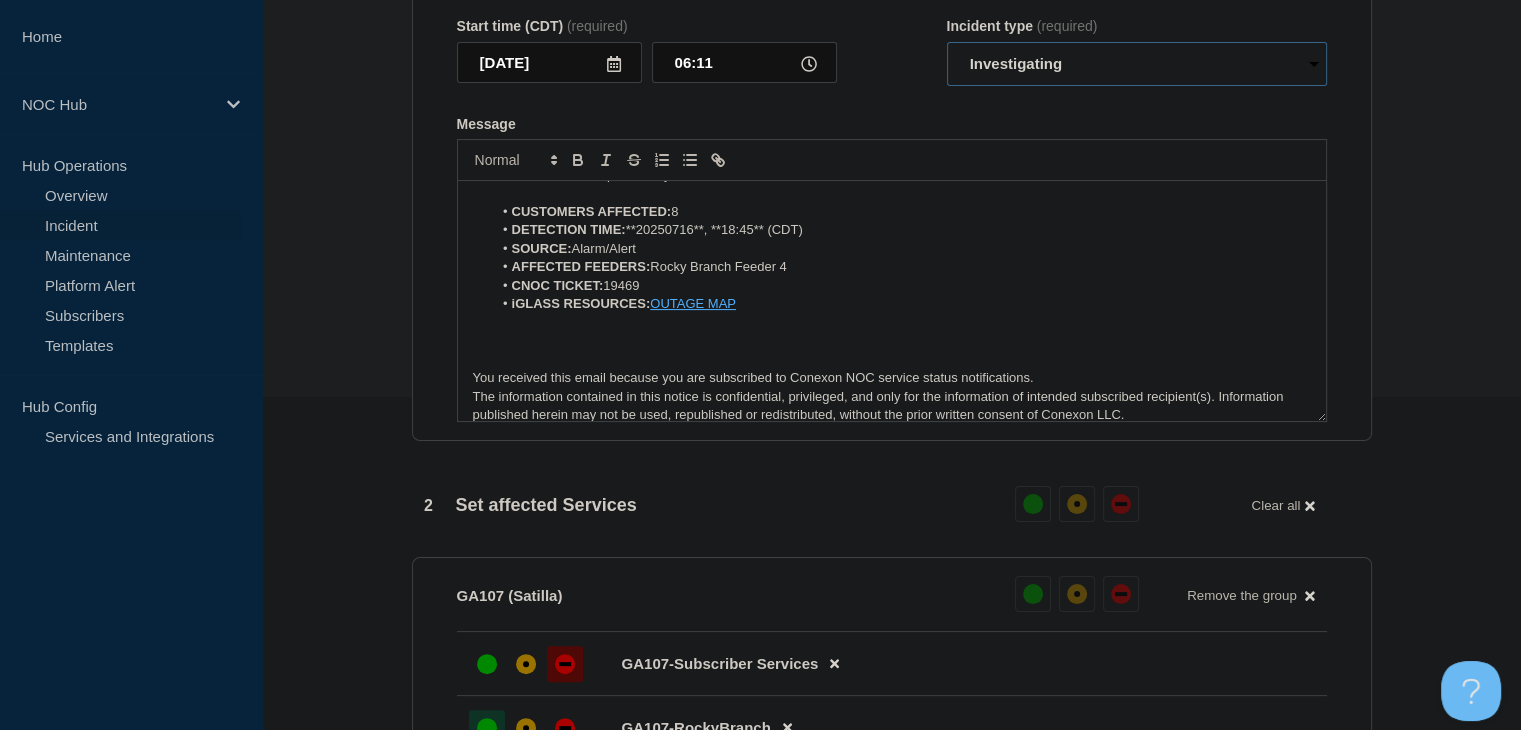 click on "Select option Investigating Identified Monitoring Resolved" at bounding box center (1137, 64) 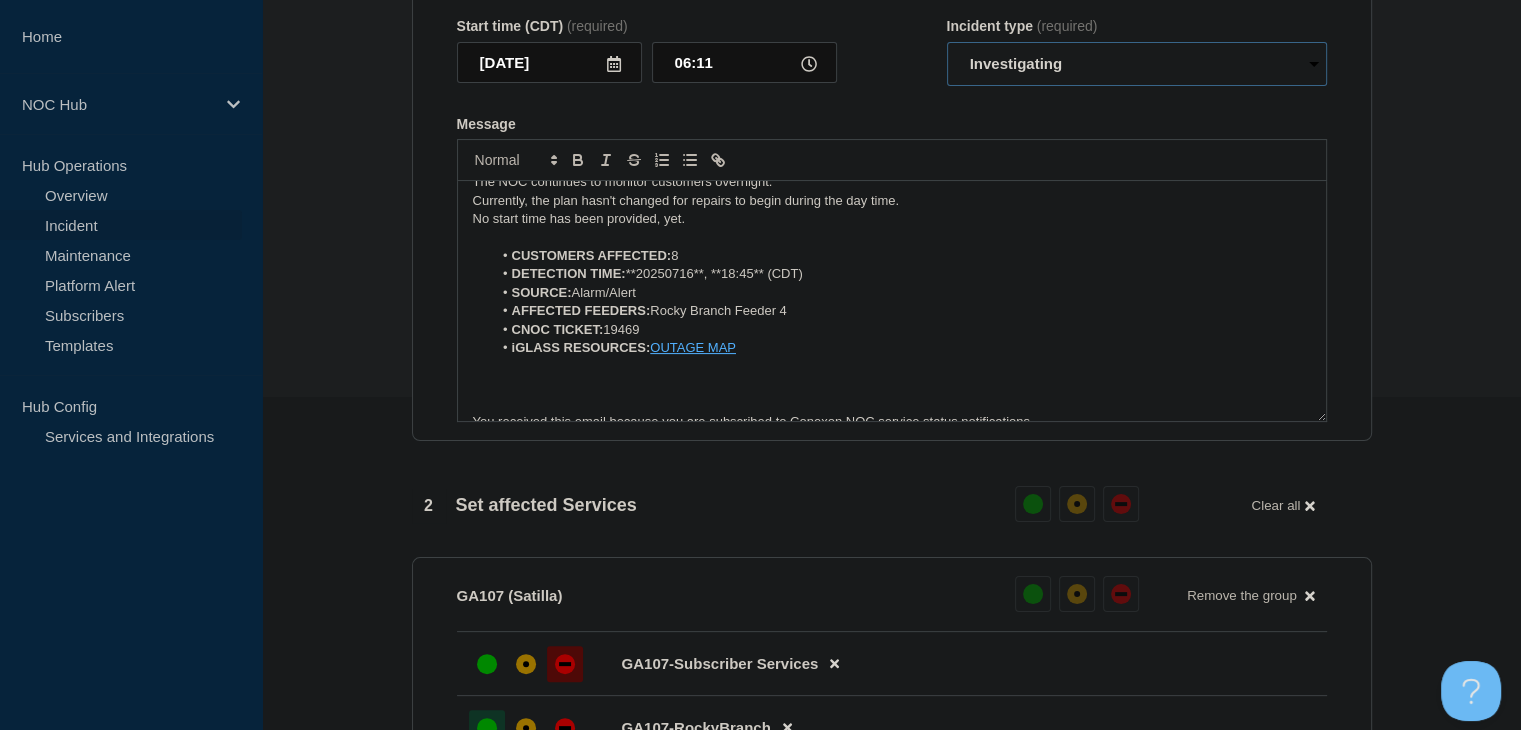 scroll, scrollTop: 0, scrollLeft: 0, axis: both 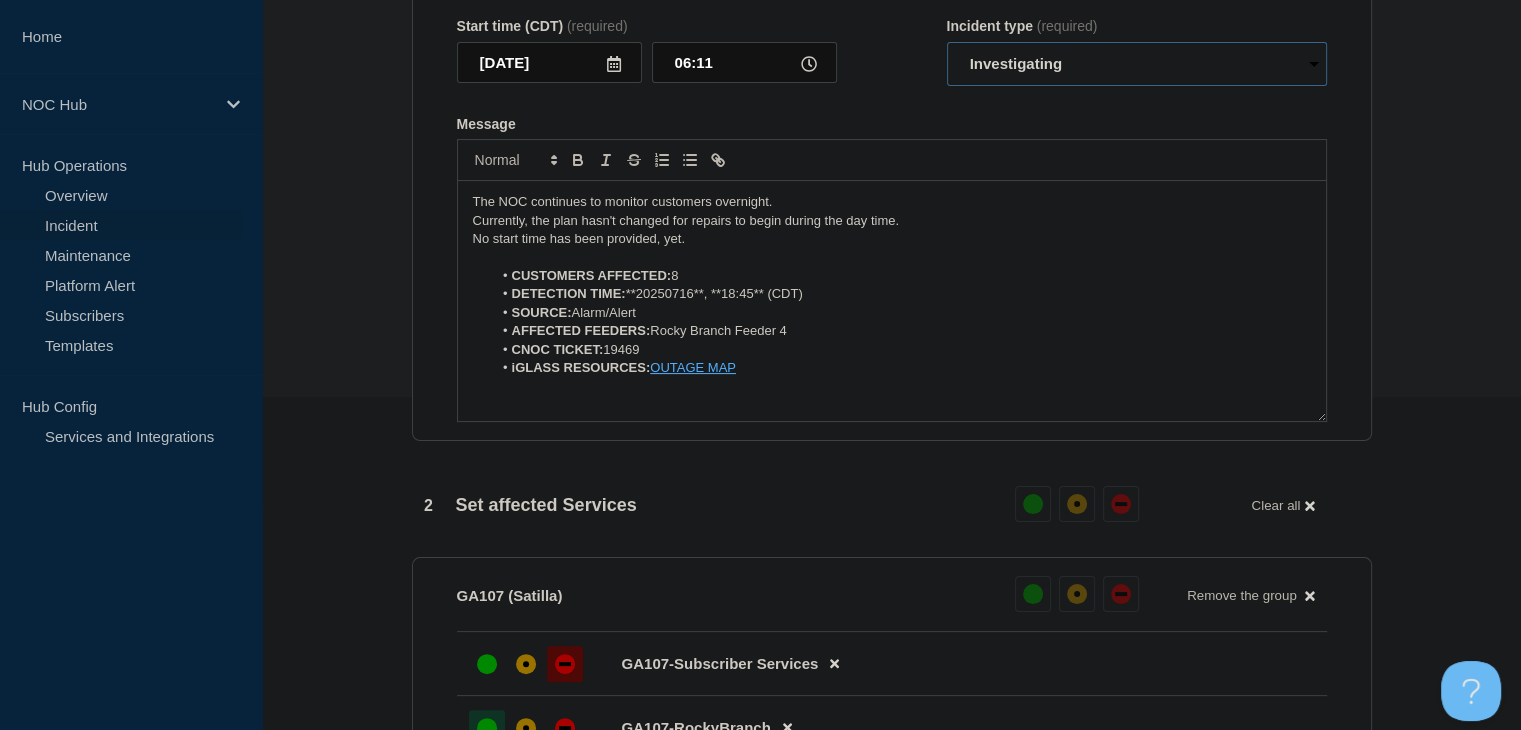 drag, startPoint x: 992, startPoint y: 96, endPoint x: 1000, endPoint y: 121, distance: 26.24881 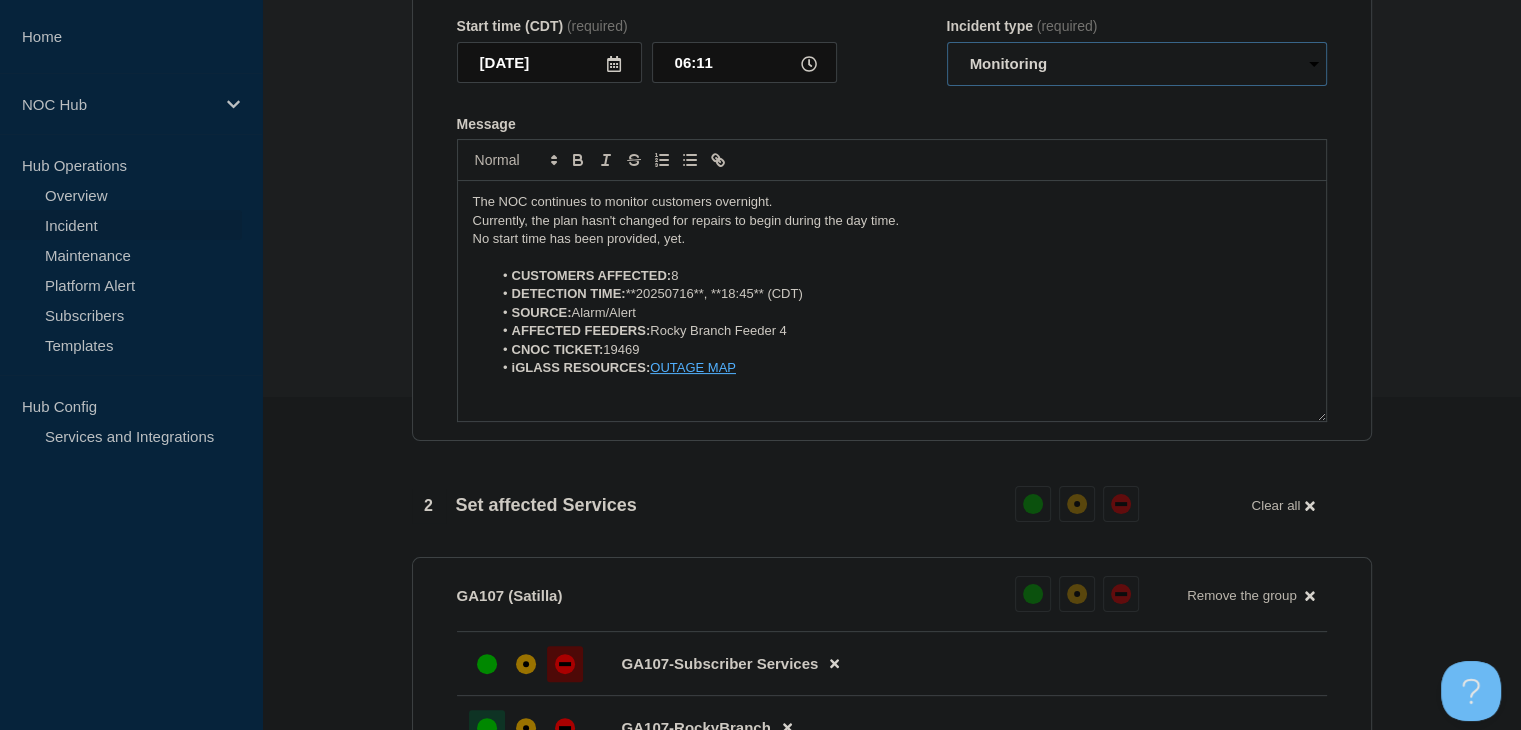 click on "Select option Investigating Identified Monitoring Resolved" at bounding box center [1137, 64] 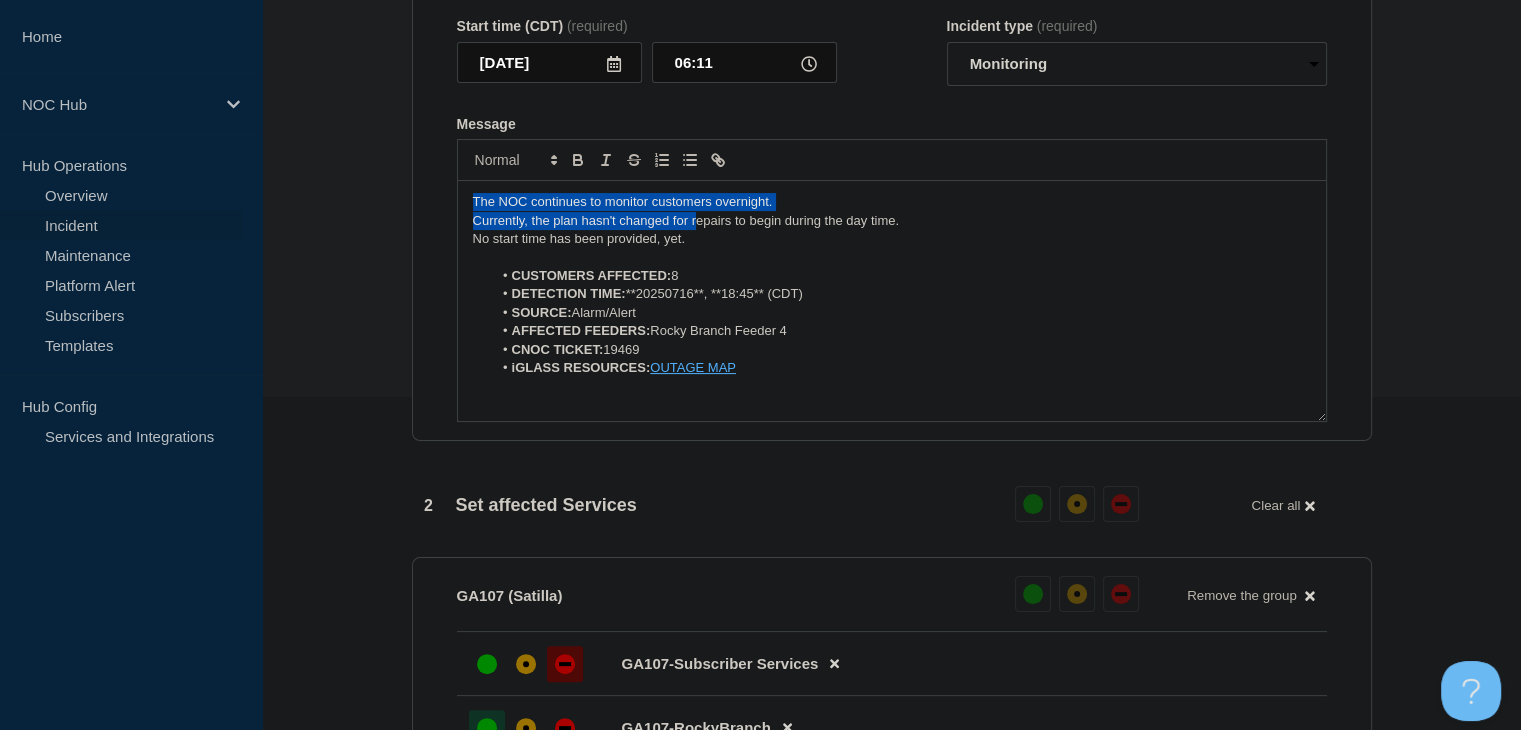 drag, startPoint x: 697, startPoint y: 269, endPoint x: 422, endPoint y: 221, distance: 279.15765 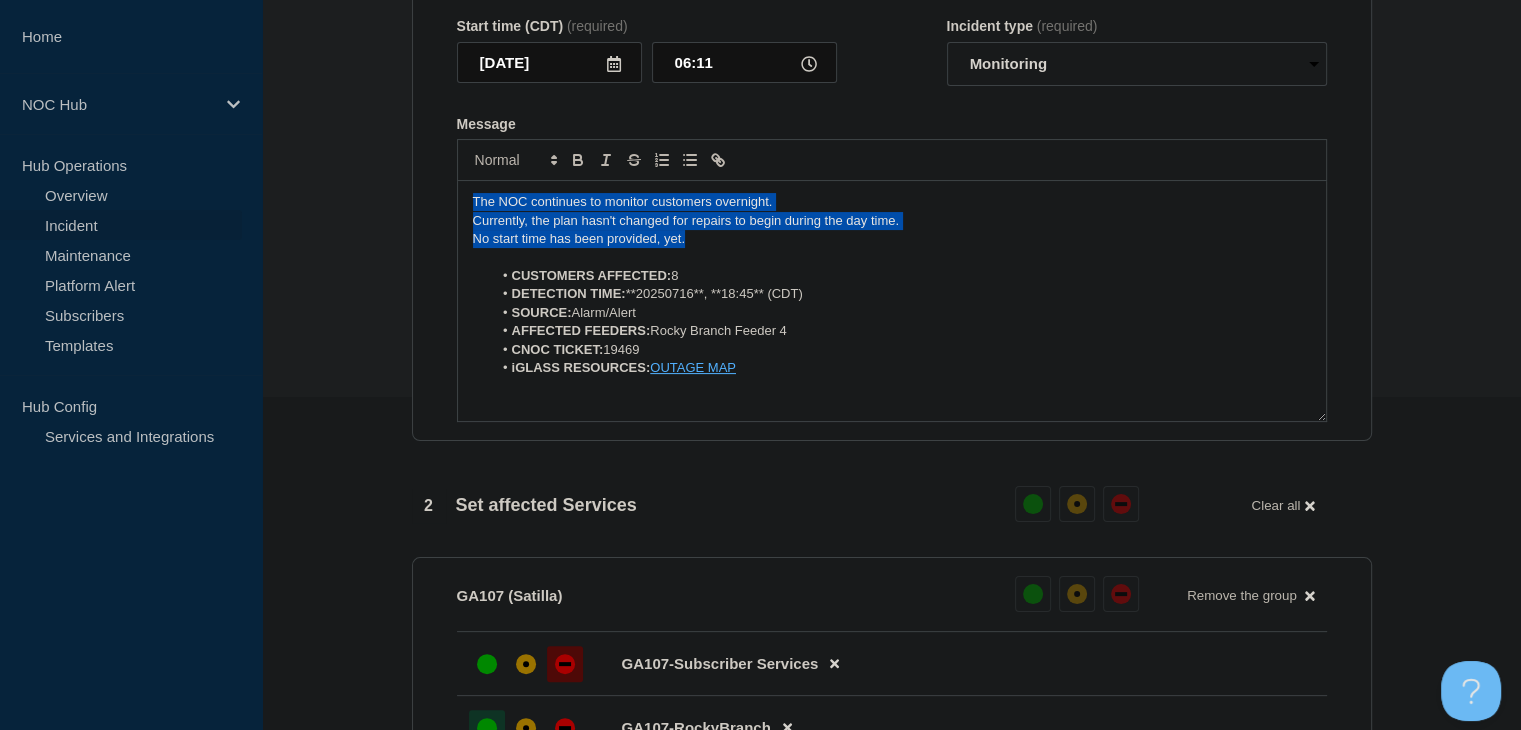 drag, startPoint x: 708, startPoint y: 281, endPoint x: 418, endPoint y: 236, distance: 293.4706 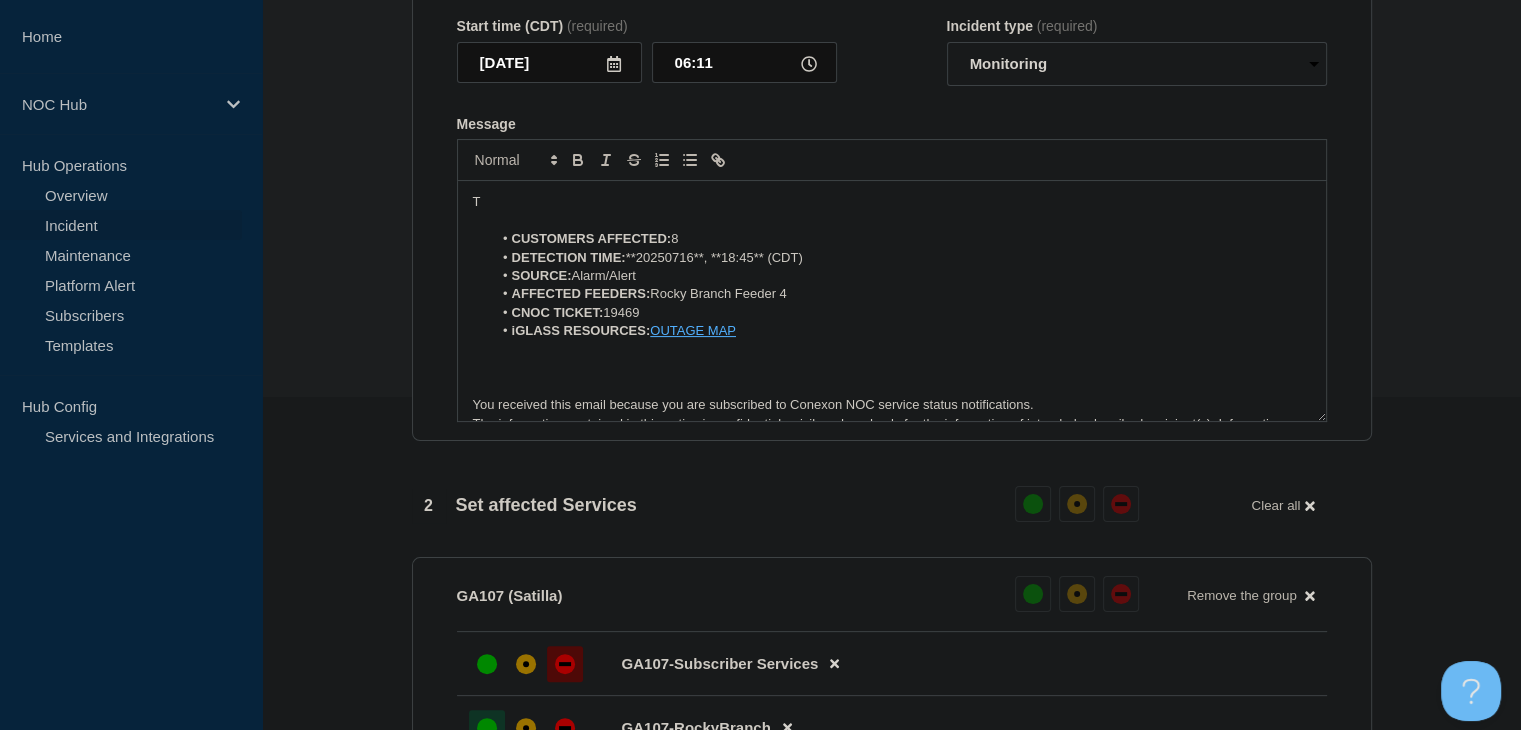 type 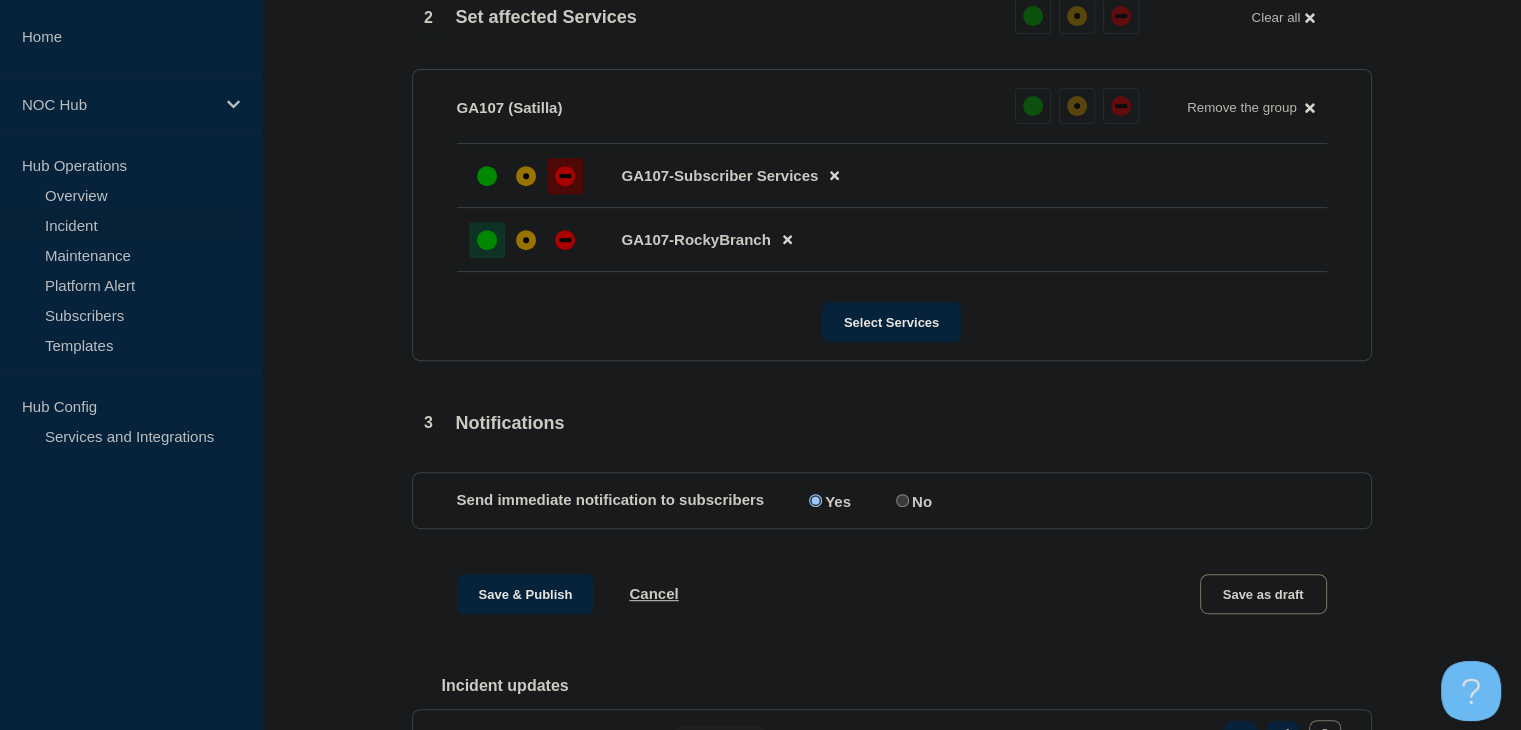 scroll, scrollTop: 933, scrollLeft: 0, axis: vertical 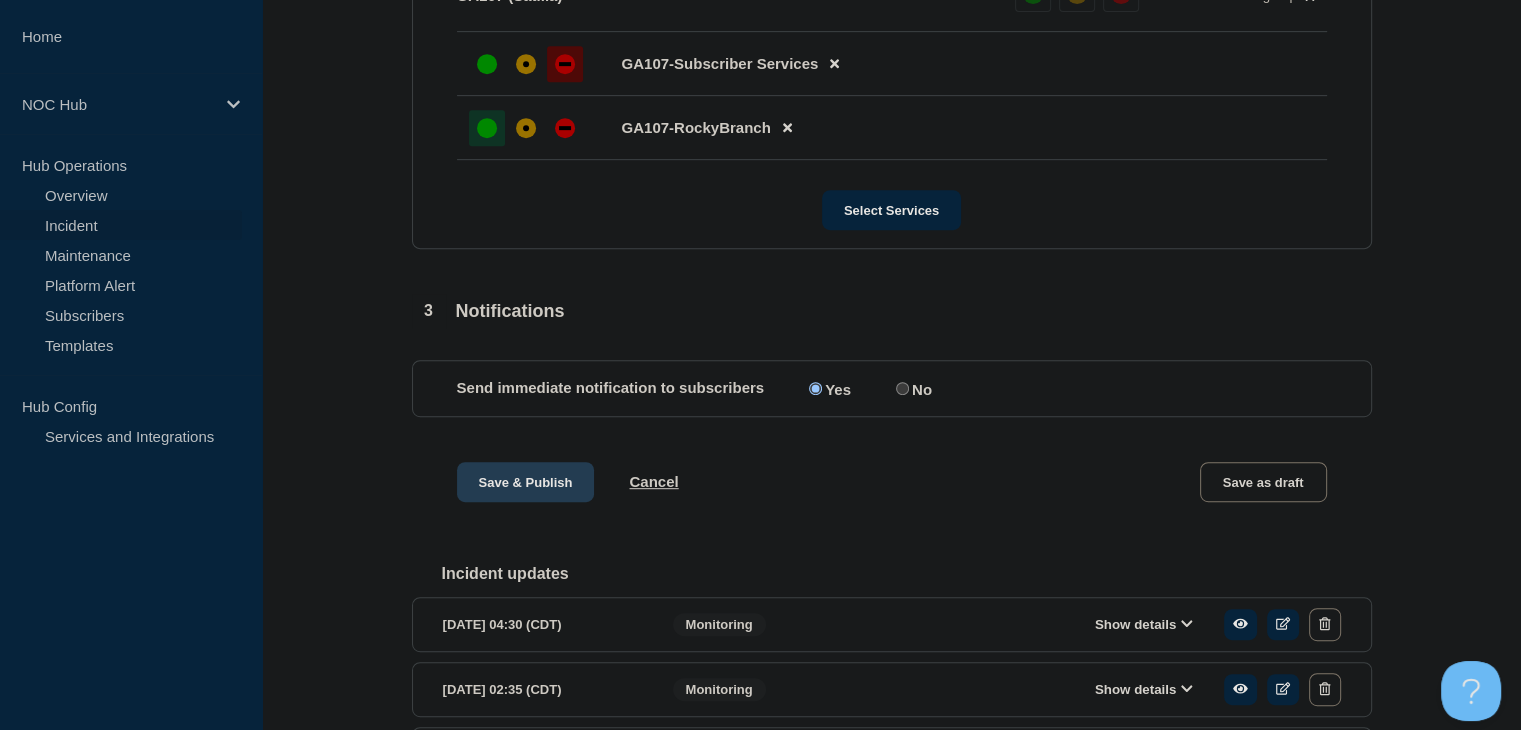 click on "Save & Publish" at bounding box center (526, 482) 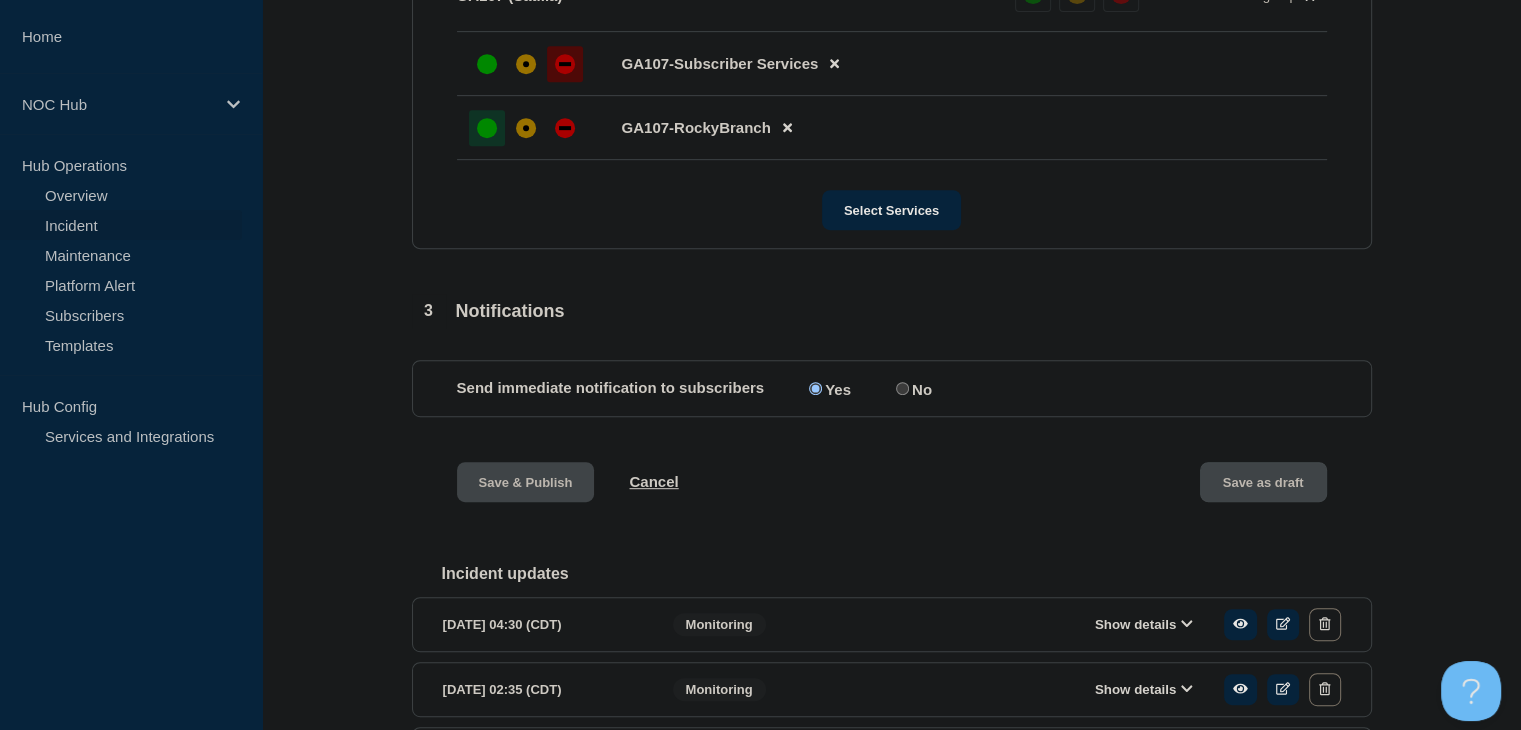 scroll, scrollTop: 0, scrollLeft: 0, axis: both 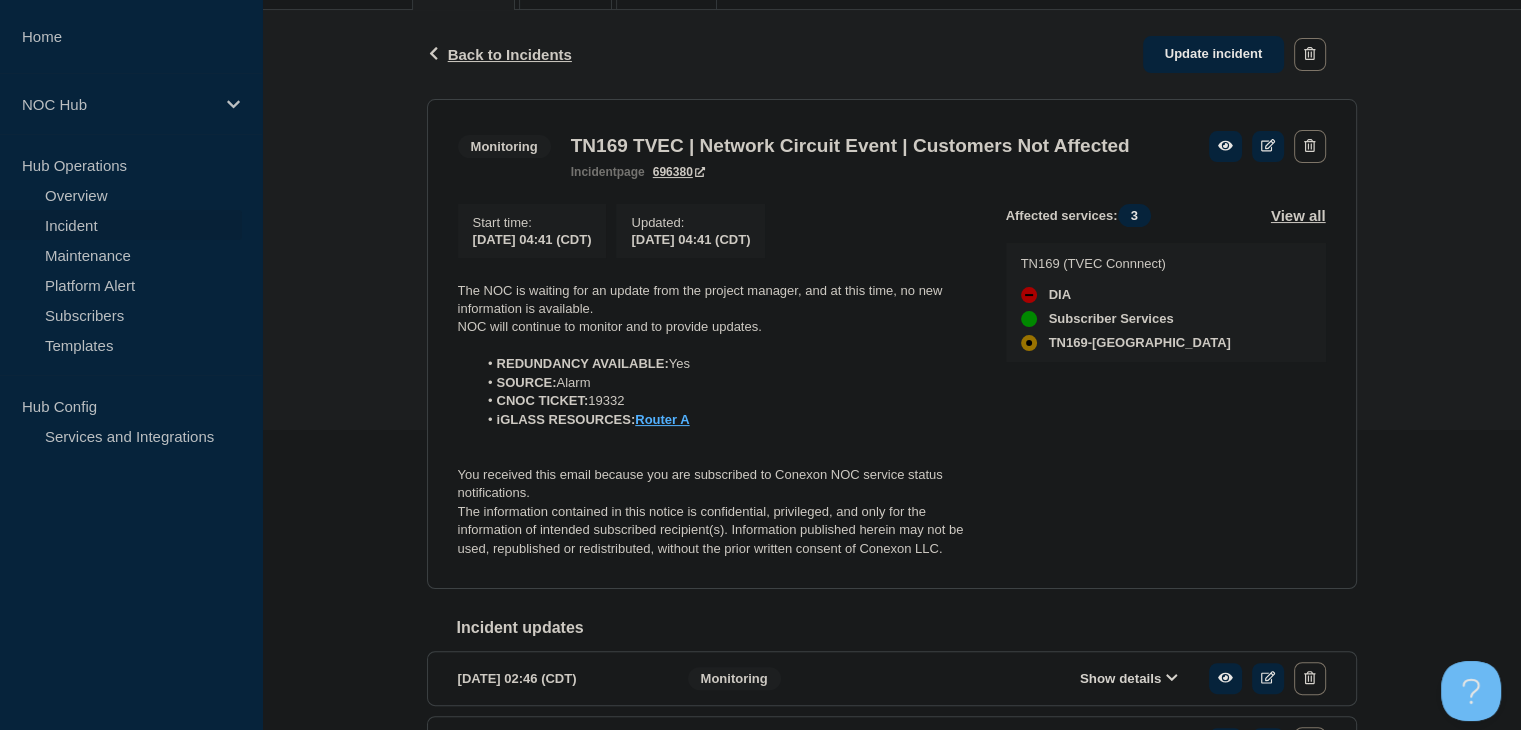 drag, startPoint x: 964, startPoint y: 578, endPoint x: 953, endPoint y: 578, distance: 11 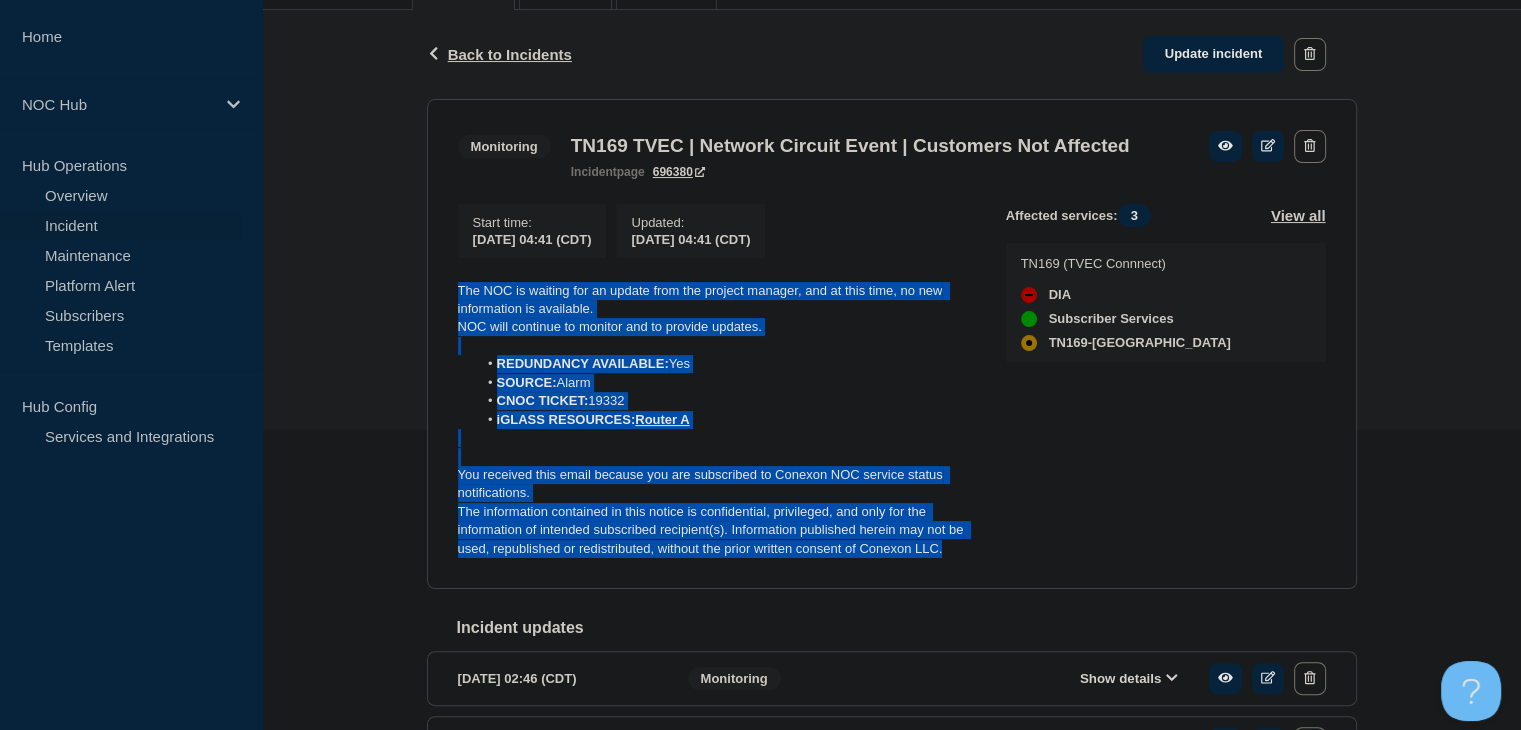 drag, startPoint x: 953, startPoint y: 578, endPoint x: 445, endPoint y: 316, distance: 571.58374 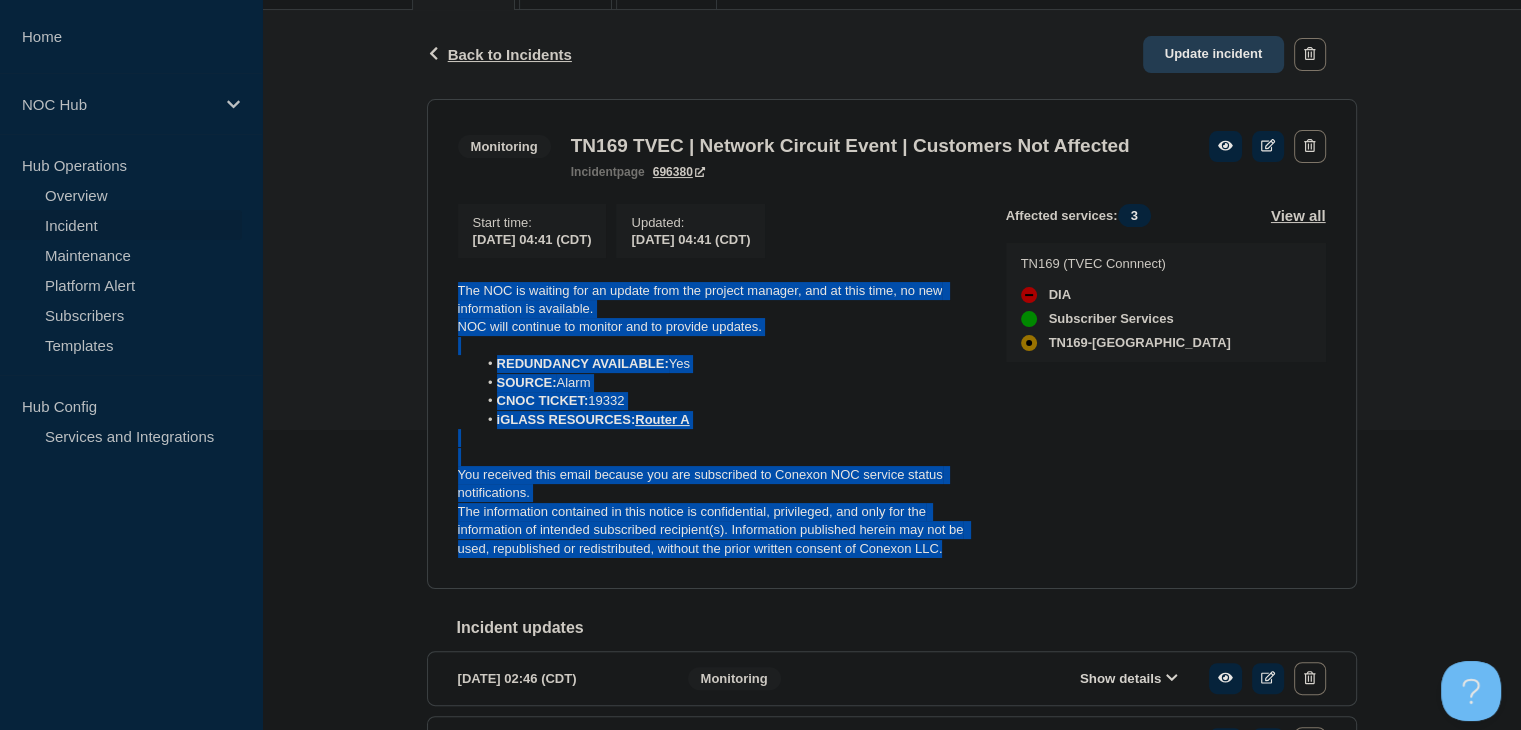 click on "Update incident" 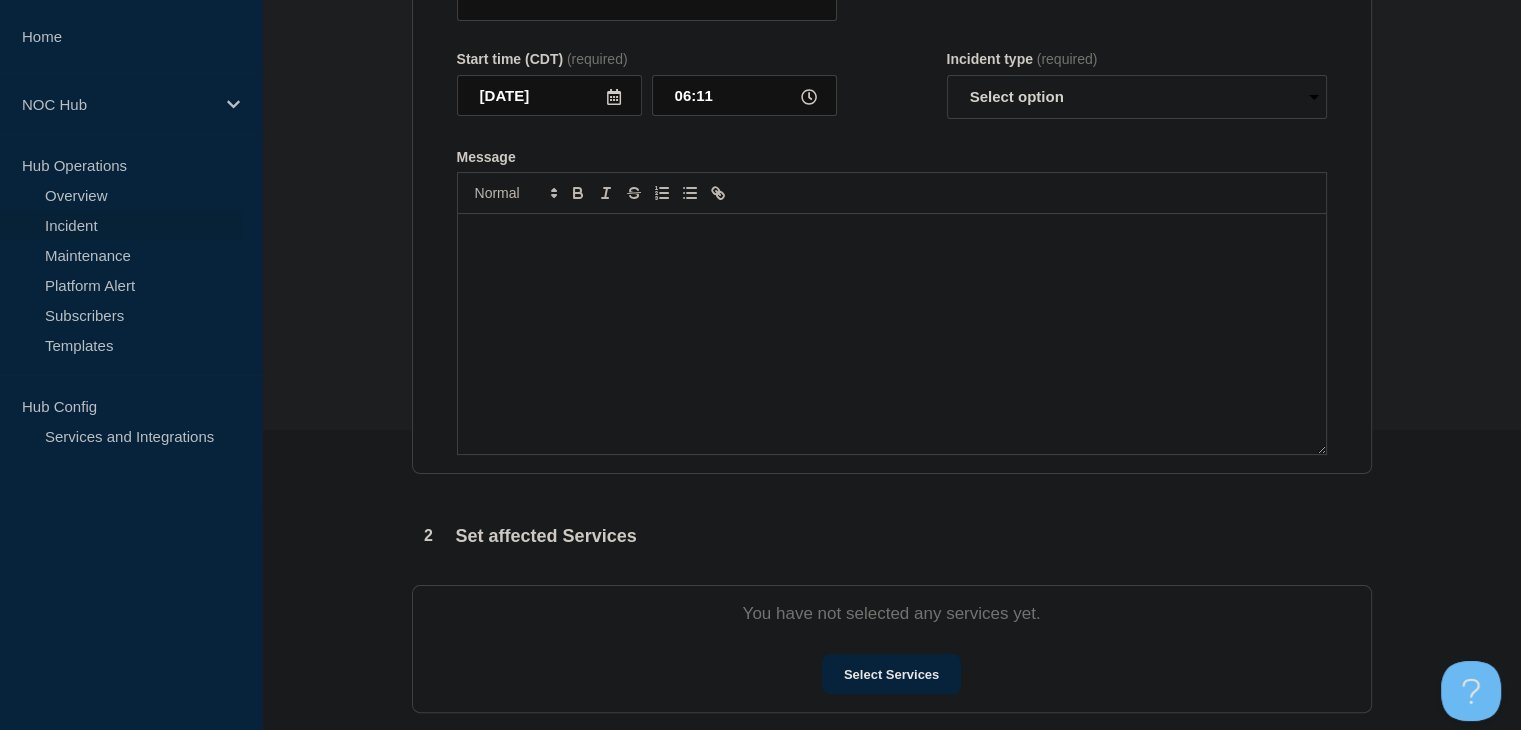 click at bounding box center (892, 334) 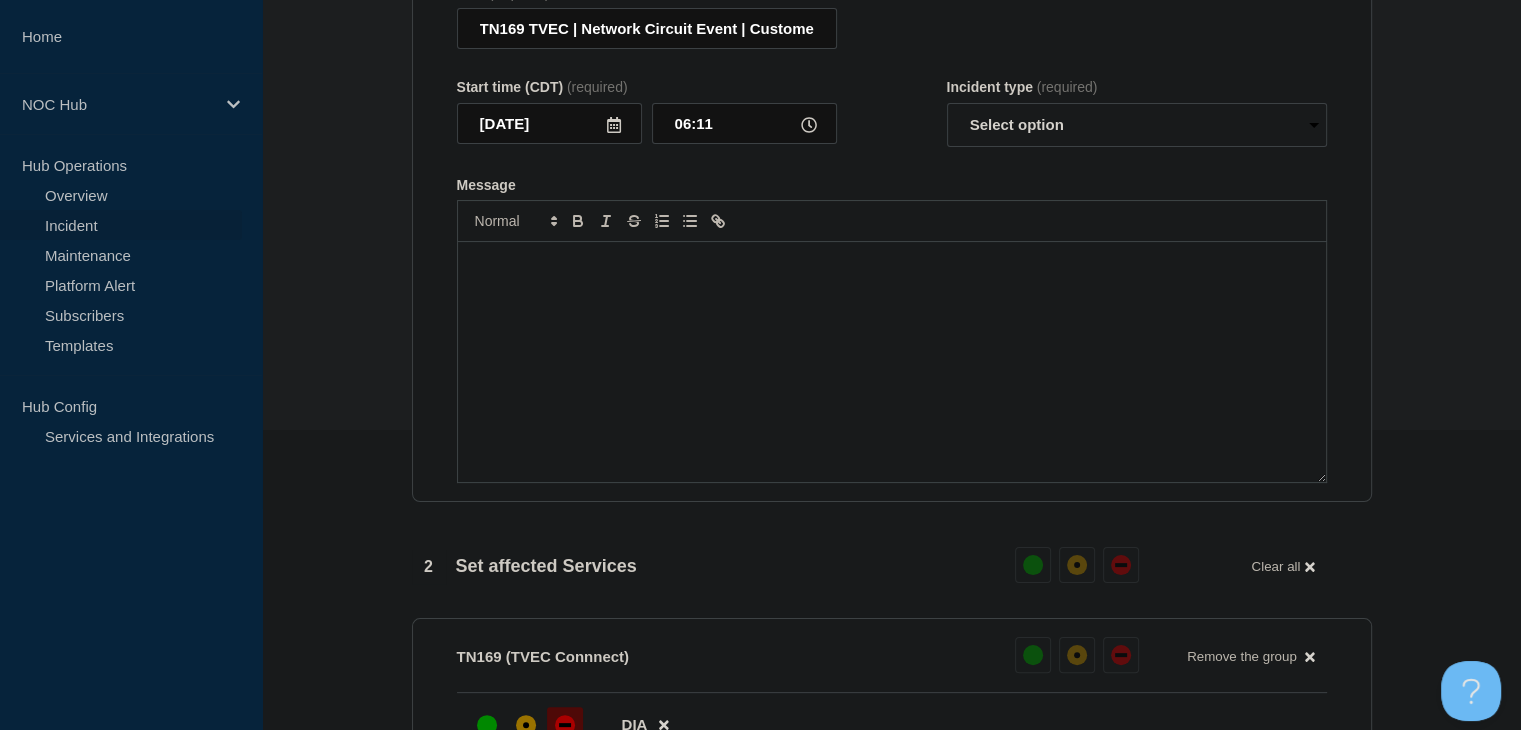 scroll, scrollTop: 333, scrollLeft: 0, axis: vertical 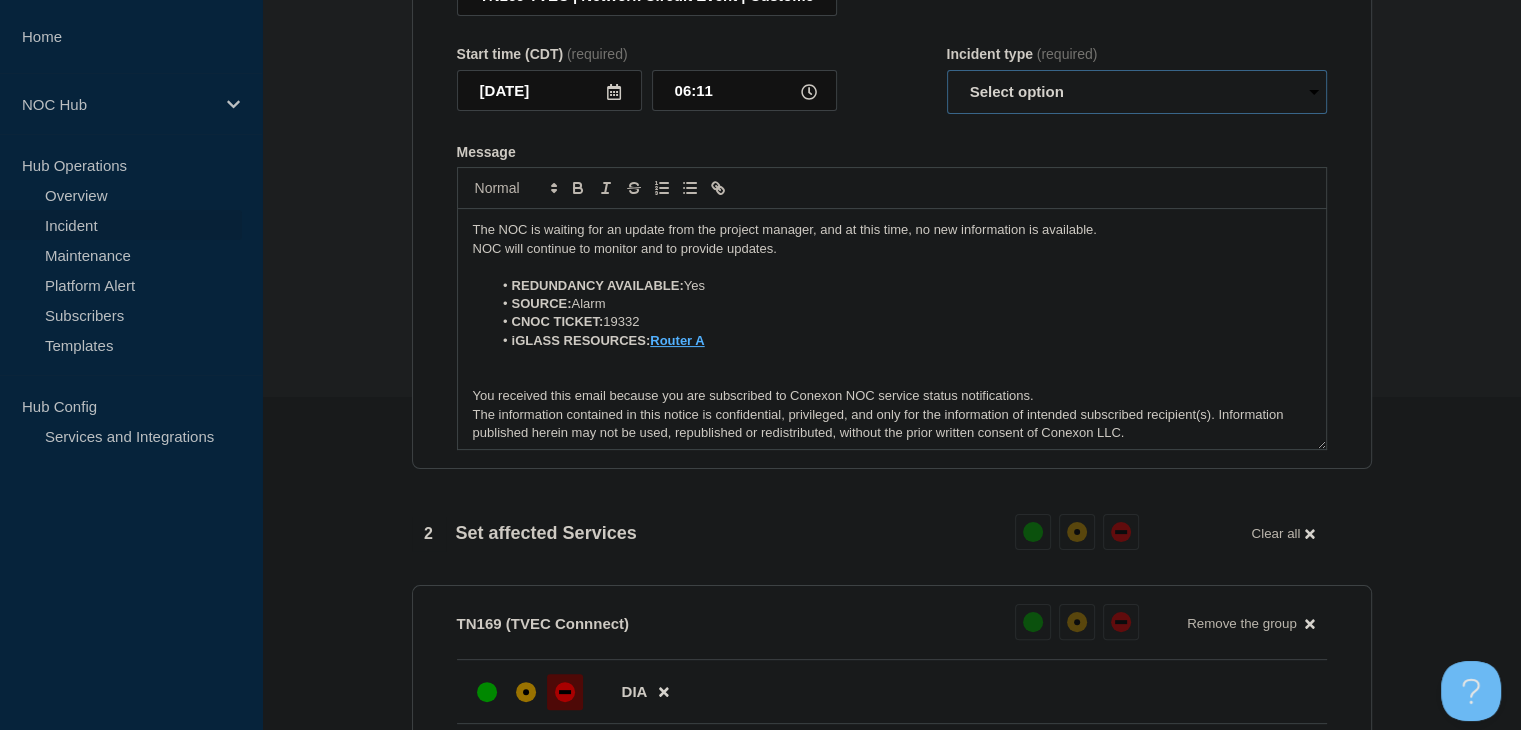 click on "Select option Investigating Identified Monitoring Resolved" at bounding box center (1137, 92) 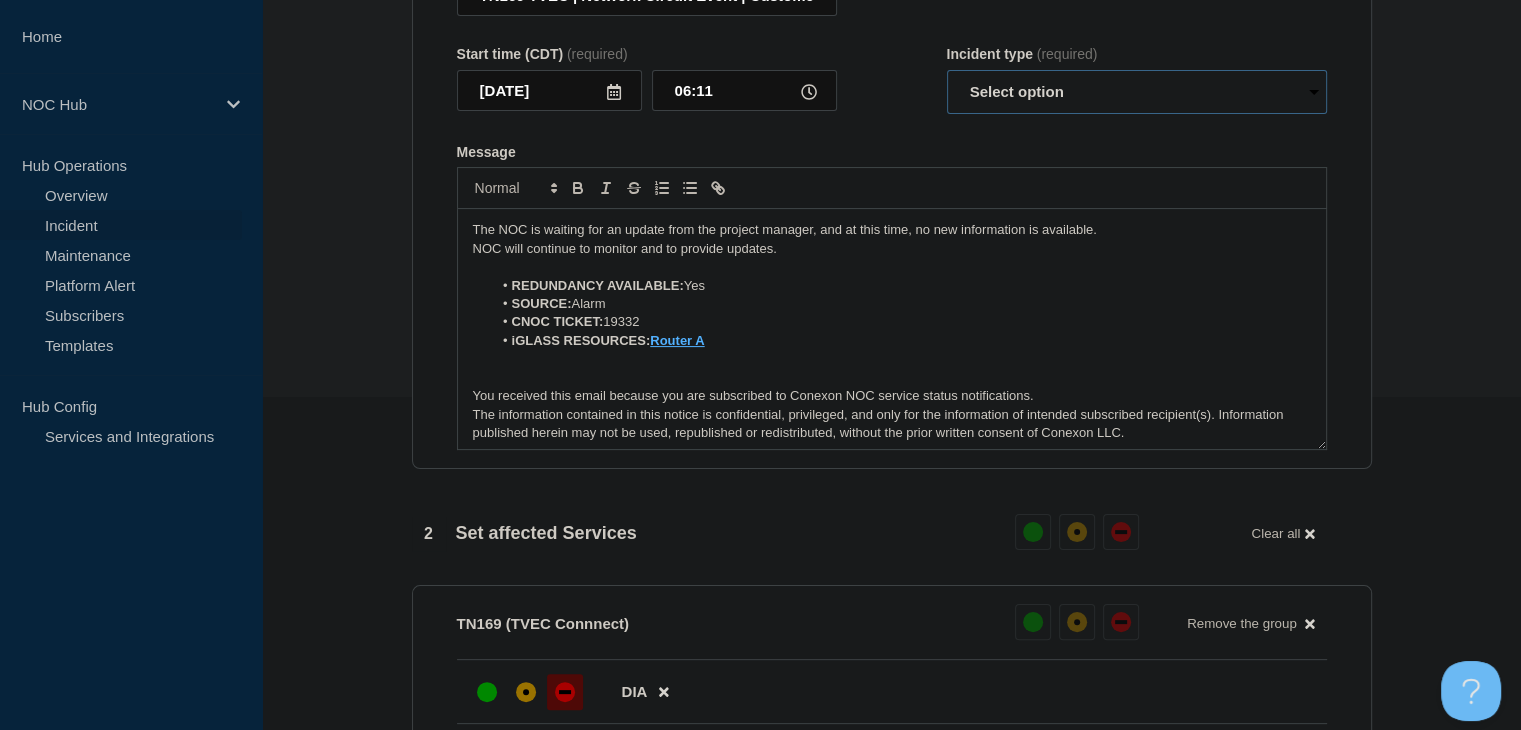 select on "monitoring" 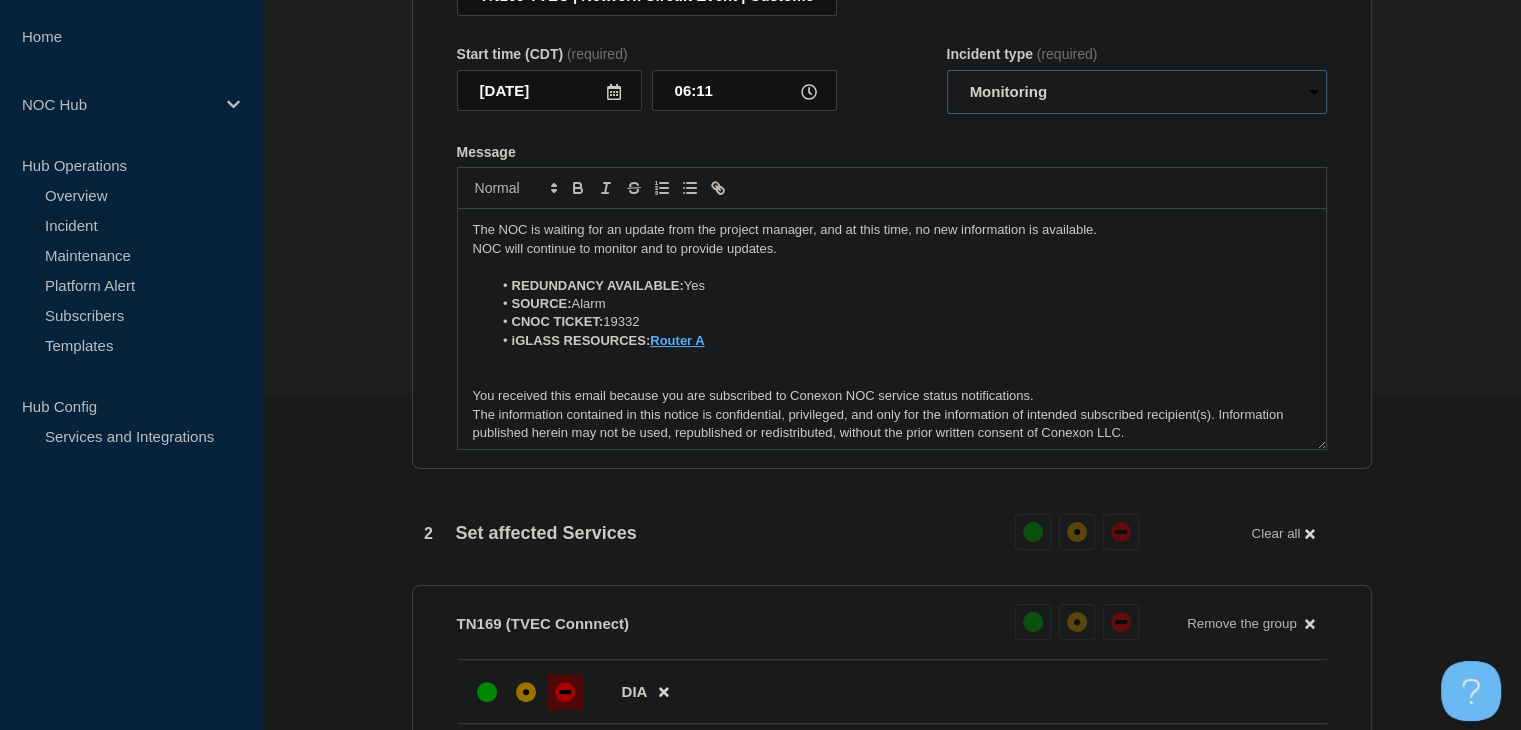 click on "Select option Investigating Identified Monitoring Resolved" at bounding box center (1137, 92) 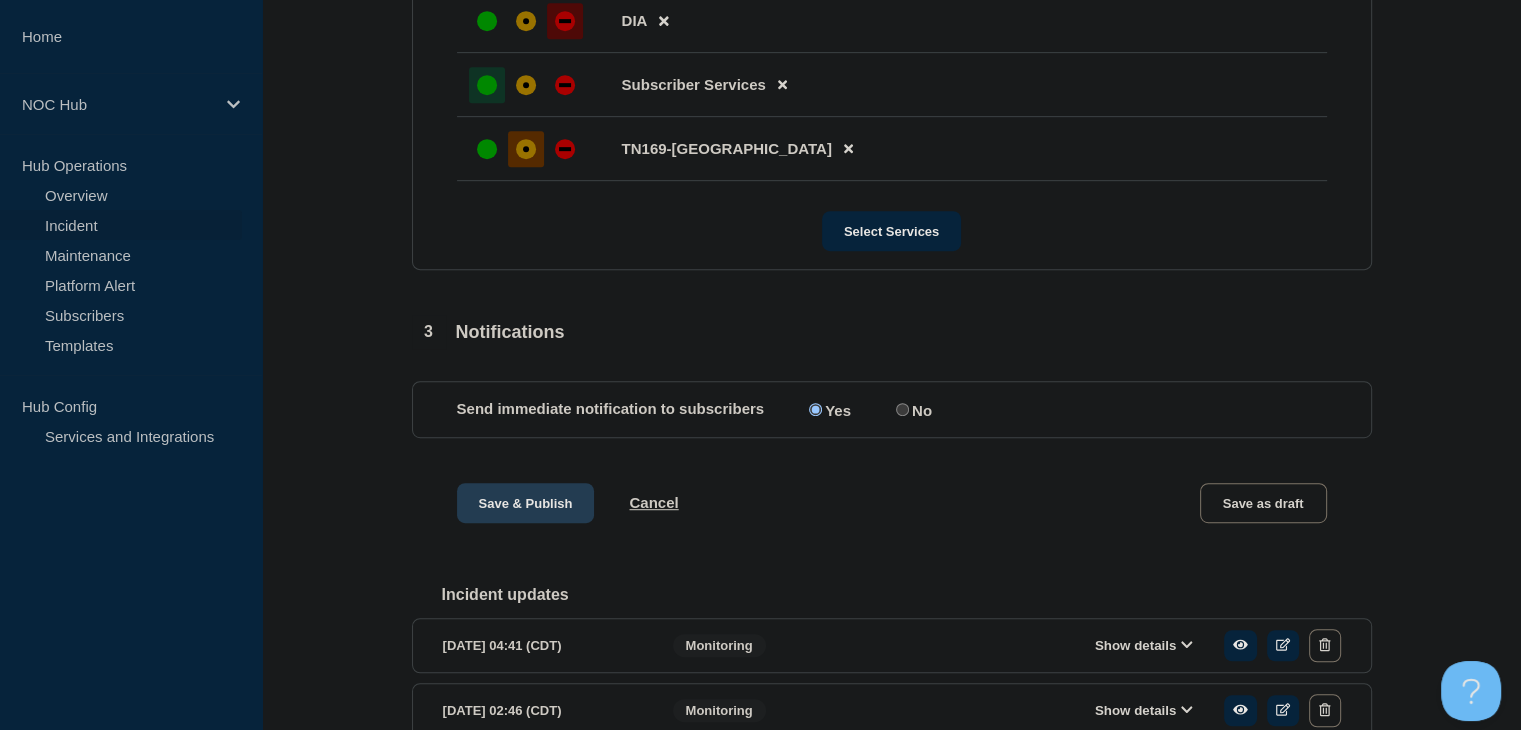 scroll, scrollTop: 1033, scrollLeft: 0, axis: vertical 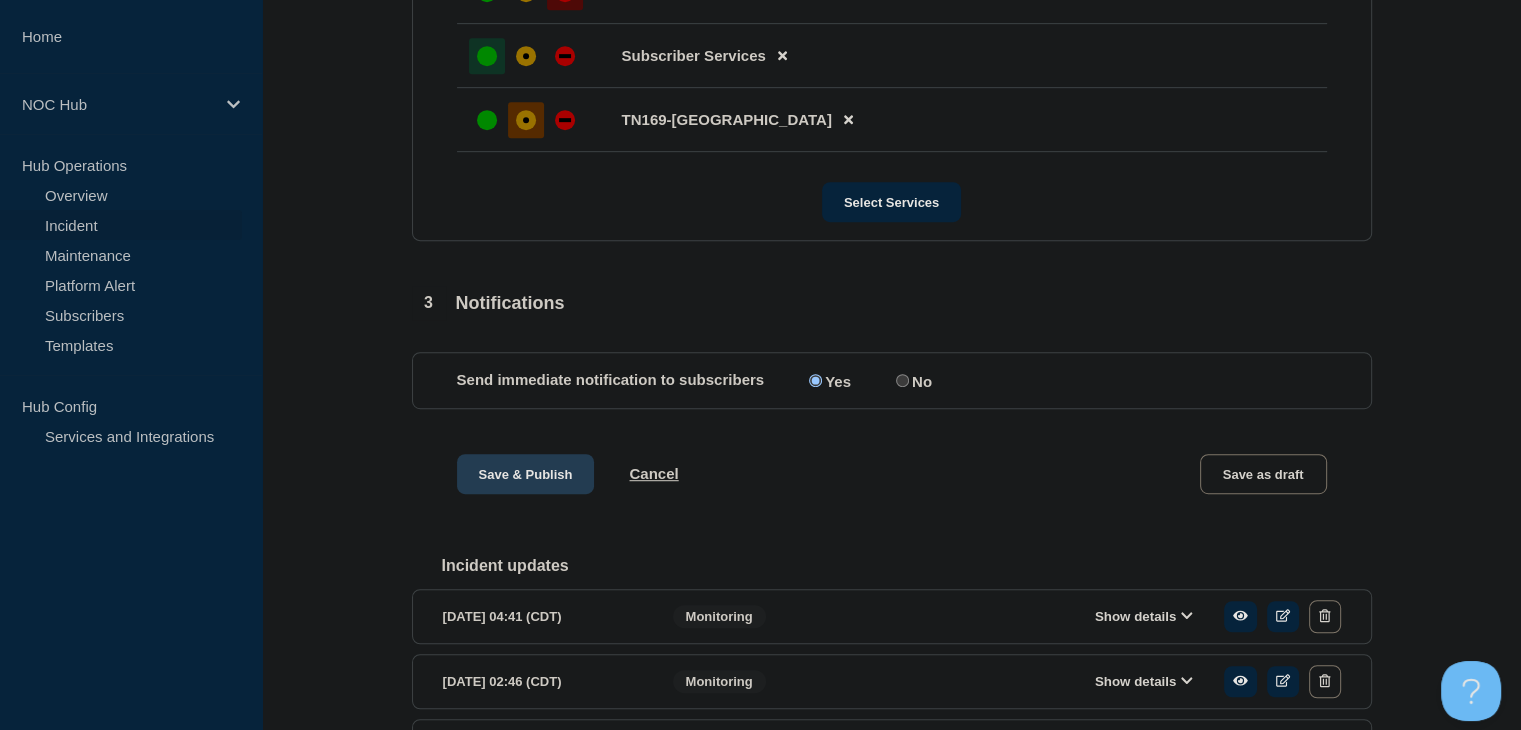 click on "Save & Publish" at bounding box center (526, 474) 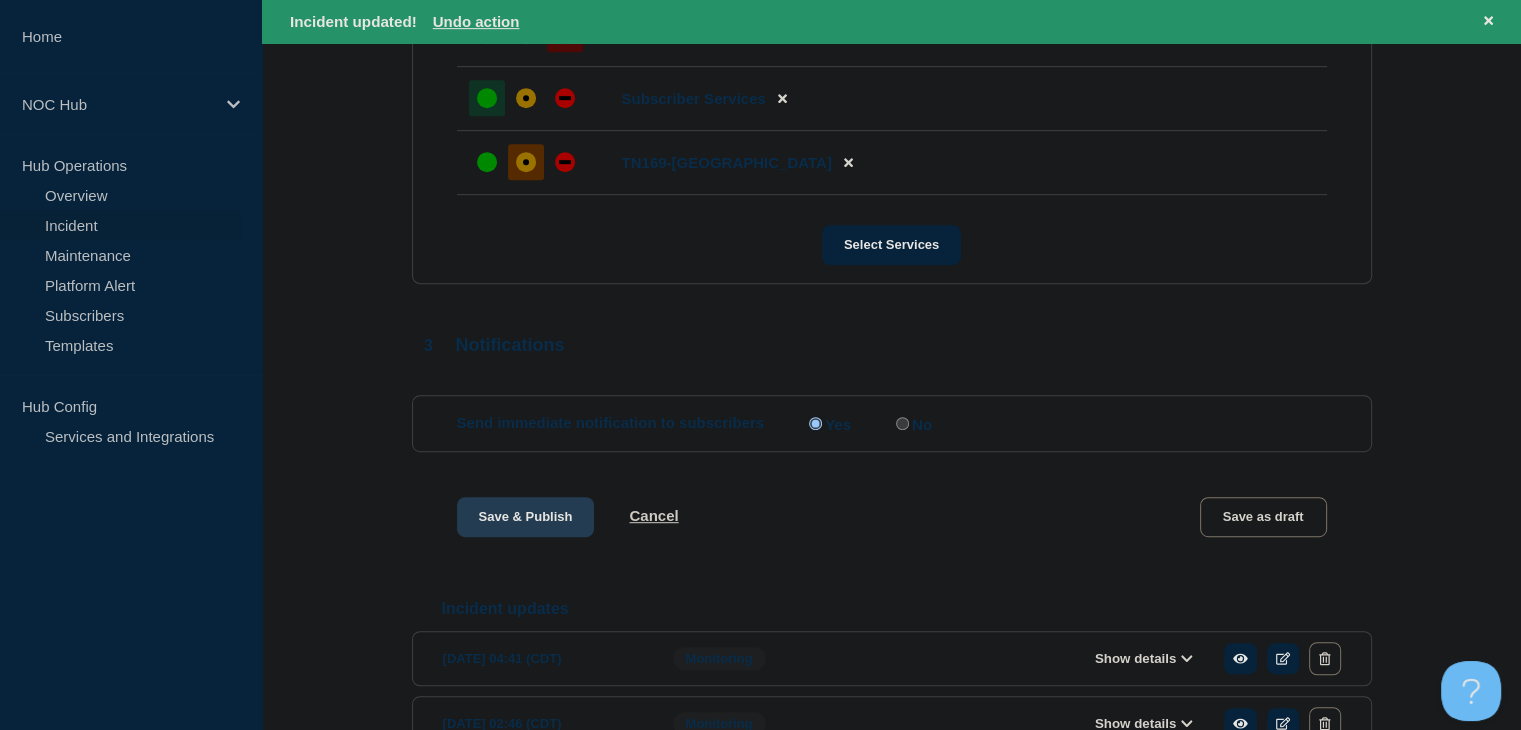 scroll, scrollTop: 0, scrollLeft: 0, axis: both 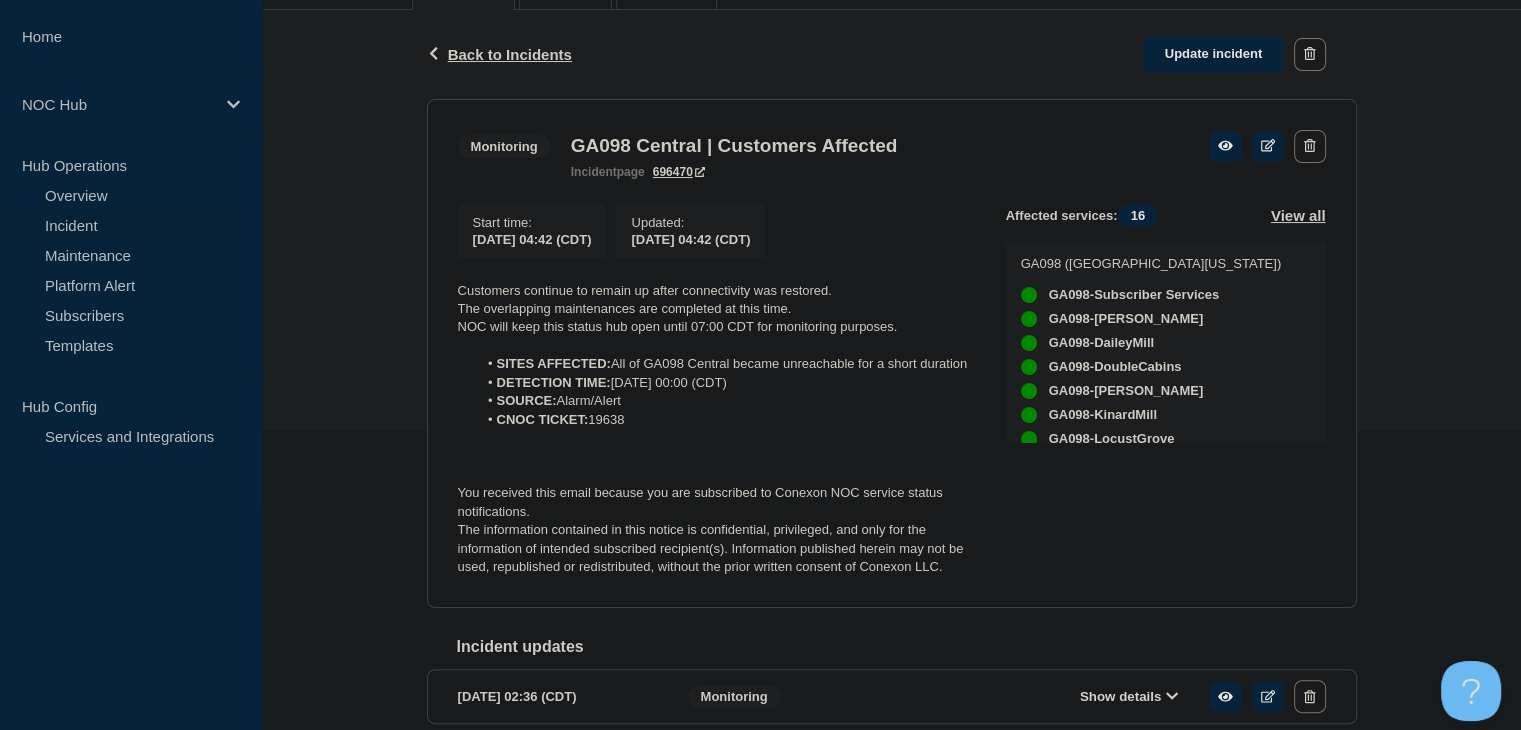 drag, startPoint x: 958, startPoint y: 580, endPoint x: 544, endPoint y: 433, distance: 439.32333 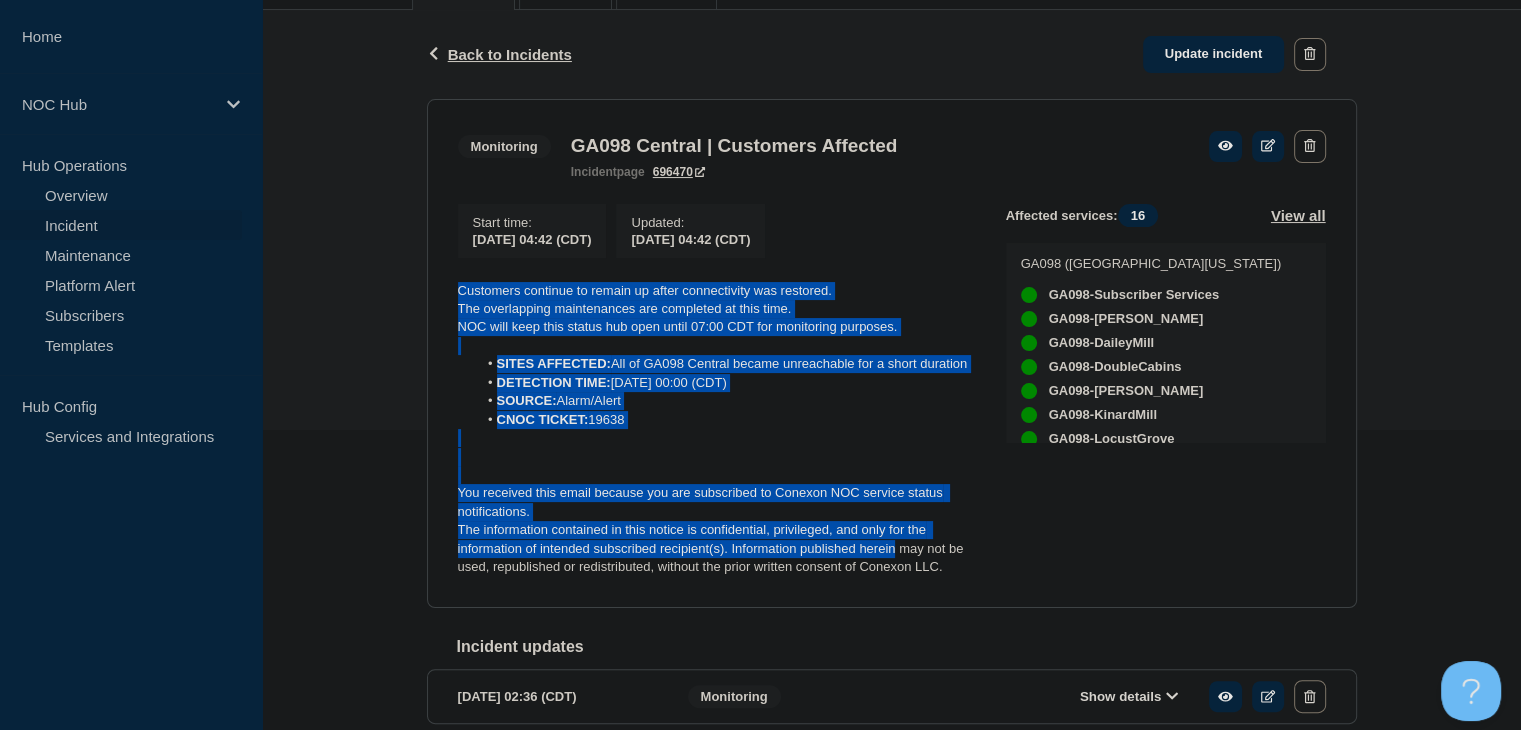drag, startPoint x: 544, startPoint y: 433, endPoint x: 444, endPoint y: 280, distance: 182.7813 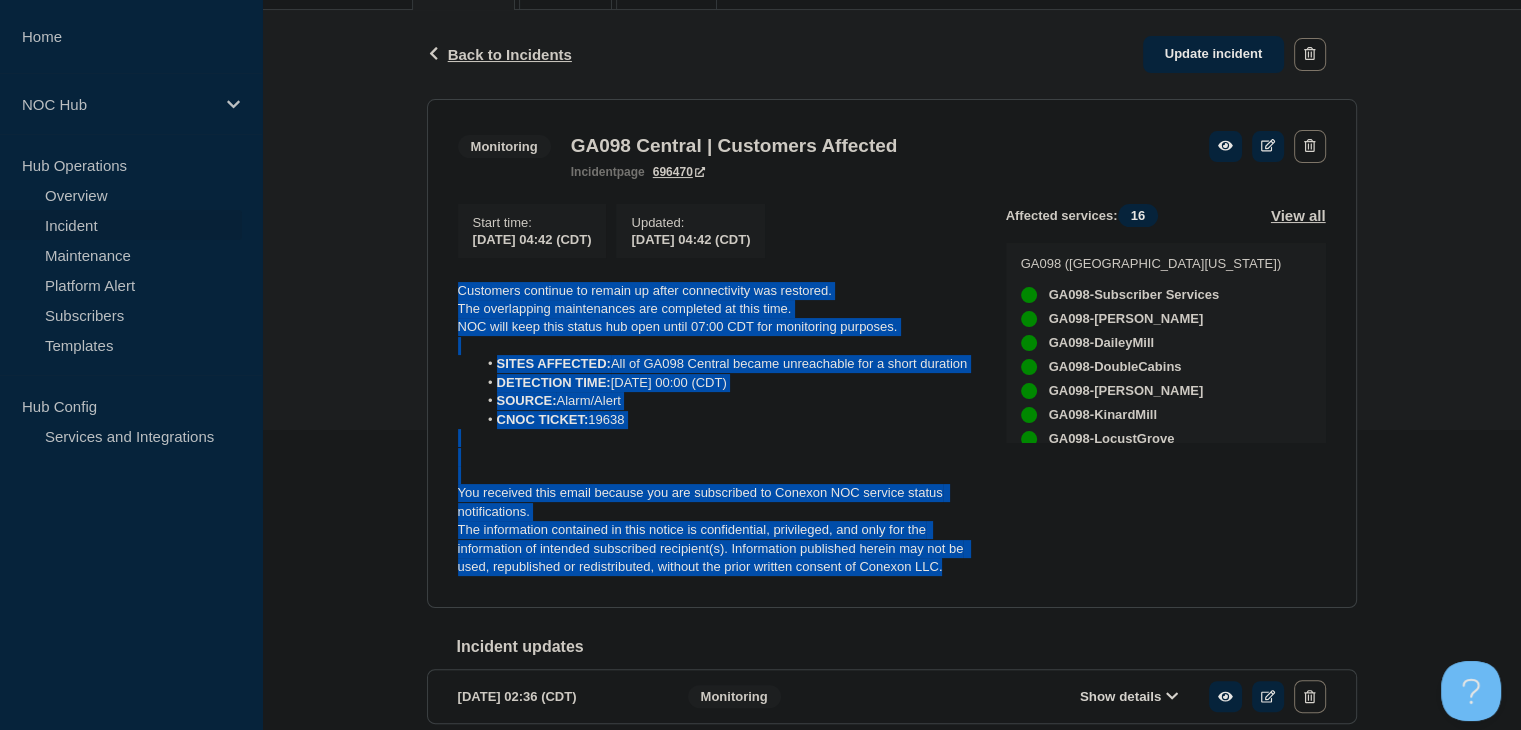 drag, startPoint x: 953, startPoint y: 581, endPoint x: 320, endPoint y: 281, distance: 700.49194 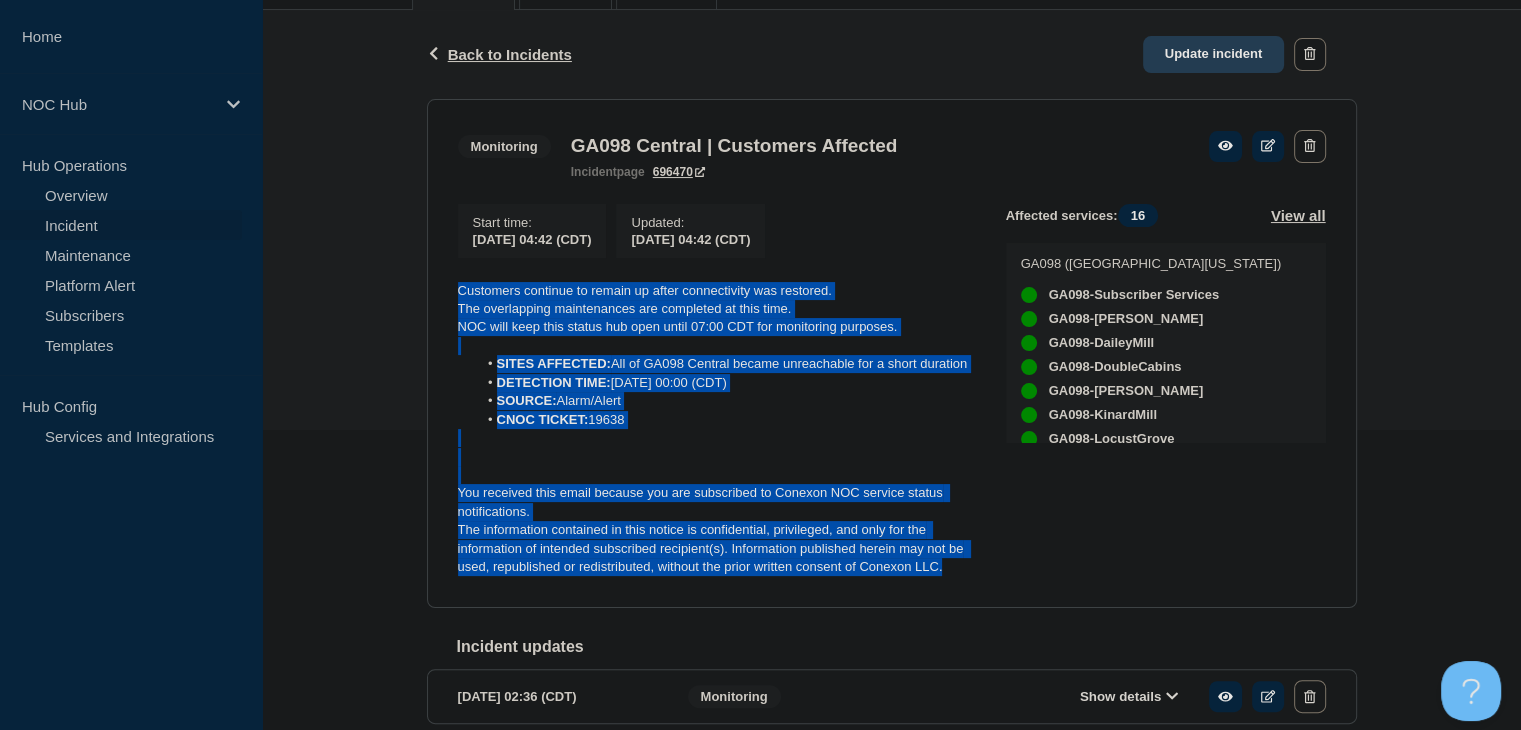 click on "Update incident" 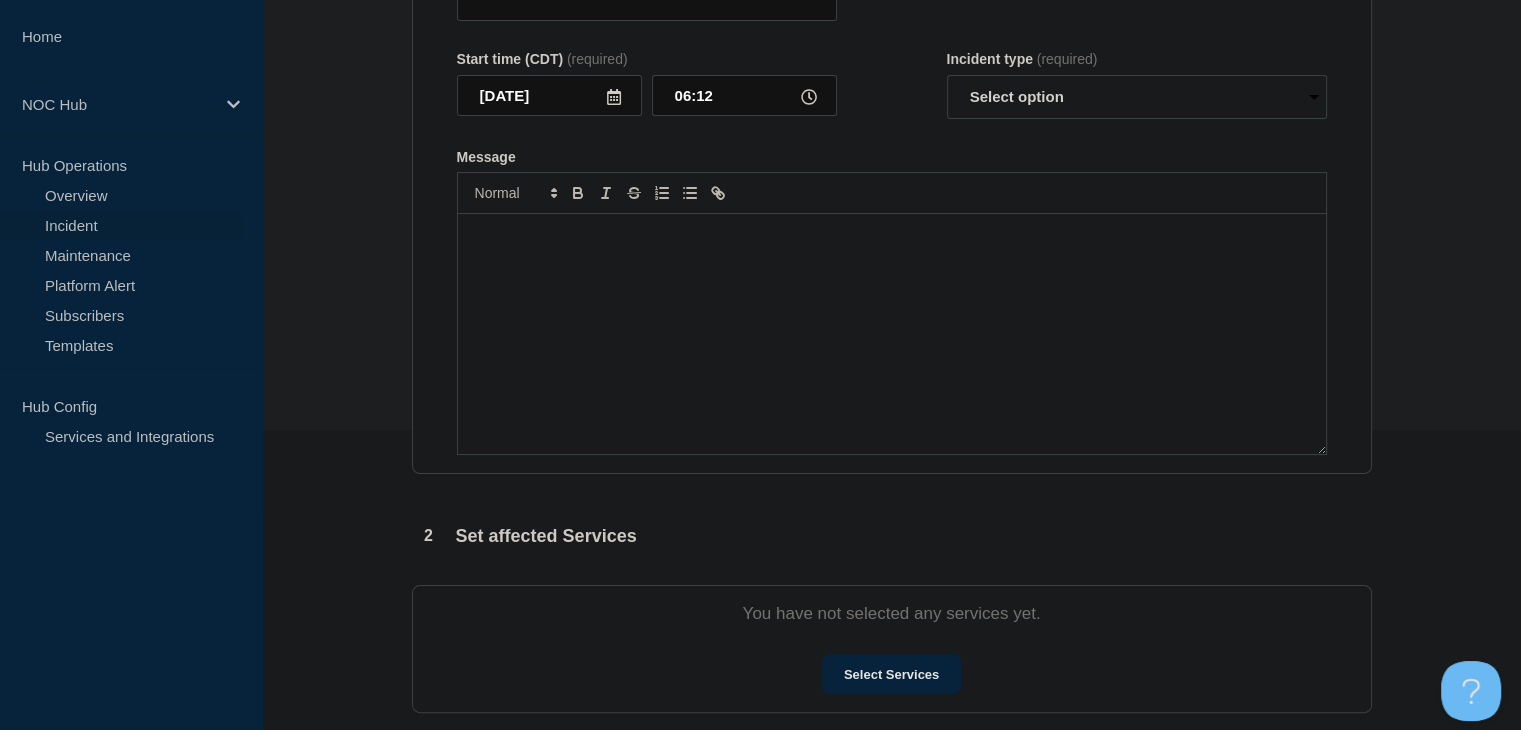 click at bounding box center (892, 334) 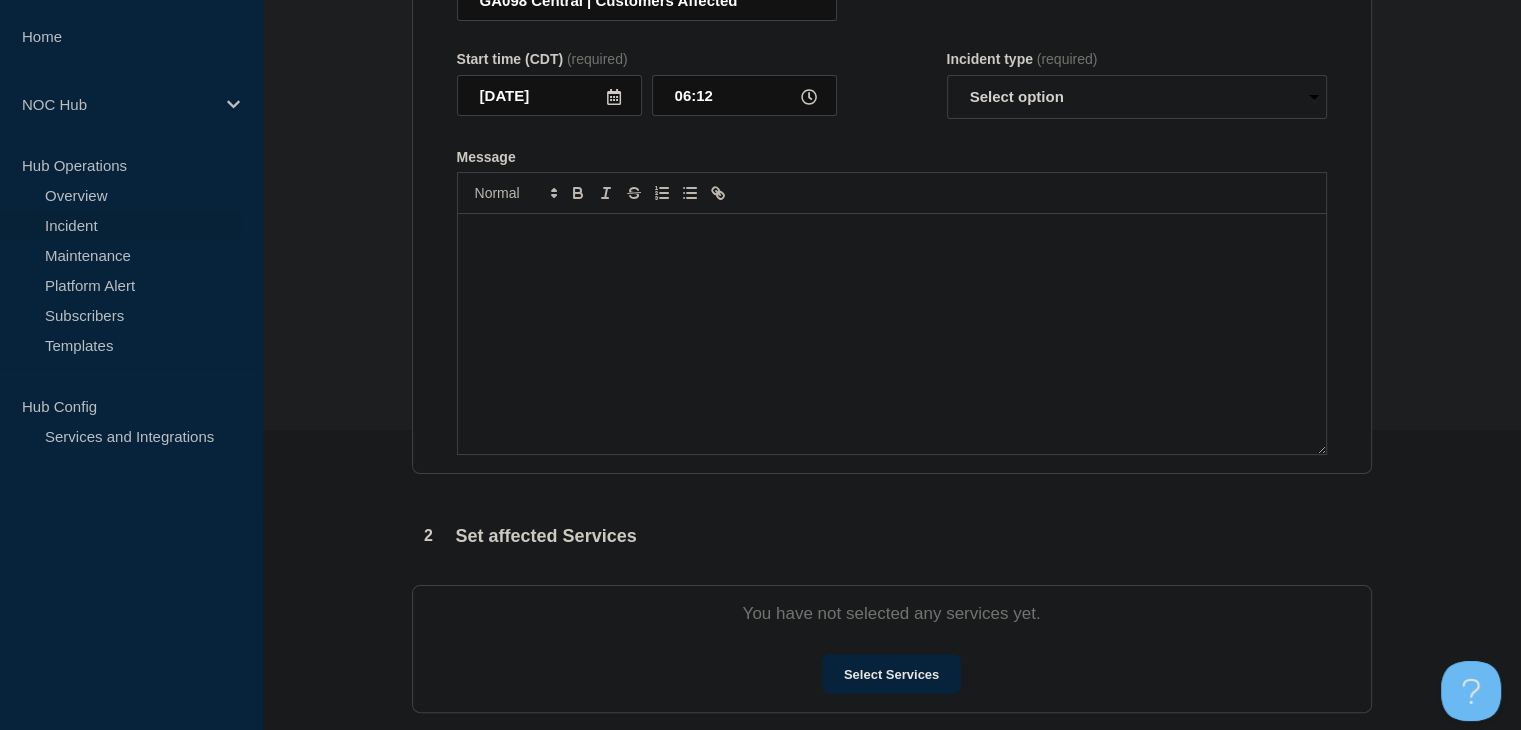 scroll, scrollTop: 333, scrollLeft: 0, axis: vertical 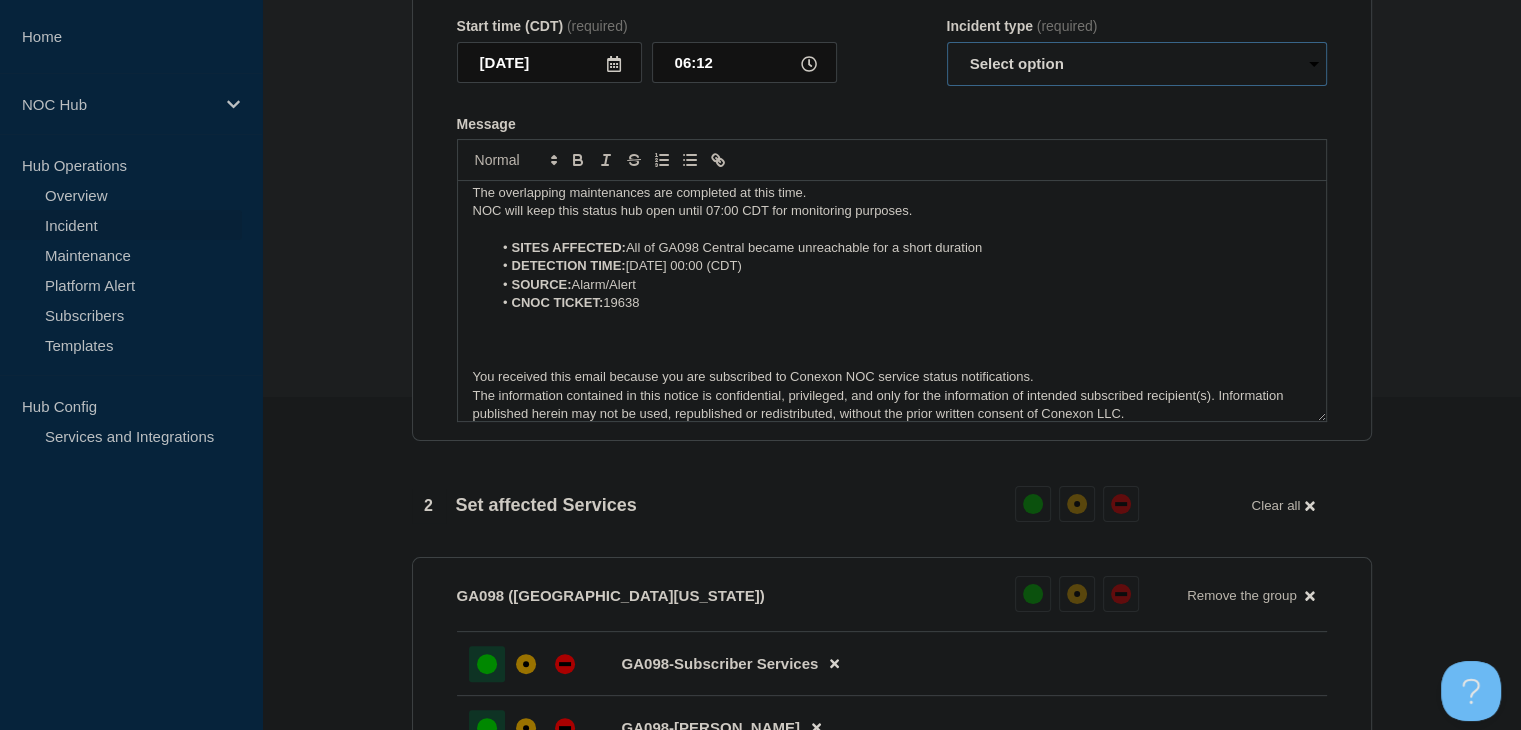 click on "Select option Investigating Identified Monitoring Resolved" at bounding box center [1137, 64] 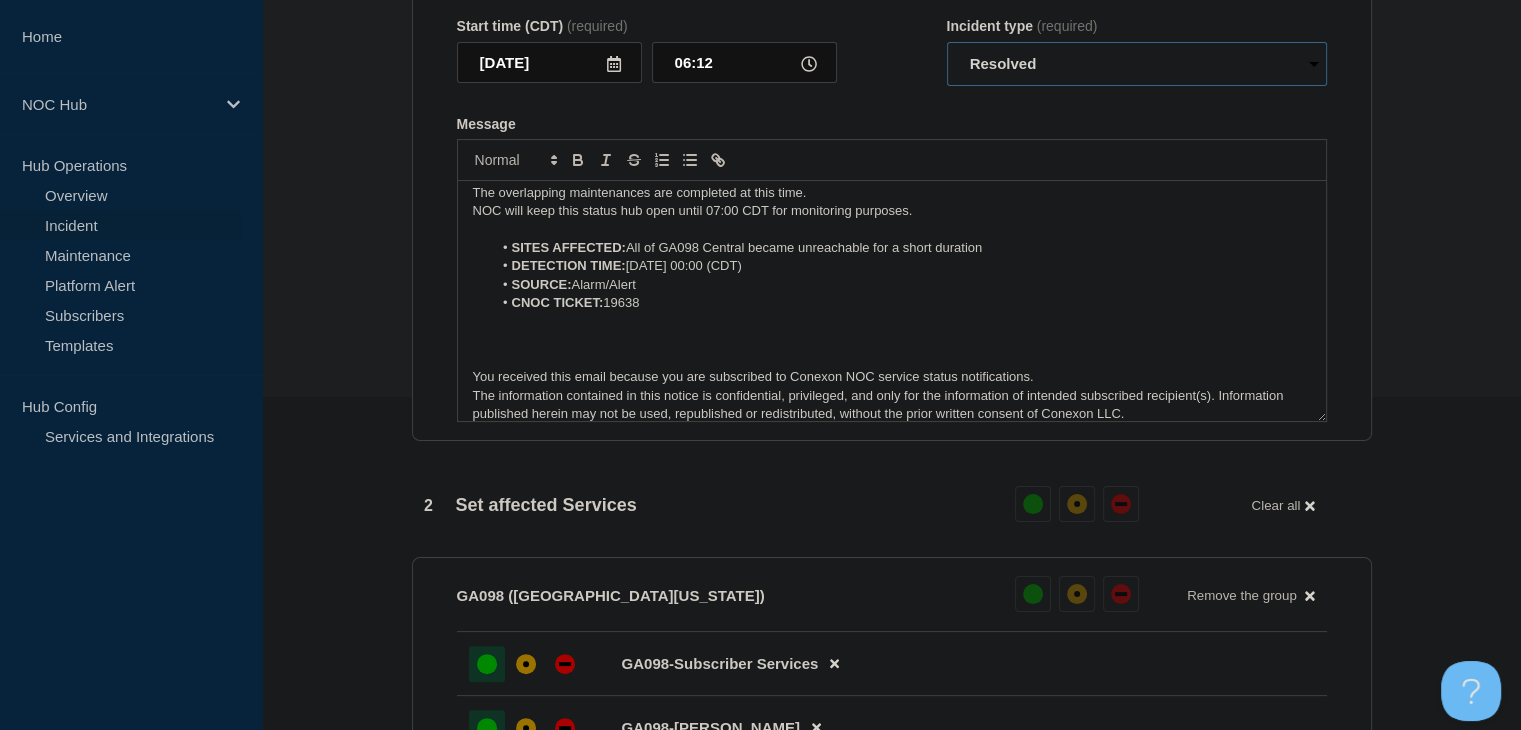 click on "Select option Investigating Identified Monitoring Resolved" at bounding box center [1137, 64] 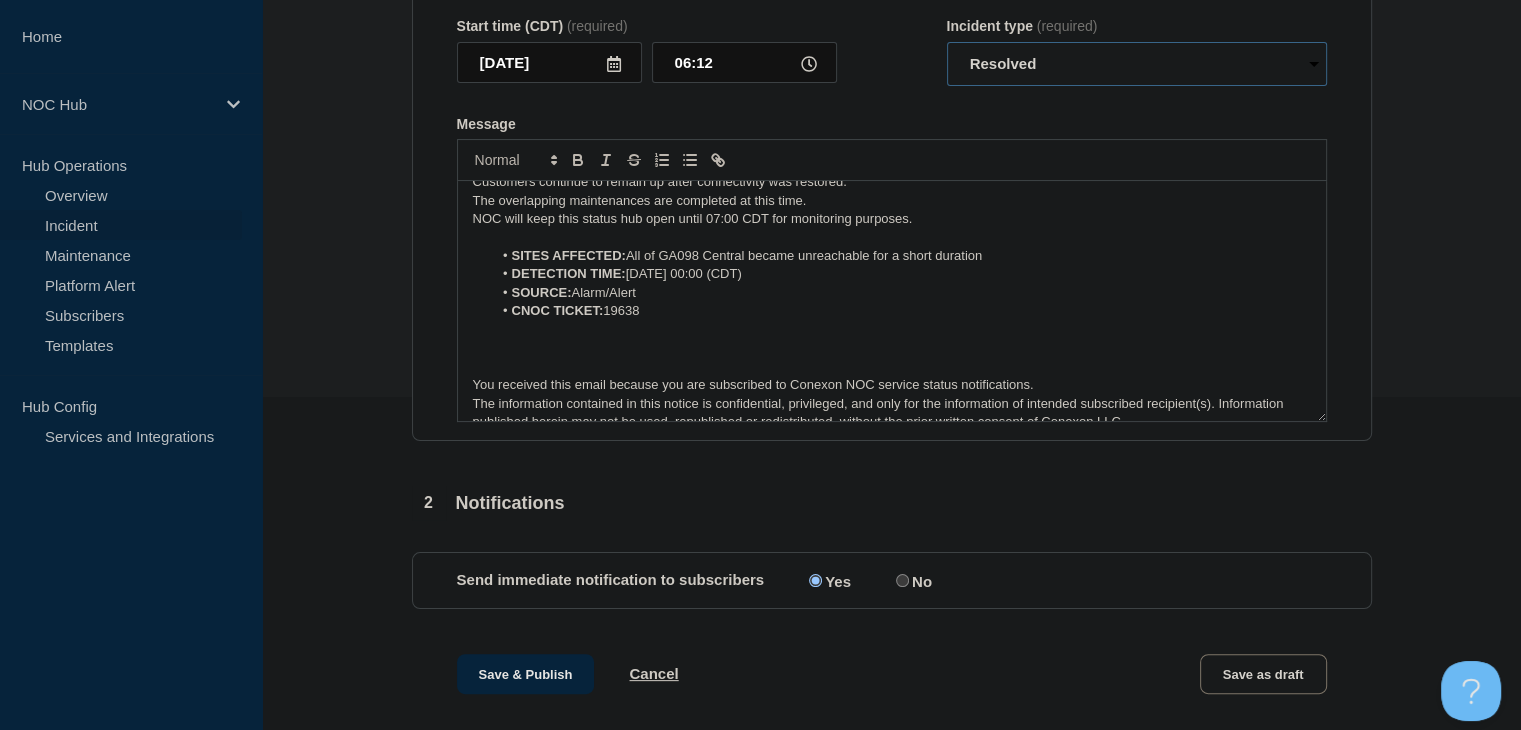 scroll, scrollTop: 0, scrollLeft: 0, axis: both 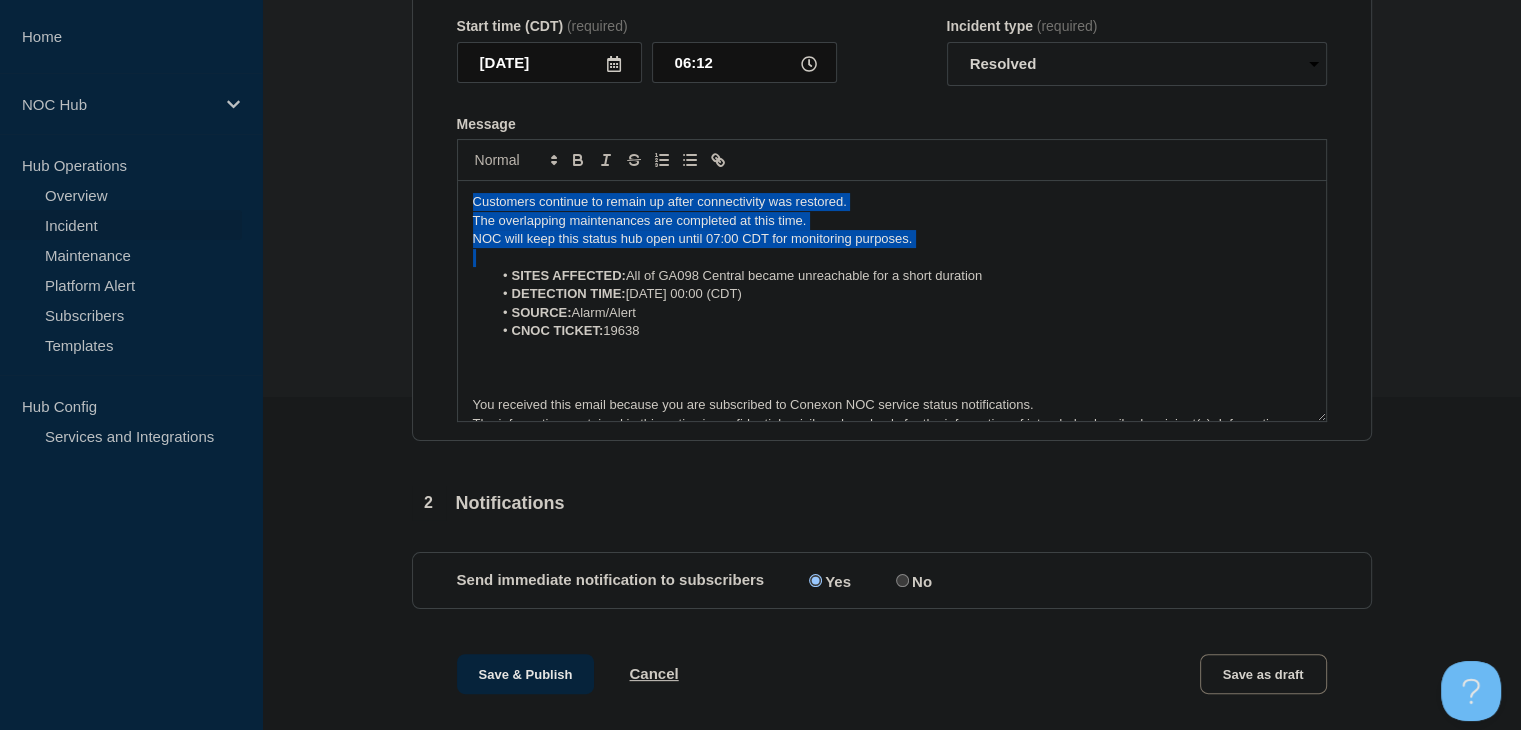 drag, startPoint x: 968, startPoint y: 291, endPoint x: 441, endPoint y: 223, distance: 531.36896 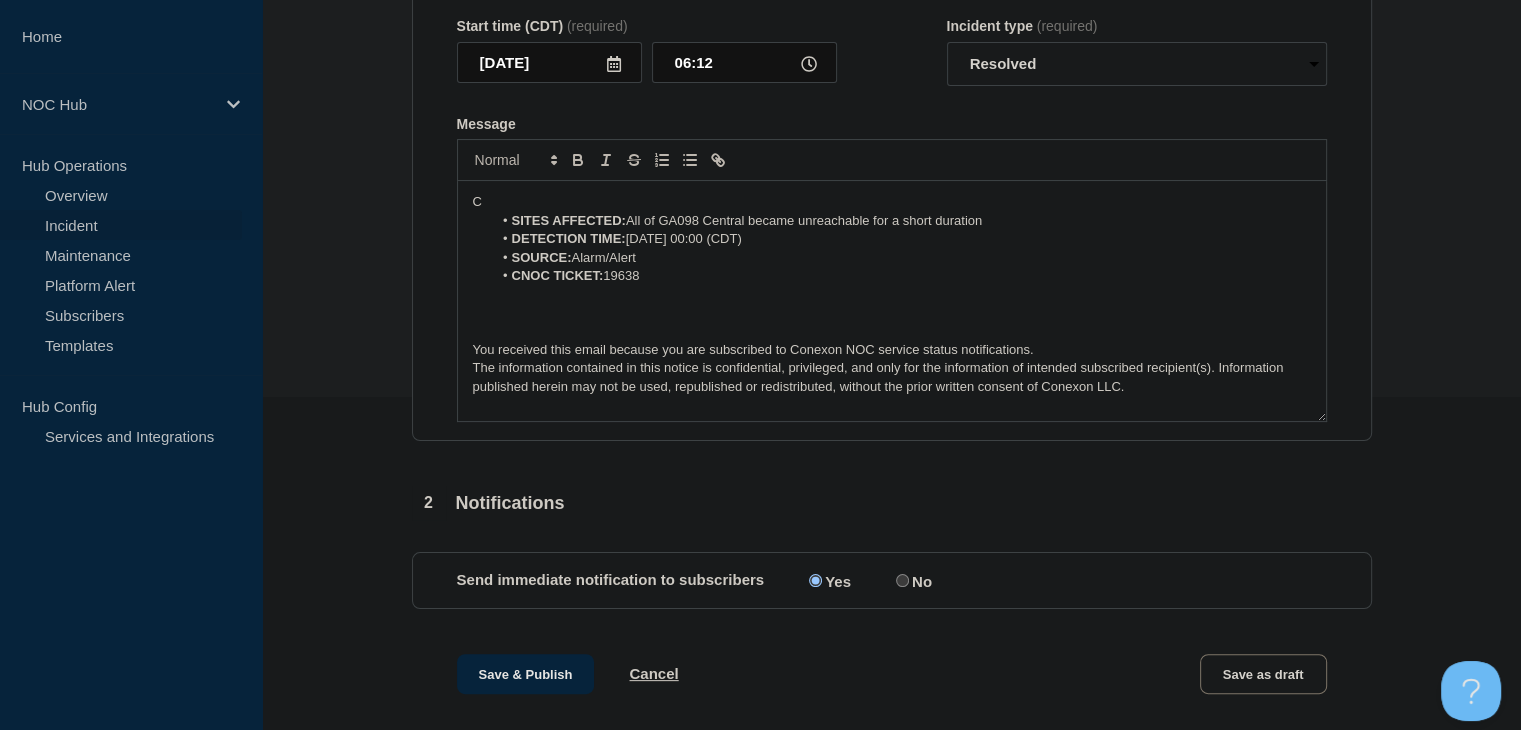 type 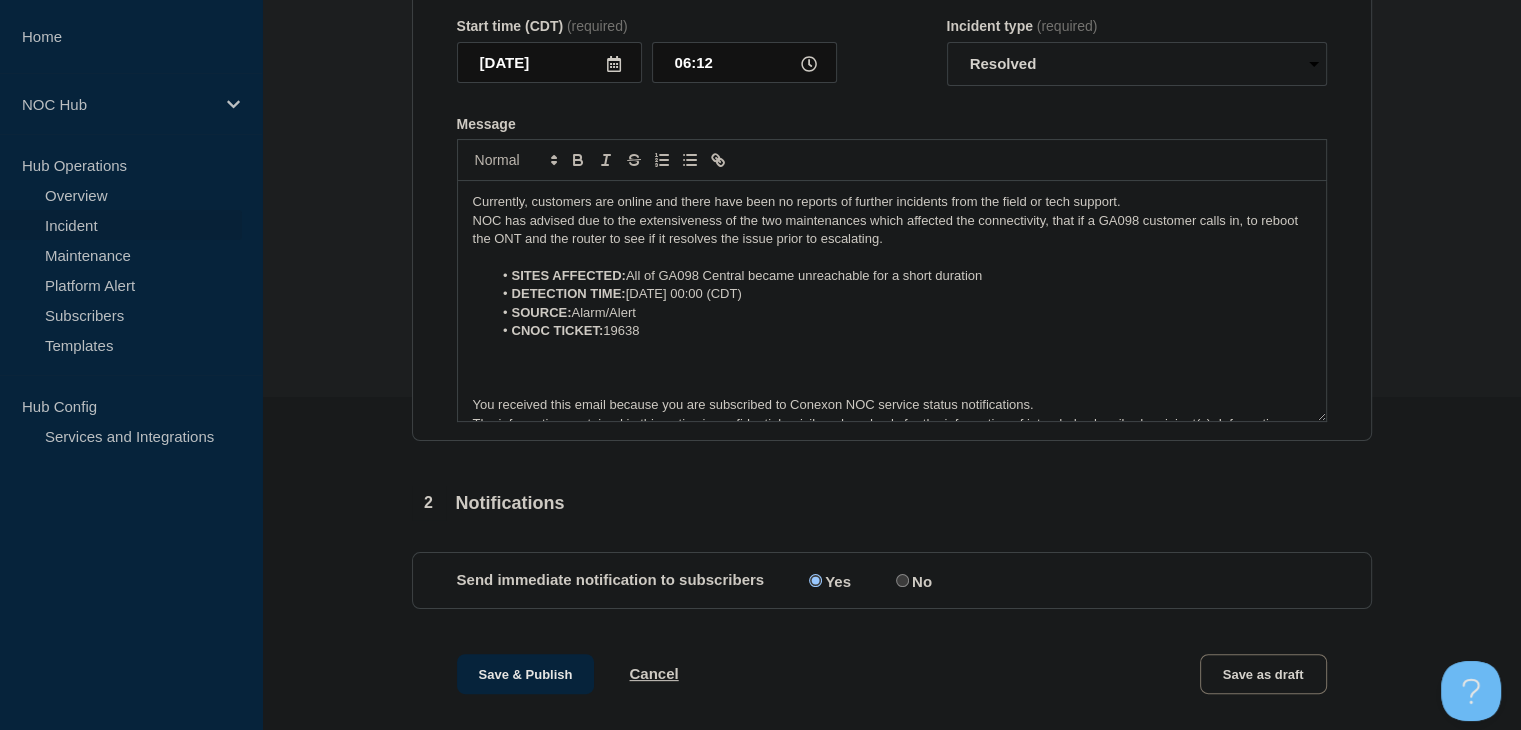 click on "NOC has advised due to the extensiveness of the two maintenances which affected the connectivity, that if a GA098 customer calls in, to reboot the ONT and the router to see if it resolves the issue prior to escalating." at bounding box center (892, 230) 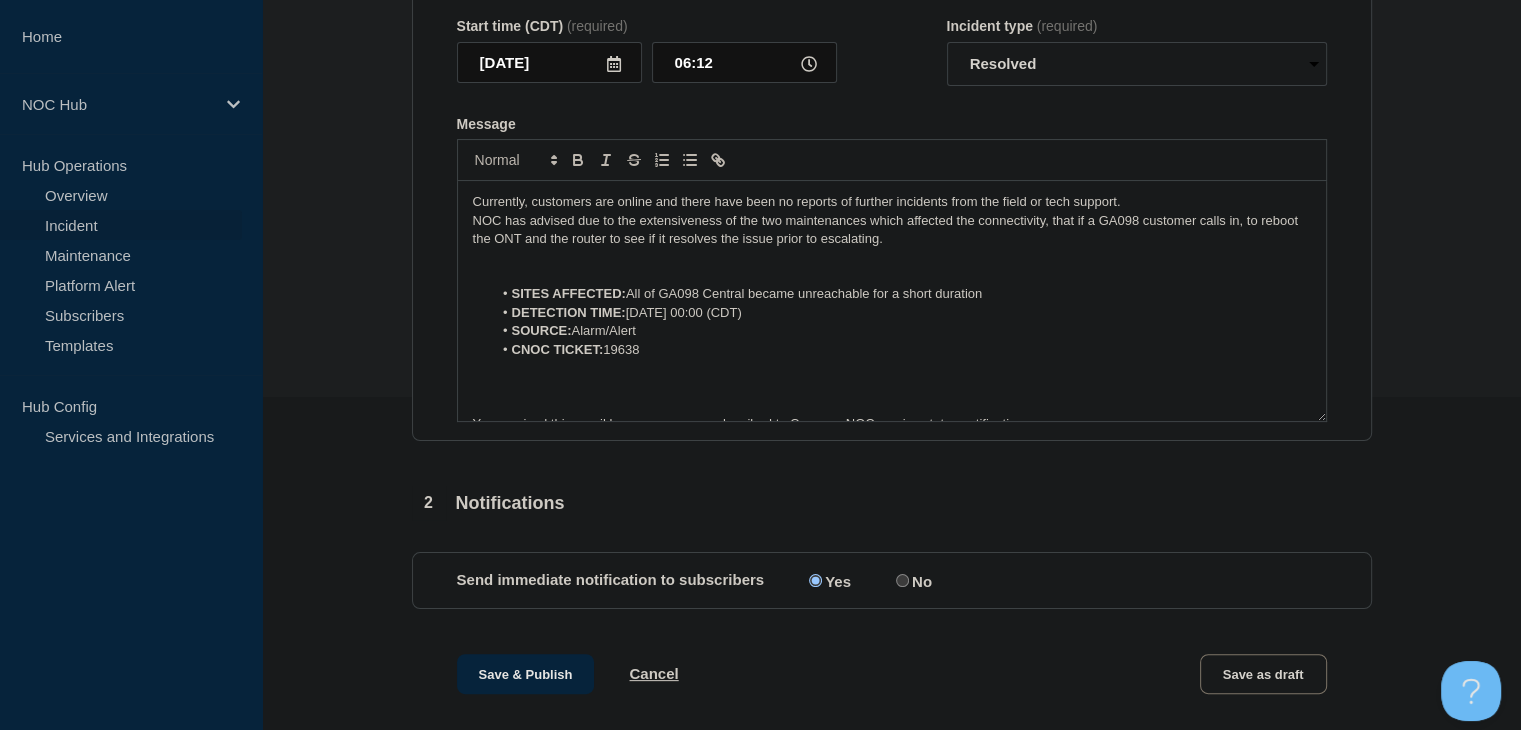 click on "NOC has advised due to the extensiveness of the two maintenances which affected the connectivity, that if a GA098 customer calls in, to reboot the ONT and the router to see if it resolves the issue prior to escalating." at bounding box center [892, 230] 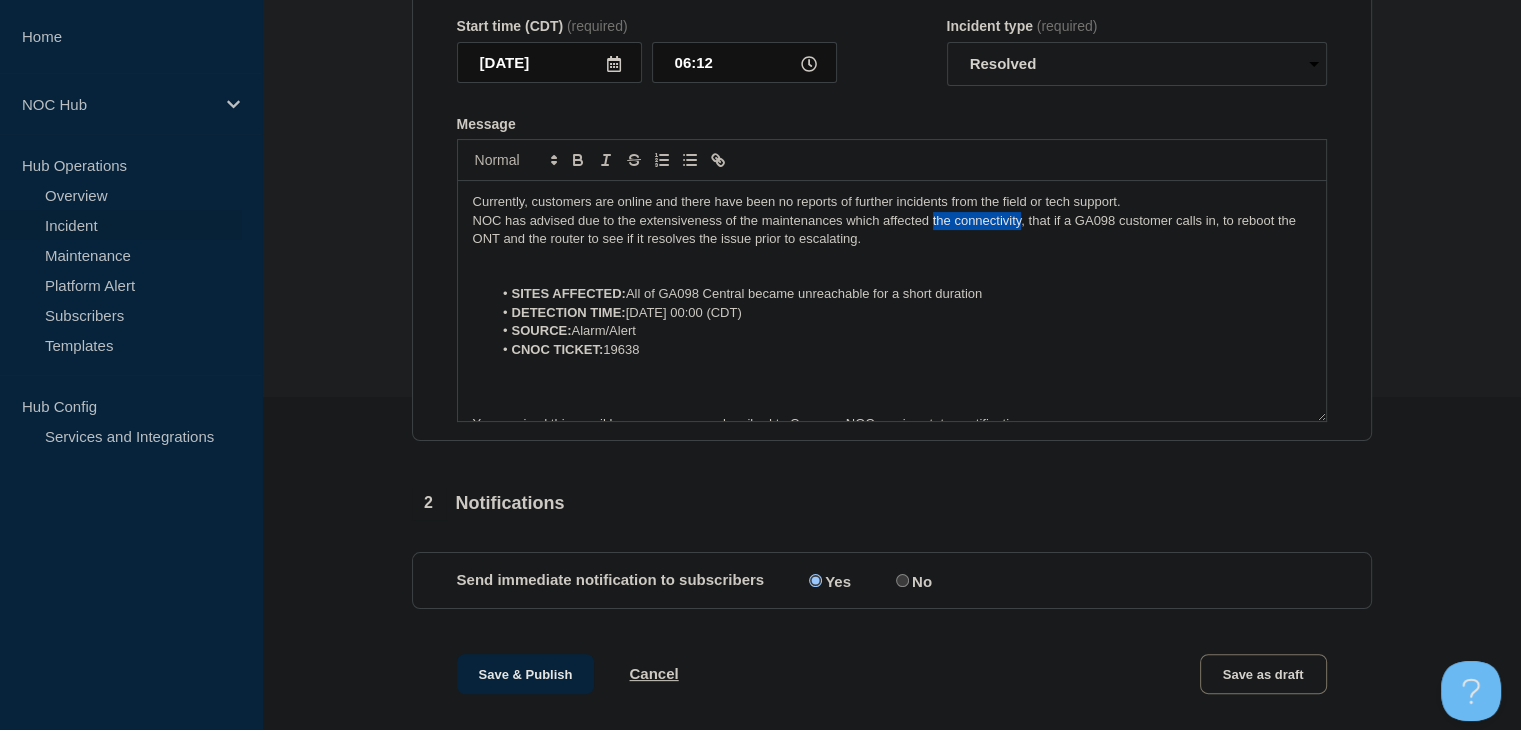 drag, startPoint x: 1020, startPoint y: 260, endPoint x: 930, endPoint y: 261, distance: 90.005554 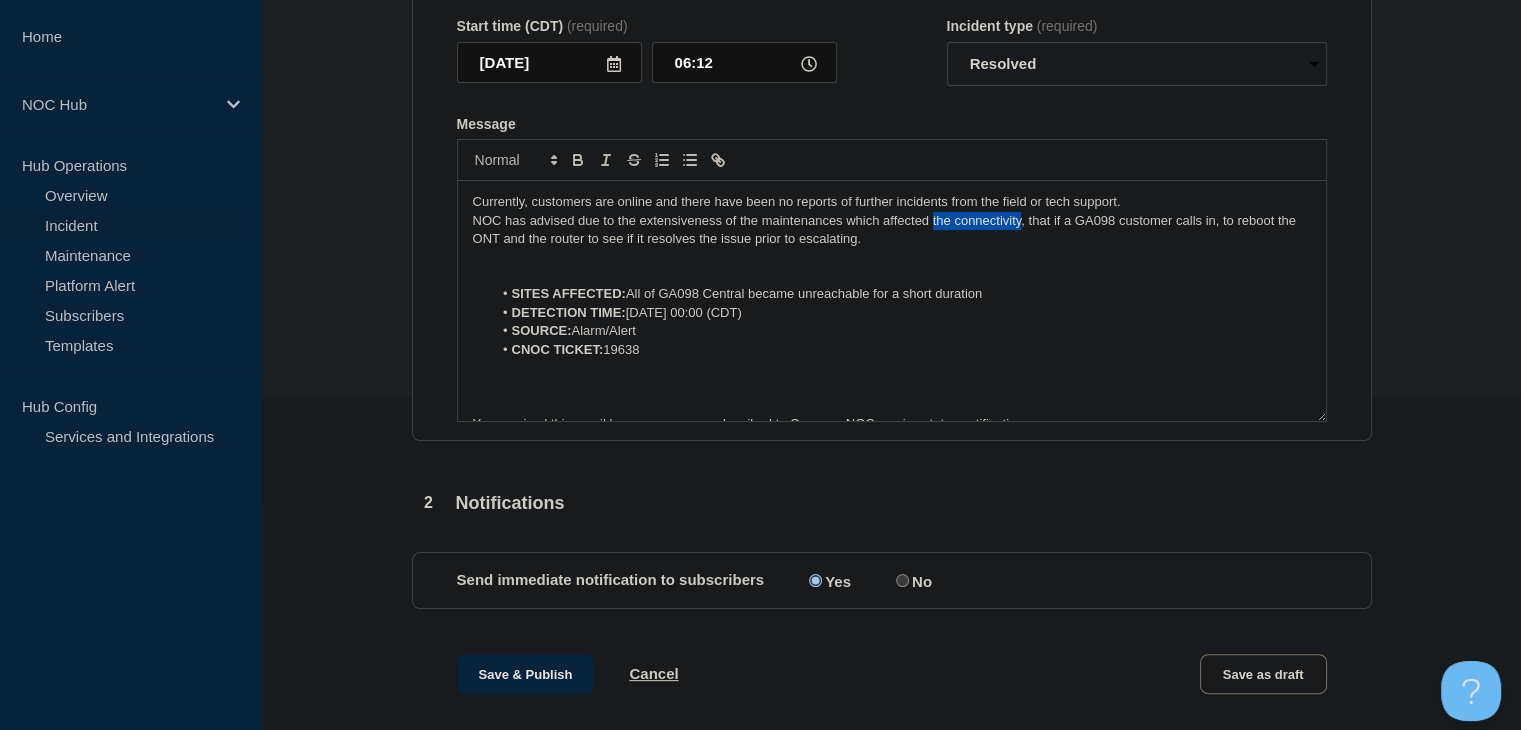 click on "NOC has advised due to the extensiveness of the maintenances which affected the connectivity, that if a GA098 customer calls in, to reboot the ONT and the router to see if it resolves the issue prior to escalating." at bounding box center (892, 230) 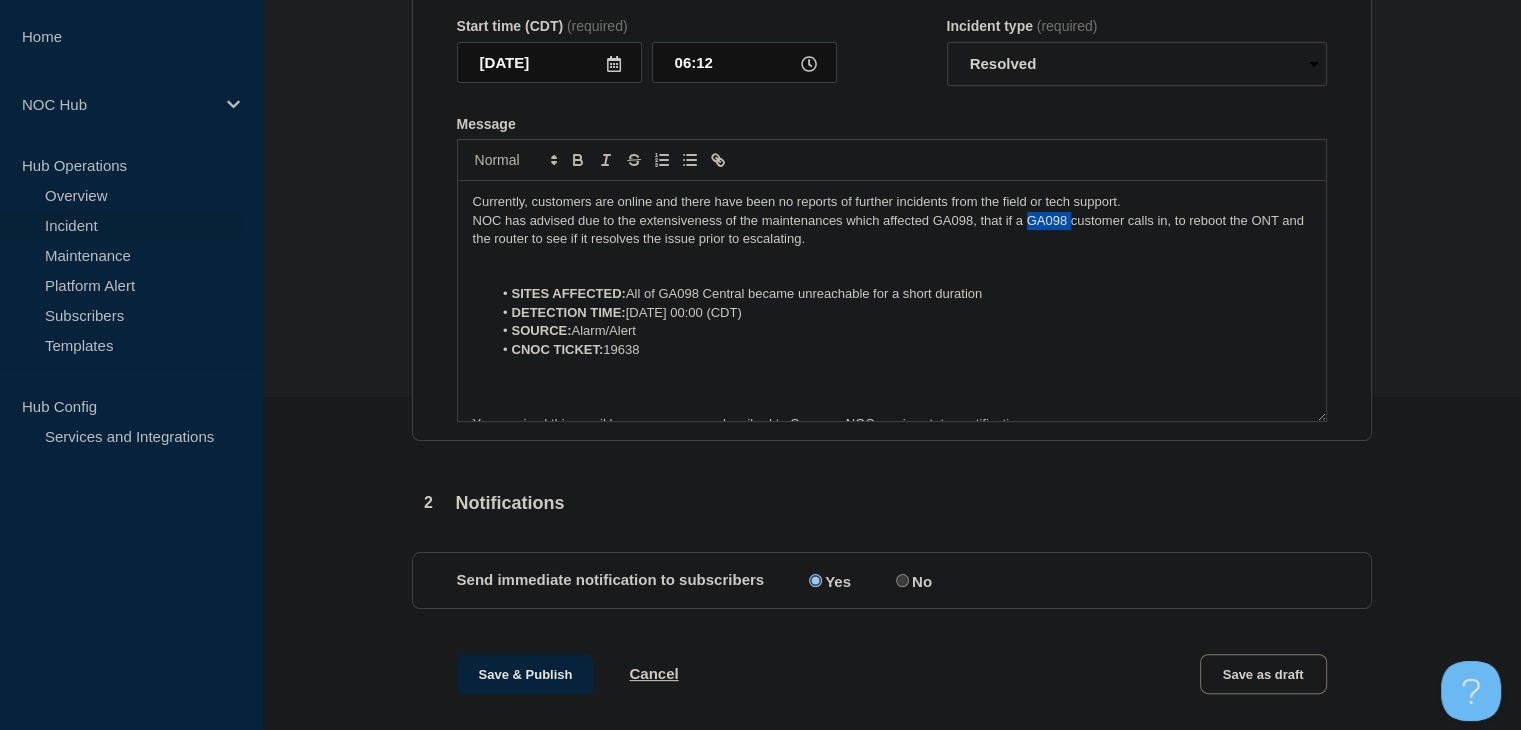 drag, startPoint x: 1068, startPoint y: 260, endPoint x: 1030, endPoint y: 262, distance: 38.052597 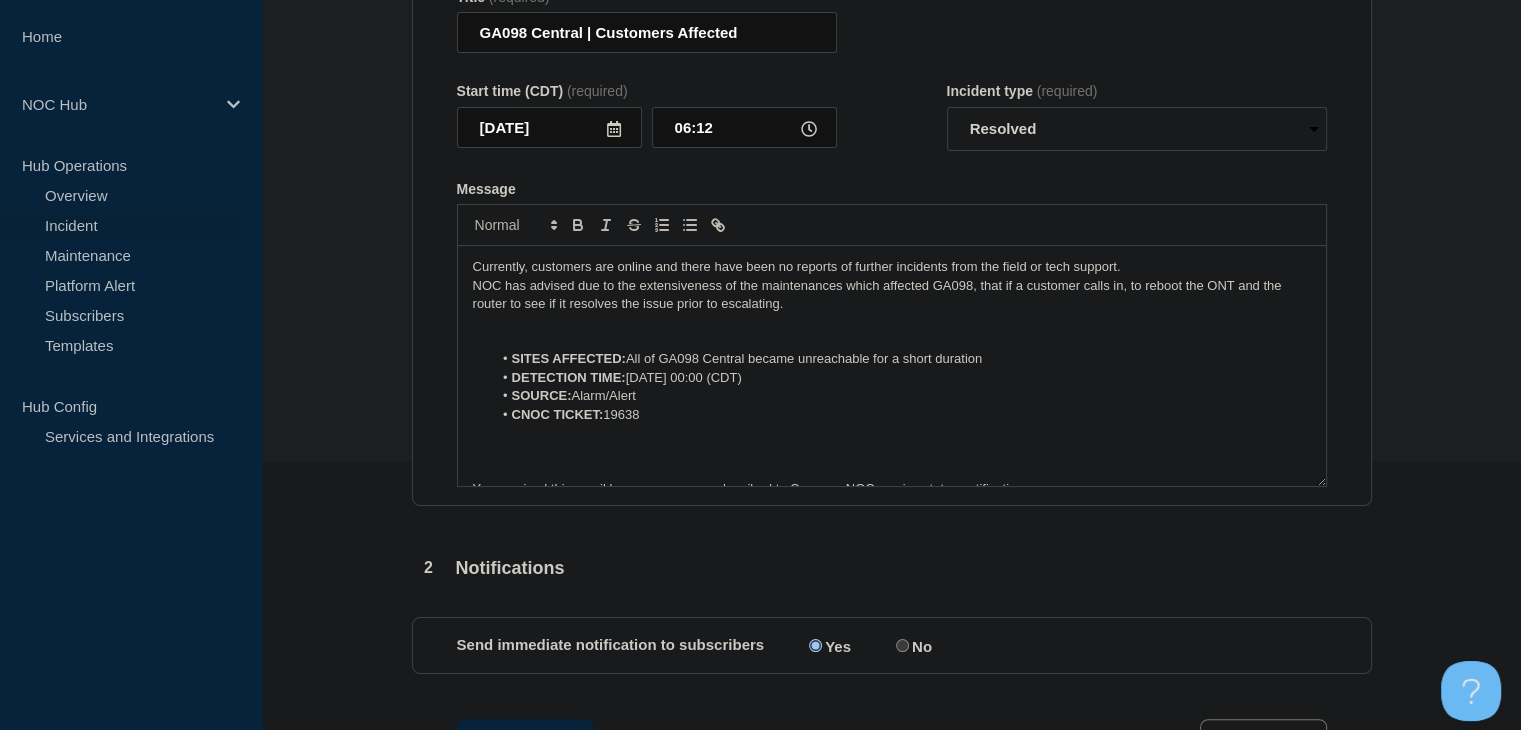 scroll, scrollTop: 233, scrollLeft: 0, axis: vertical 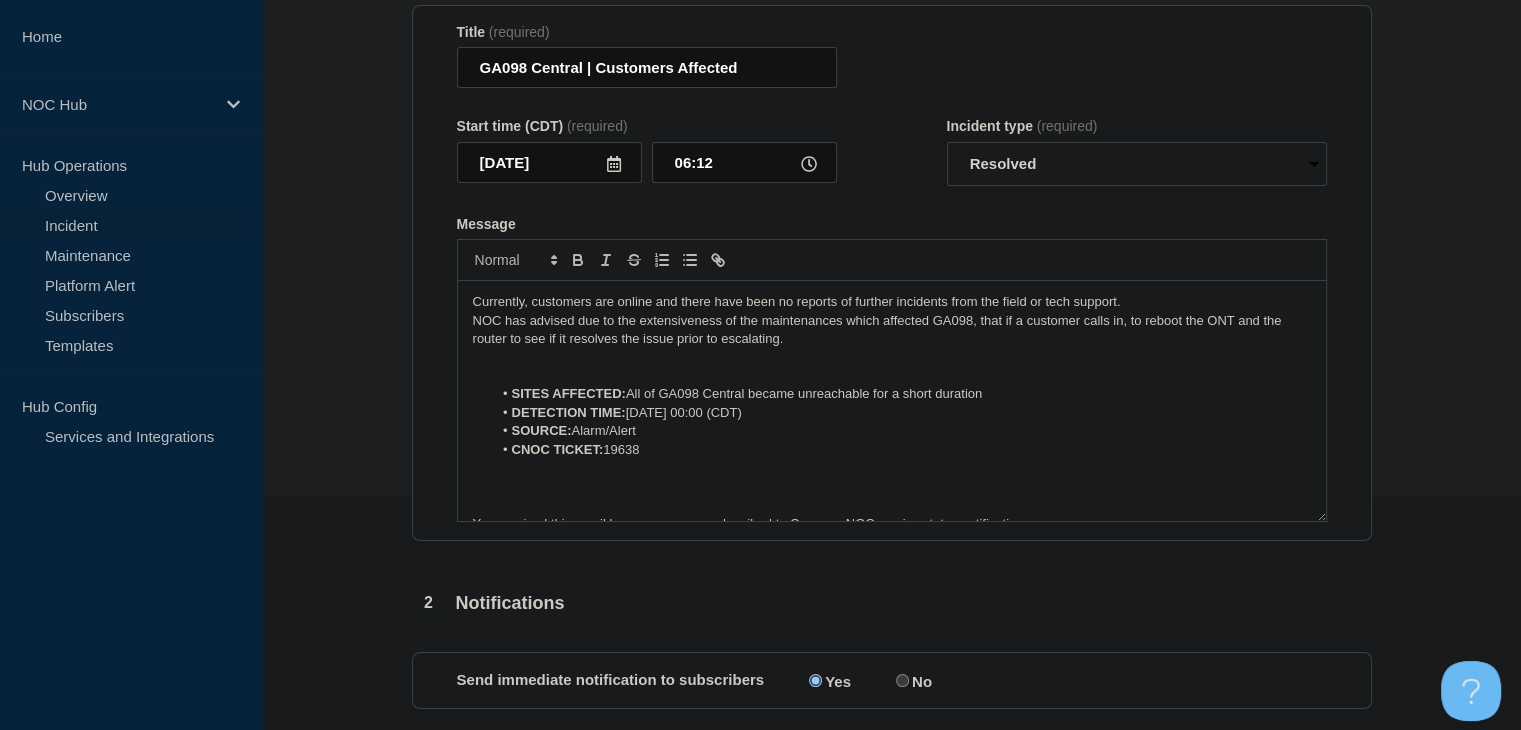click on "NOC has advised due to the extensiveness of the maintenances which affected GA098, that if a customer calls in, to reboot the ONT and the router to see if it resolves the issue prior to escalating." at bounding box center [892, 330] 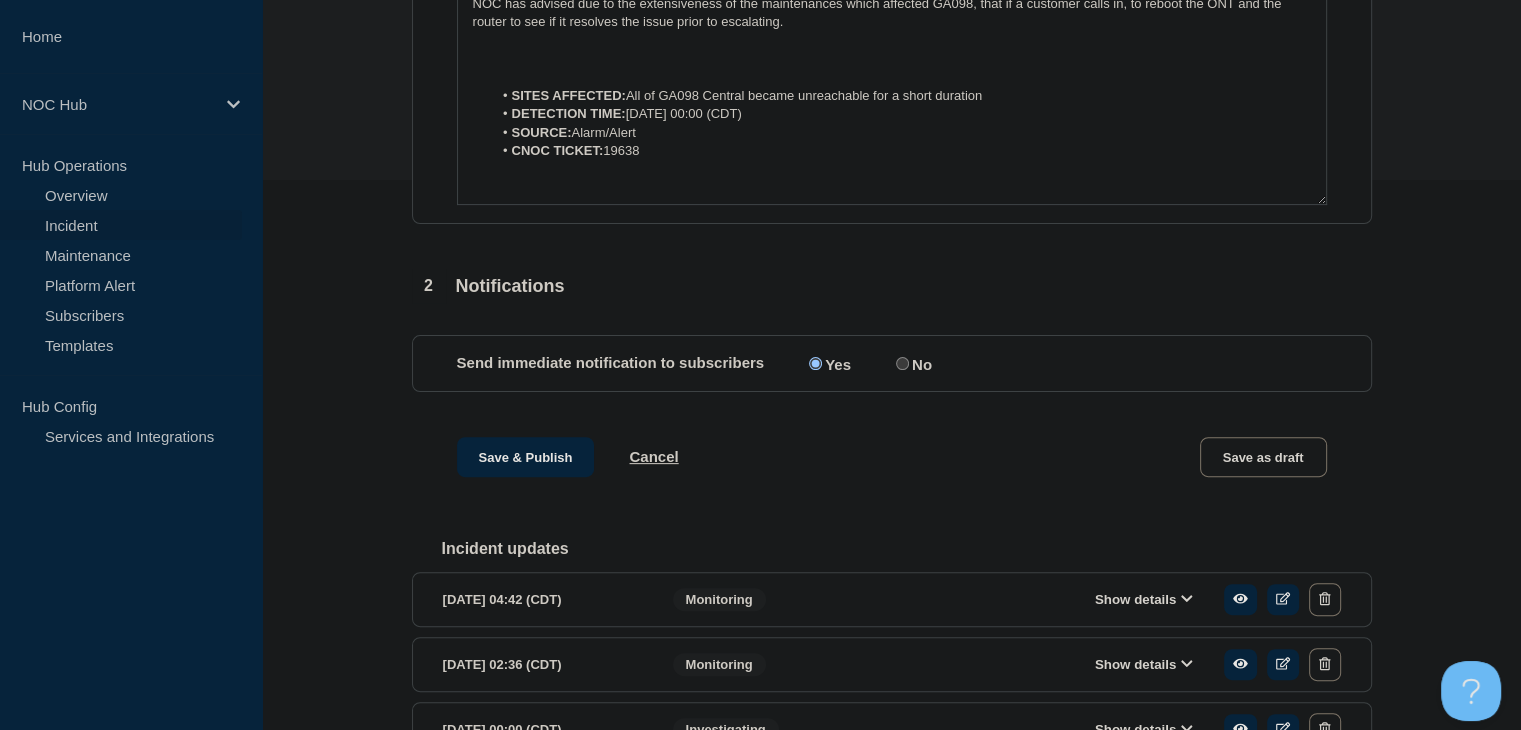 scroll, scrollTop: 713, scrollLeft: 0, axis: vertical 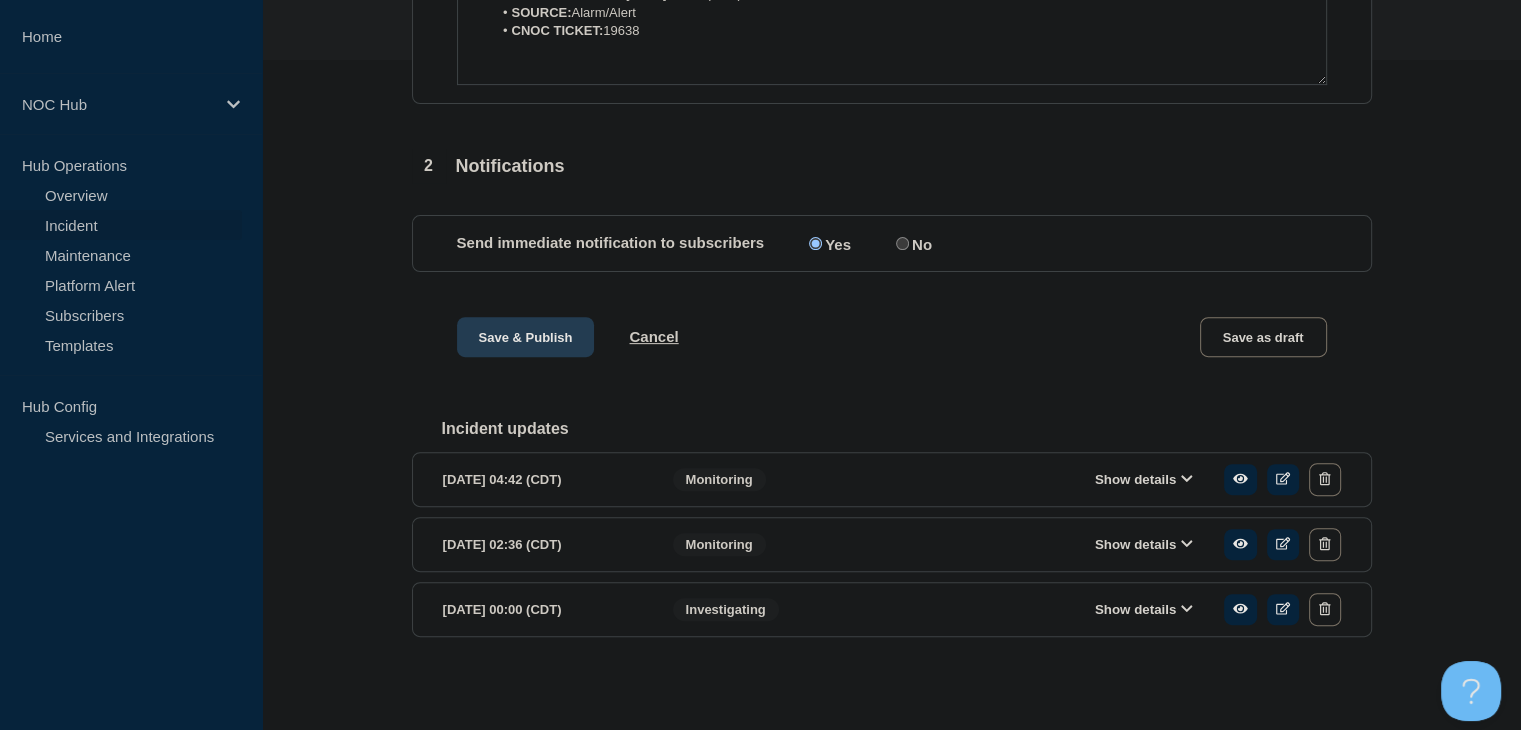 click on "Save & Publish" at bounding box center (526, 337) 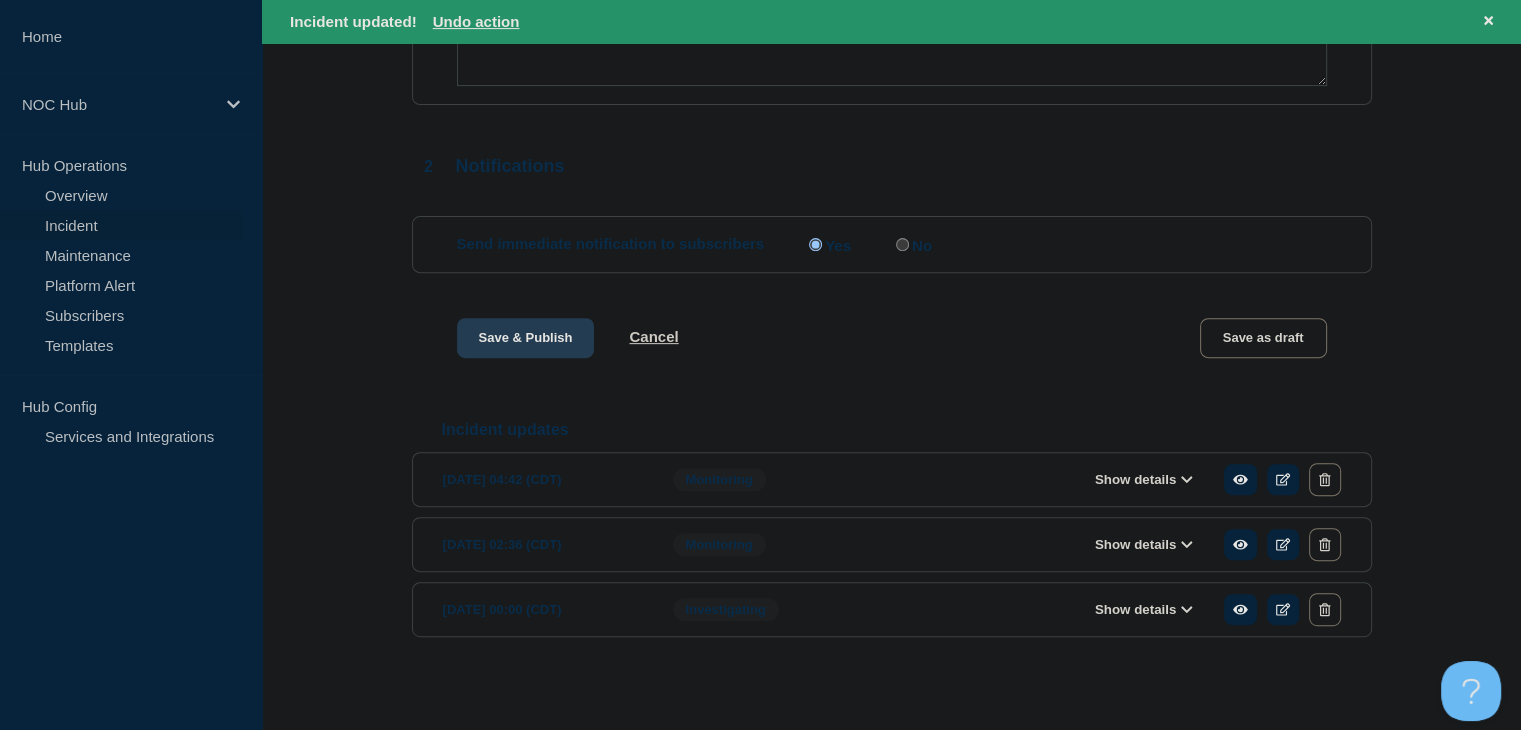 scroll, scrollTop: 0, scrollLeft: 0, axis: both 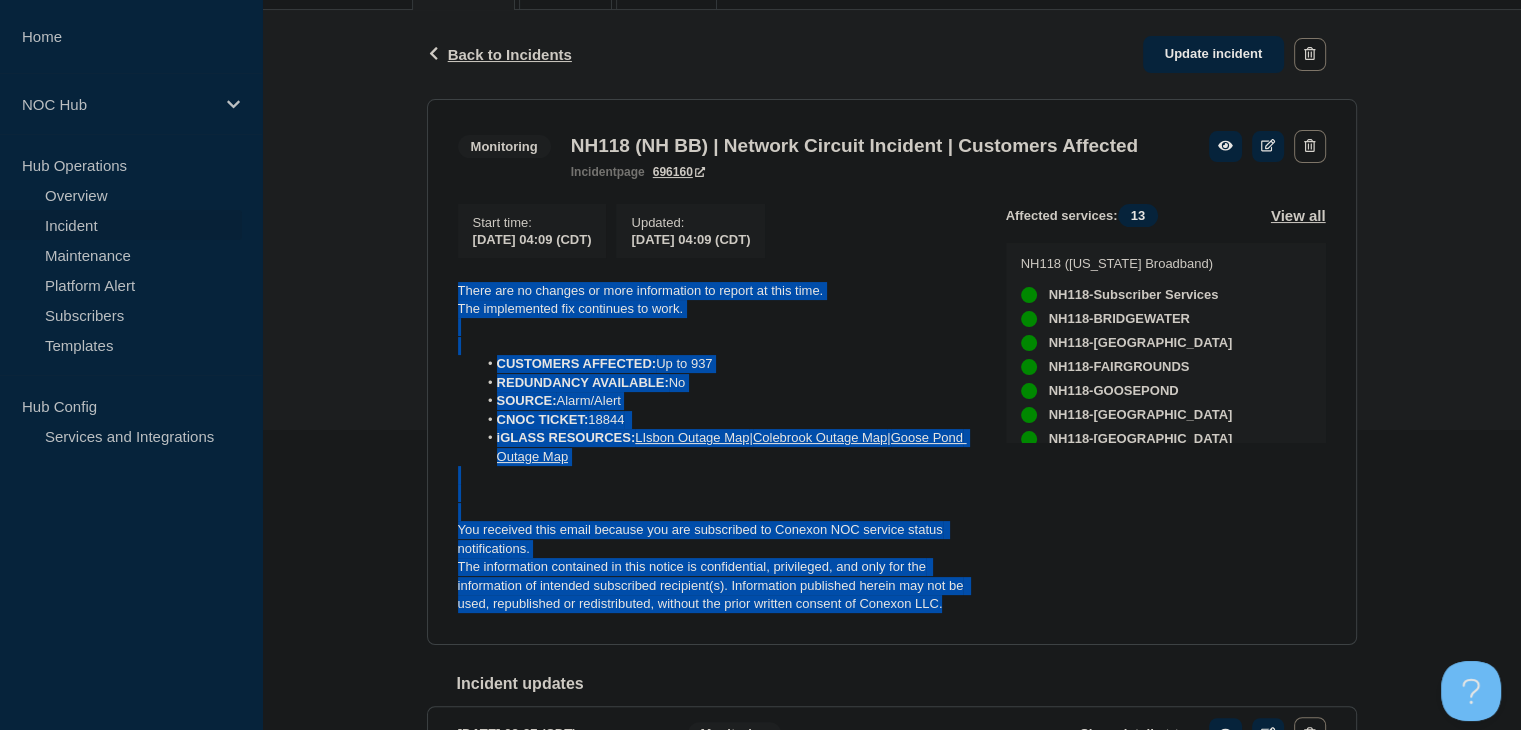 drag, startPoint x: 952, startPoint y: 638, endPoint x: 448, endPoint y: 317, distance: 597.5425 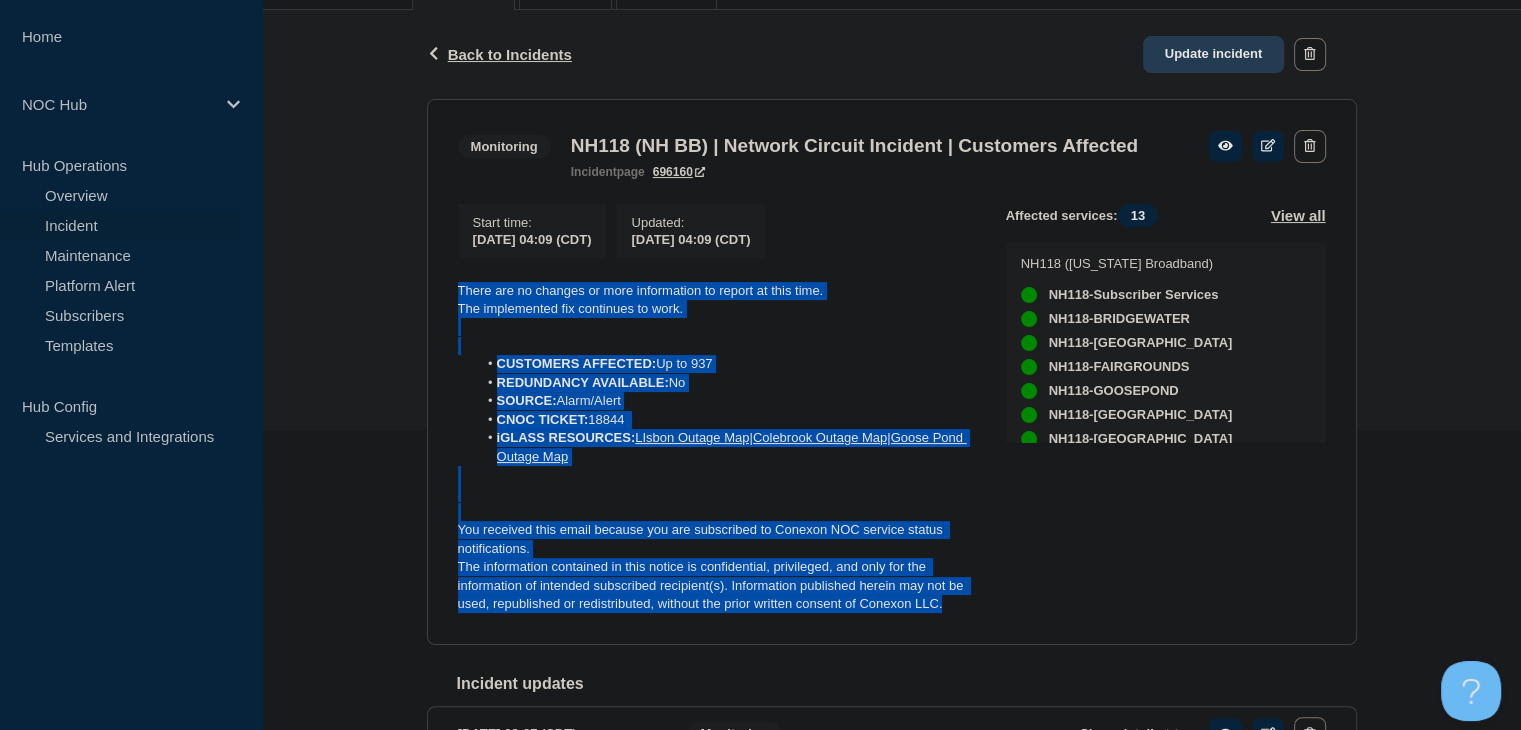 click on "Update incident" 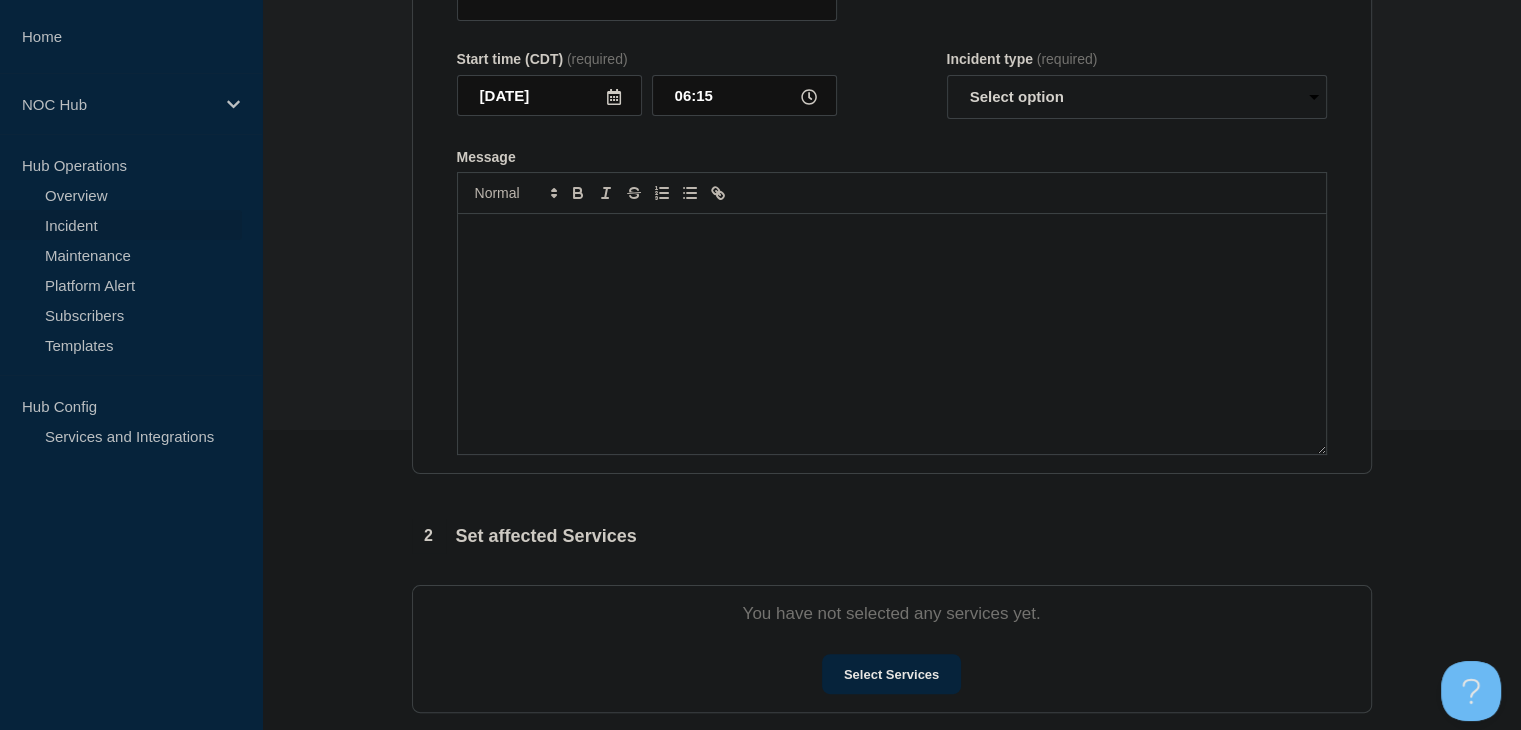 type on "NH118 (NH BB) | Network Circuit Incident | Customers Affected" 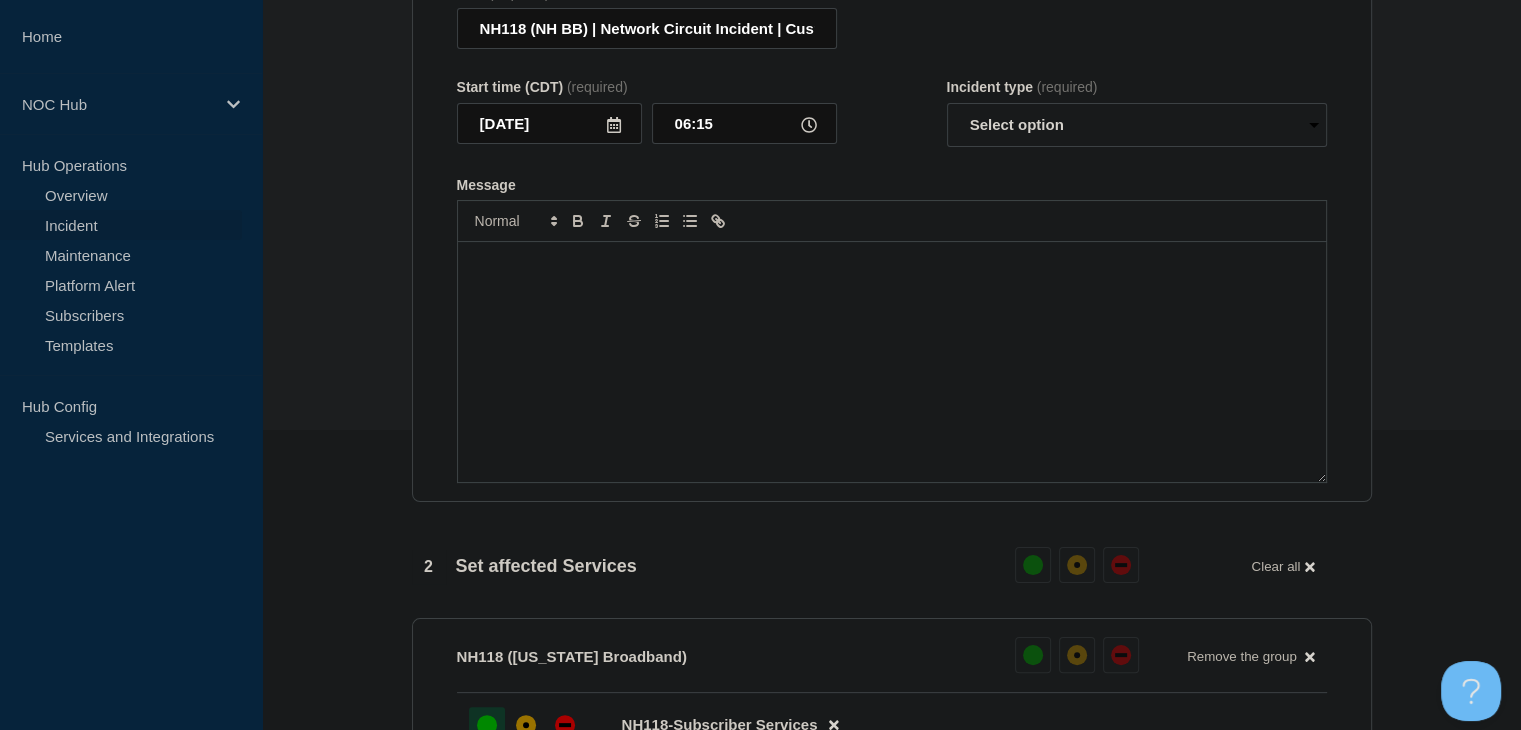 click at bounding box center (892, 362) 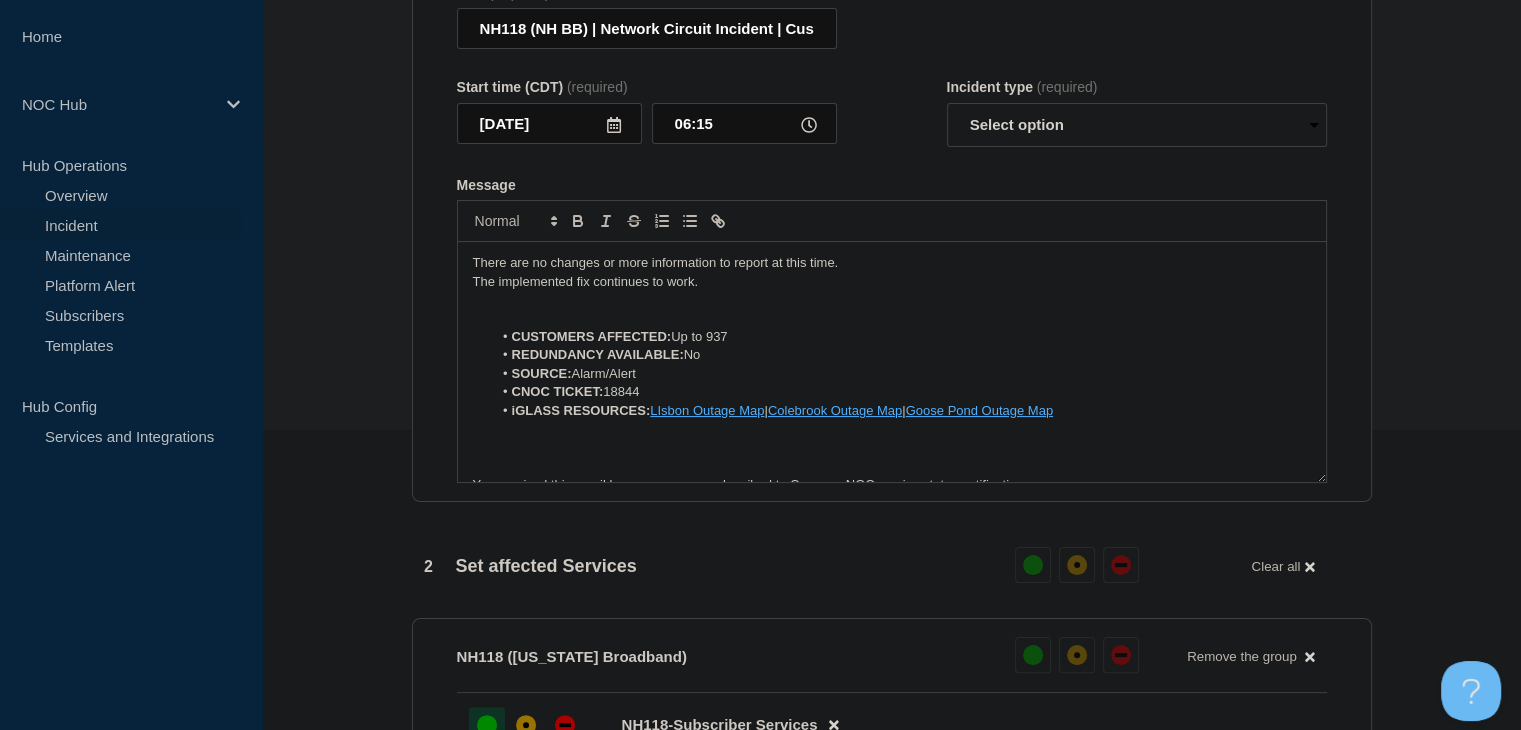 scroll, scrollTop: 46, scrollLeft: 0, axis: vertical 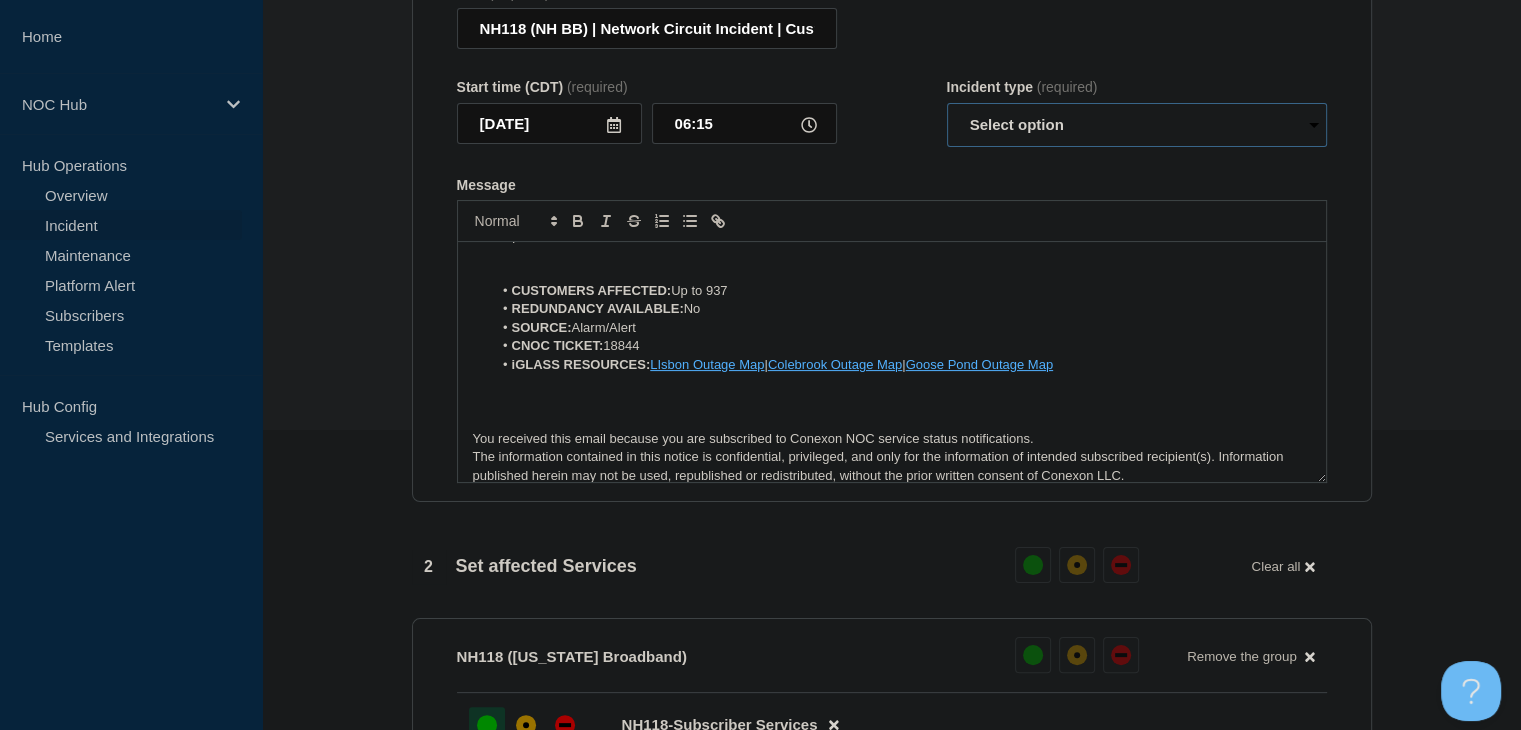 drag, startPoint x: 1023, startPoint y: 139, endPoint x: 1024, endPoint y: 156, distance: 17.029387 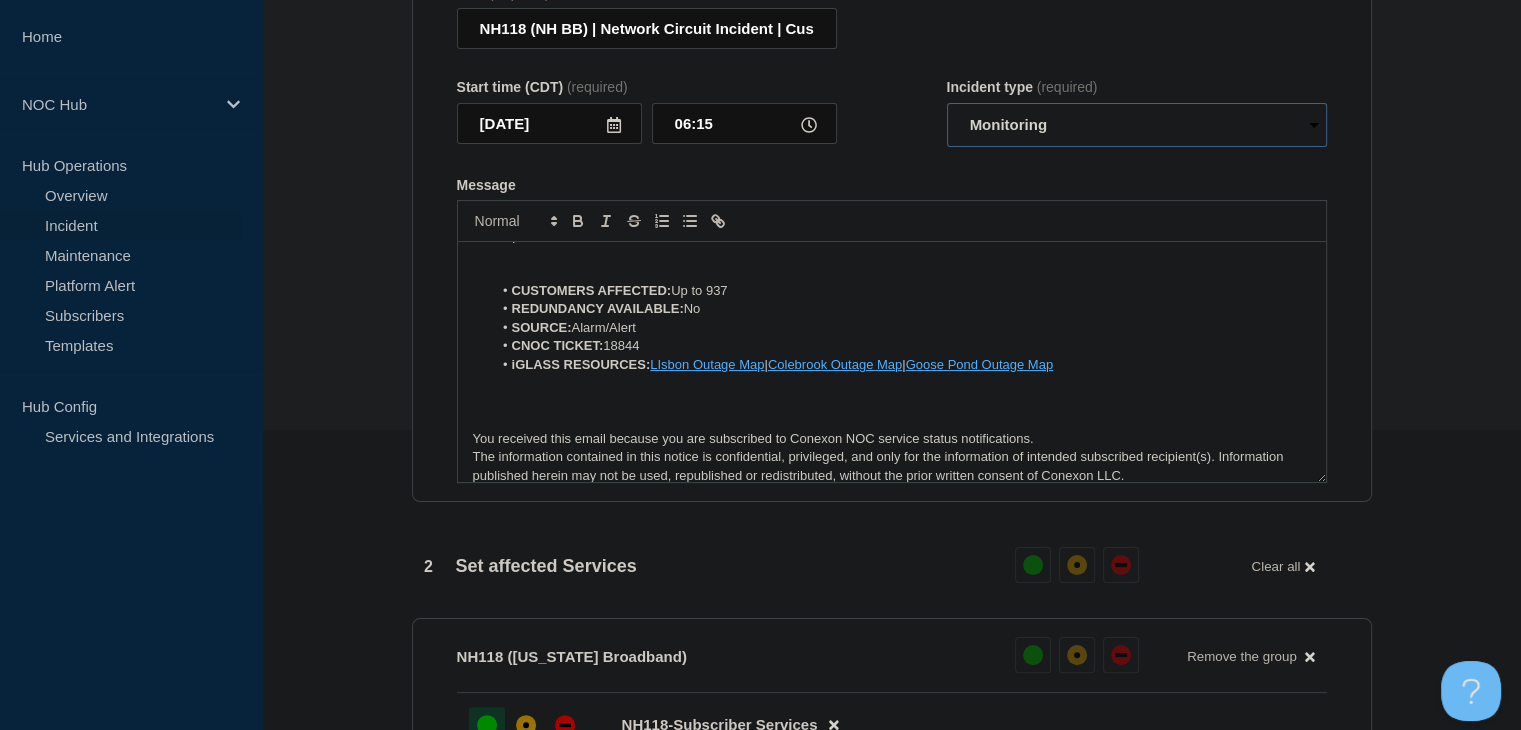 click on "Select option Investigating Identified Monitoring Resolved" at bounding box center (1137, 125) 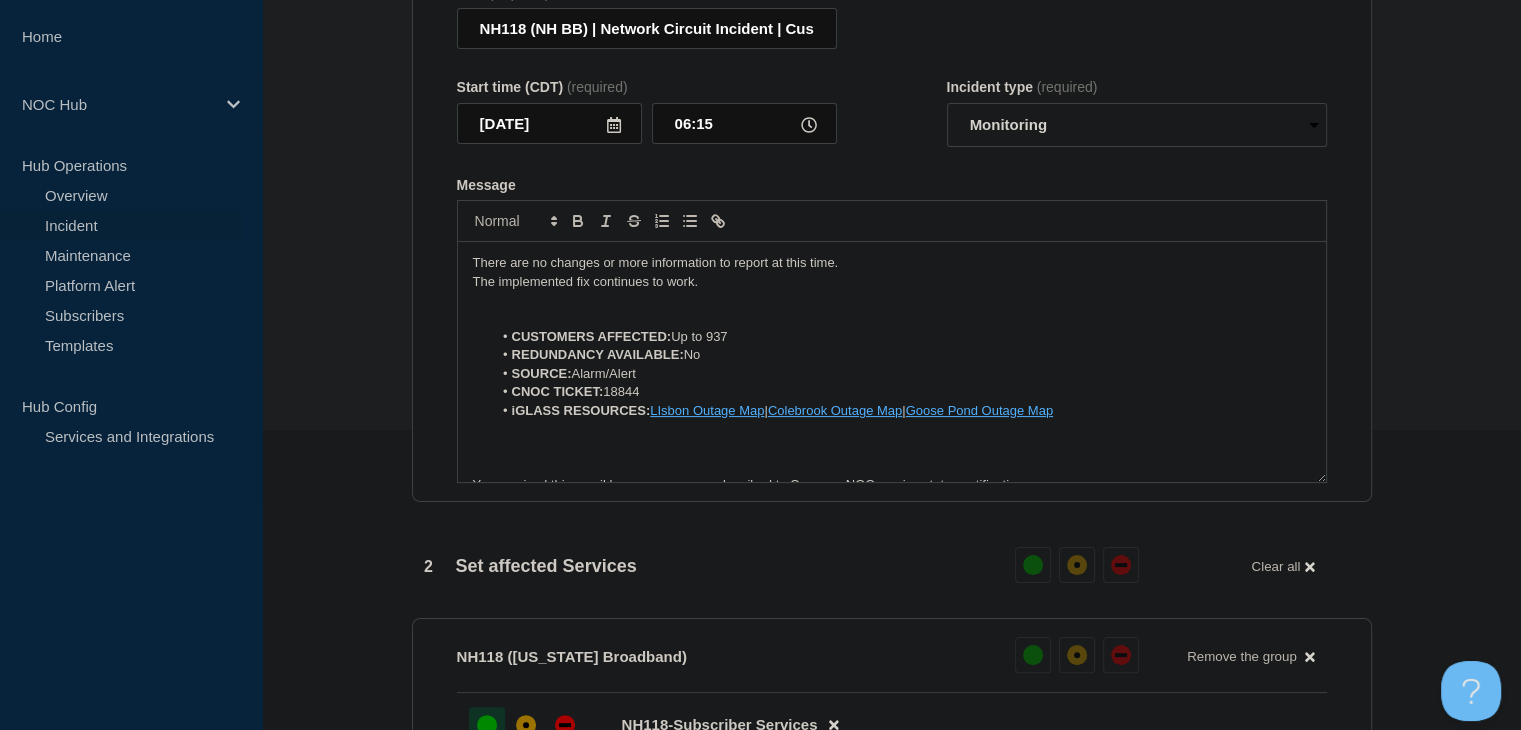 click on "1  Provide details  Title  (required) NH118 (NH BB) | Network Circuit Incident | Customers Affected Start time (CDT)  (required) 2025-07-17 06:15 Incident type  (required) Select option Investigating Identified Monitoring Resolved Message  There are no changes or more information to report at this time. The implemented fix continues to work. CUSTOMERS AFFECTED:  Up to 937 REDUNDANCY AVAILABLE:  No SOURCE:  Alarm/Alert CNOC TICKET:  18844   iGLASS RESOURCES:  LIsbon Outage Map  |  Colebrook Outage Map  |  Goose Pond Outage Map  You received this email because you are subscribed to Conexon NOC service status notifications. The information contained in this notice is confidential, privileged, and only for the information of intended subscribed recipient(s). Information published herein may not be used, republished or redistributed, without the prior written consent of Conexon LLC. 2  Set affected Services  Reset Clear all  NH118 (New Hampshire Broadband) Reset Remove the group Remove   NH118-Subscriber Services" at bounding box center (891, 1282) 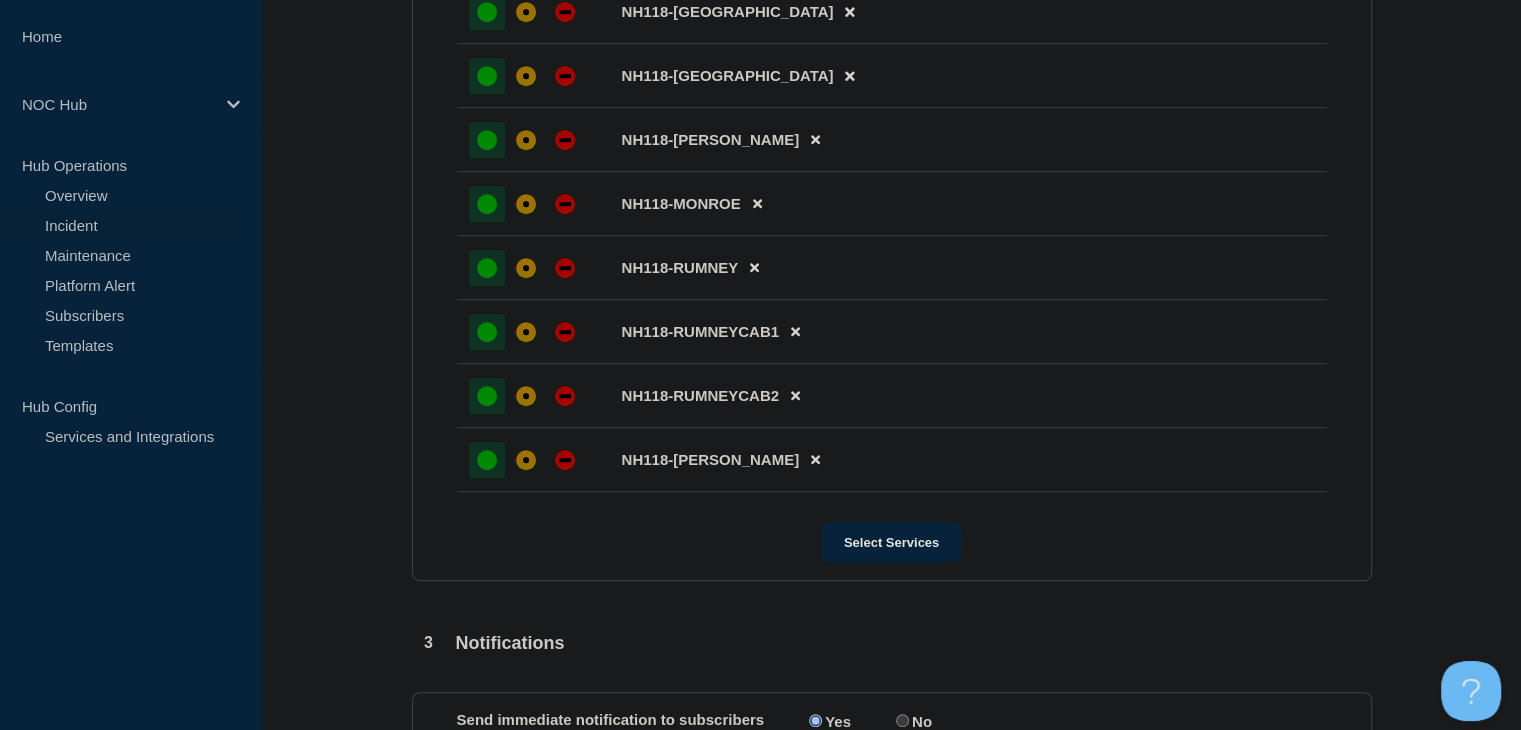 scroll, scrollTop: 1500, scrollLeft: 0, axis: vertical 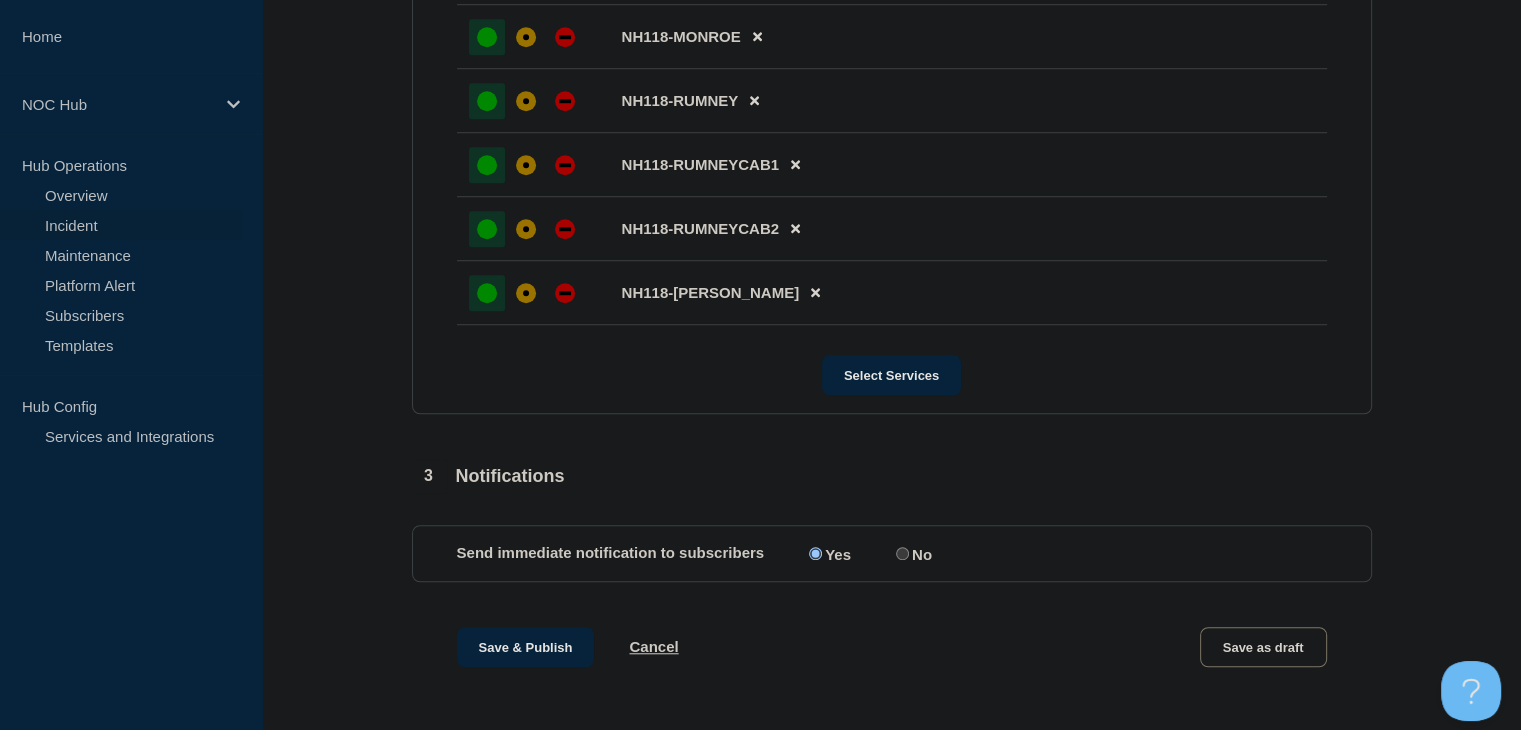 click on "1  Provide details  Title  (required) NH118 (NH BB) | Network Circuit Incident | Customers Affected Start time (CDT)  (required) 2025-07-17 06:15 Incident type  (required) Select option Investigating Identified Monitoring Resolved Message  There are no changes or more information to report at this time. The implemented fix continues to work. CUSTOMERS AFFECTED:  Up to 937 REDUNDANCY AVAILABLE:  No SOURCE:  Alarm/Alert CNOC TICKET:  18844   iGLASS RESOURCES:  LIsbon Outage Map  |  Colebrook Outage Map  |  Goose Pond Outage Map  You received this email because you are subscribed to Conexon NOC service status notifications. The information contained in this notice is confidential, privileged, and only for the information of intended subscribed recipient(s). Information published herein may not be used, republished or redistributed, without the prior written consent of Conexon LLC. 2  Set affected Services  Reset Clear all  NH118 (New Hampshire Broadband) Reset Remove the group Remove   NH118-Subscriber Services" at bounding box center (891, 82) 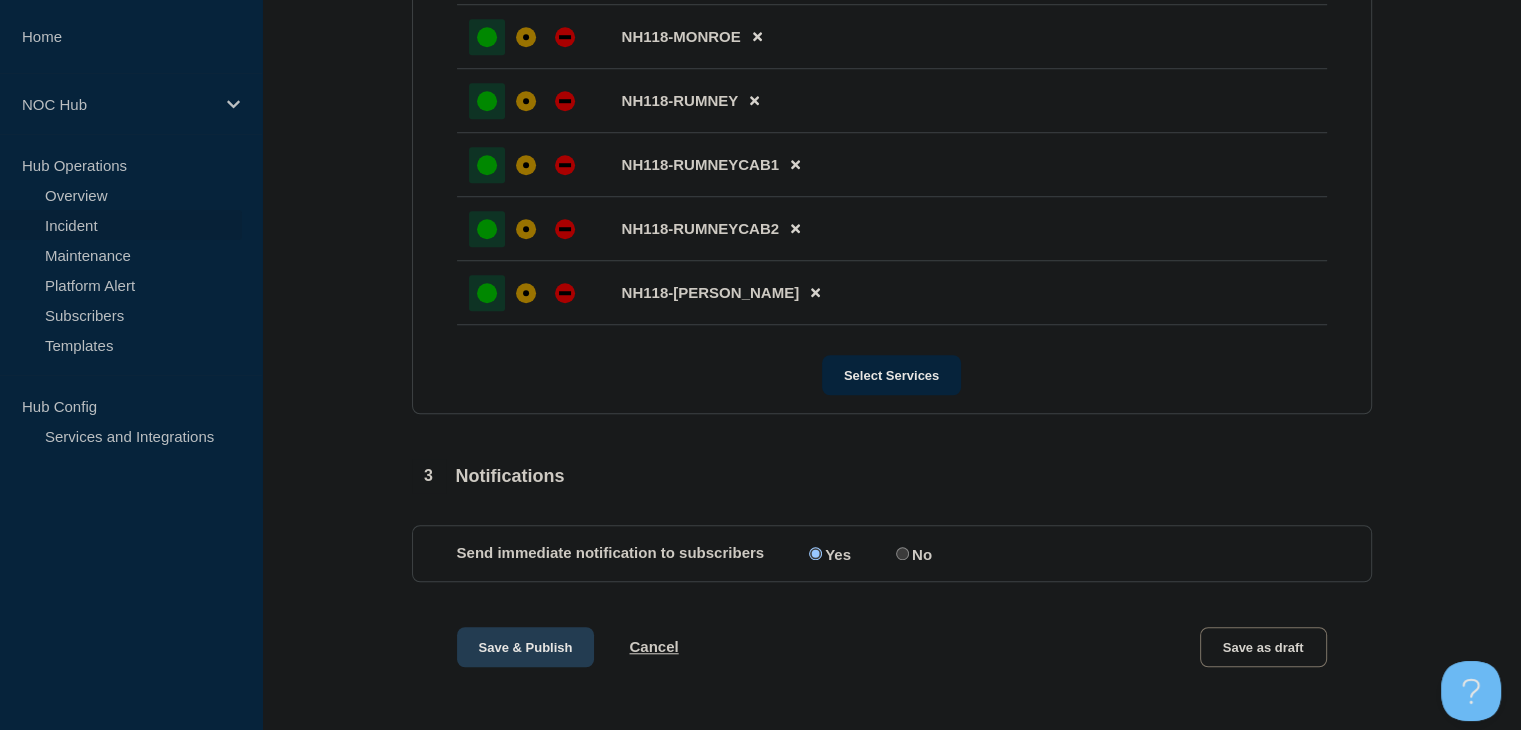click on "Save & Publish" at bounding box center [526, 647] 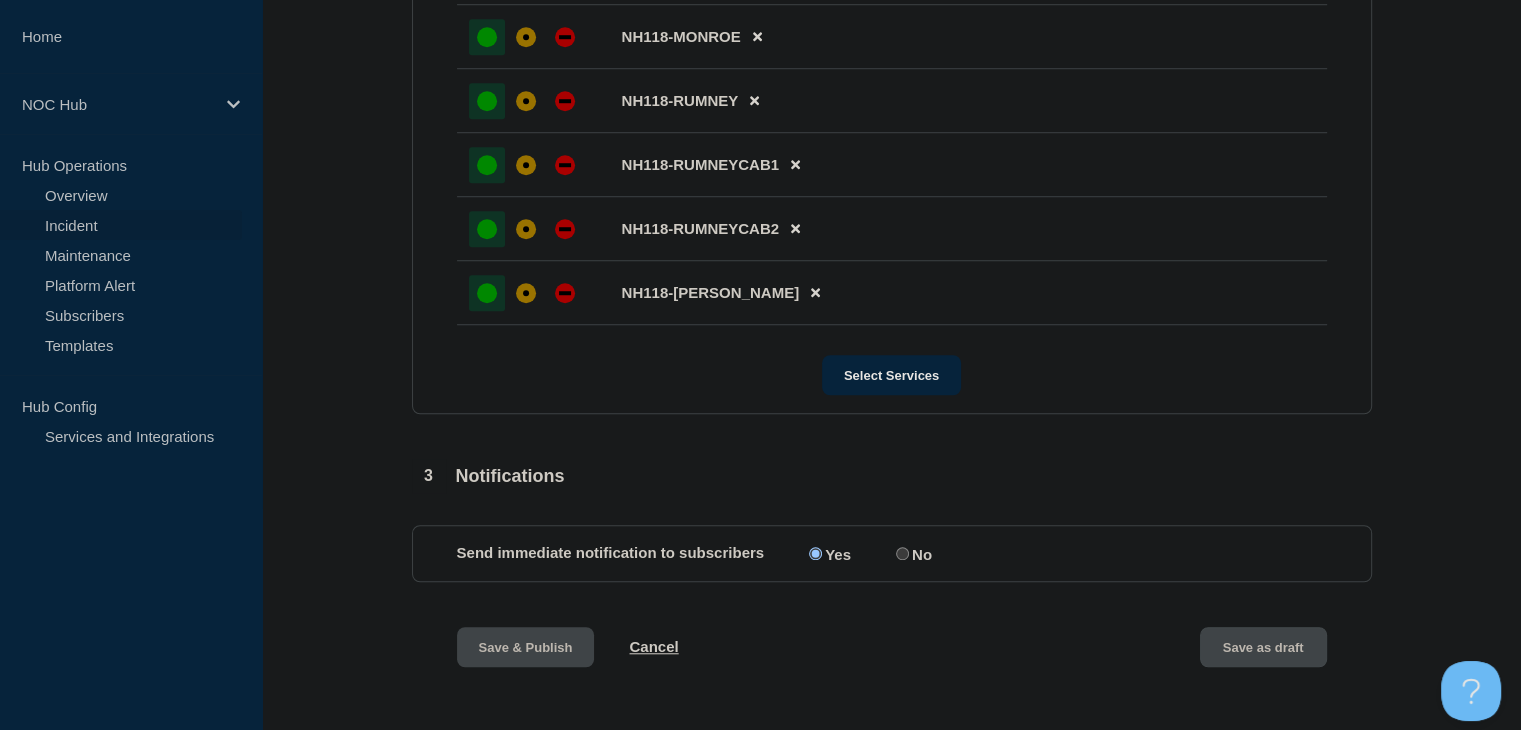 scroll, scrollTop: 0, scrollLeft: 0, axis: both 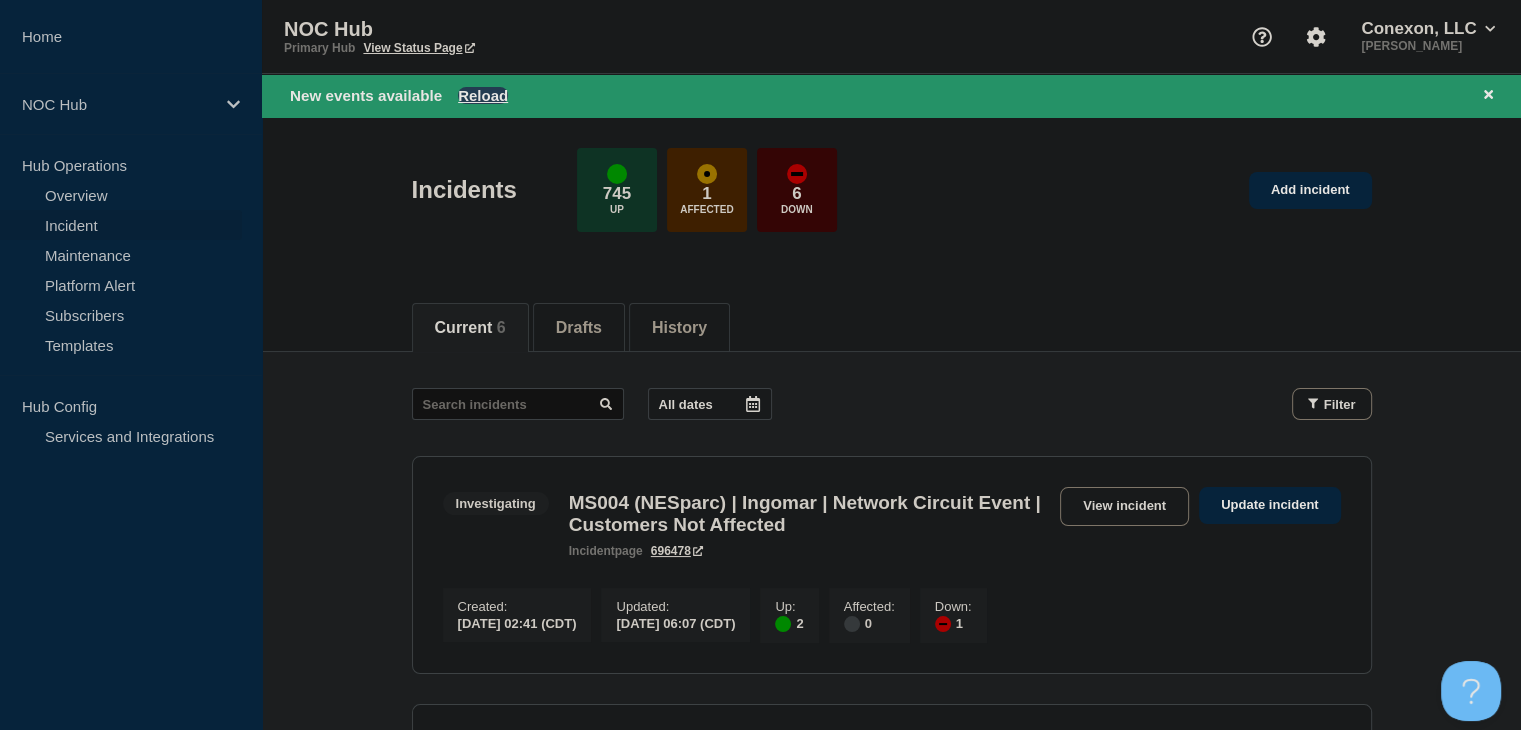 click on "Reload" at bounding box center [483, 95] 